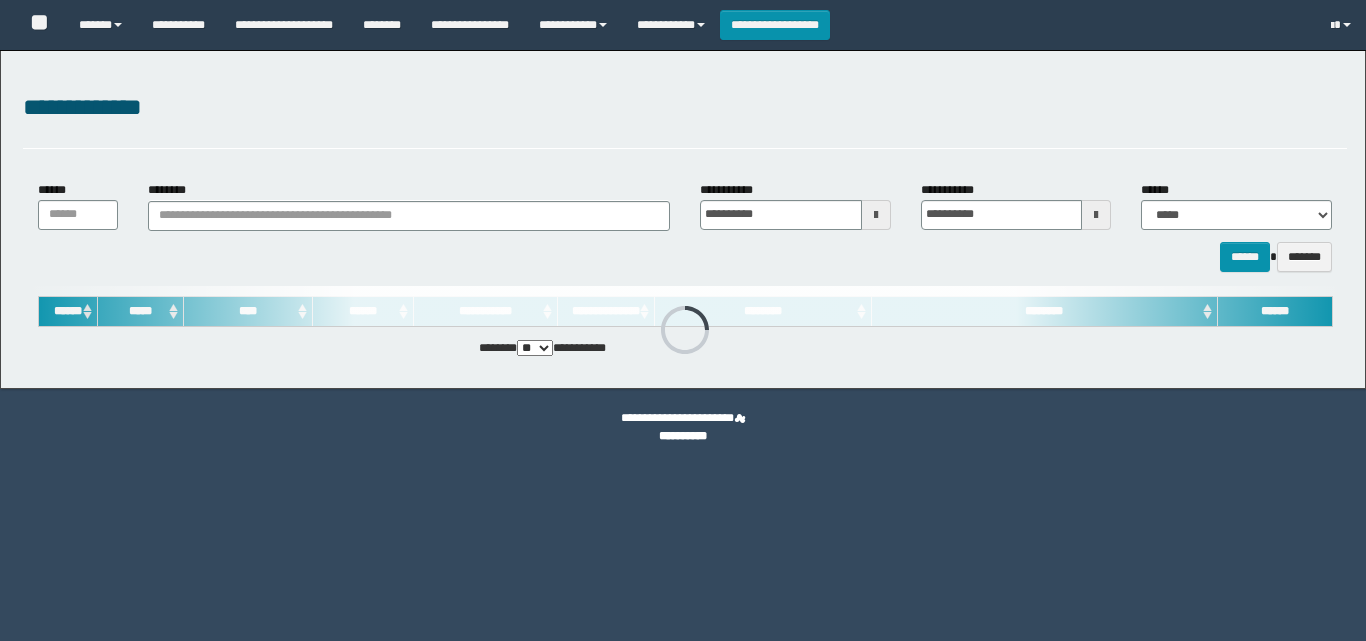 scroll, scrollTop: 0, scrollLeft: 0, axis: both 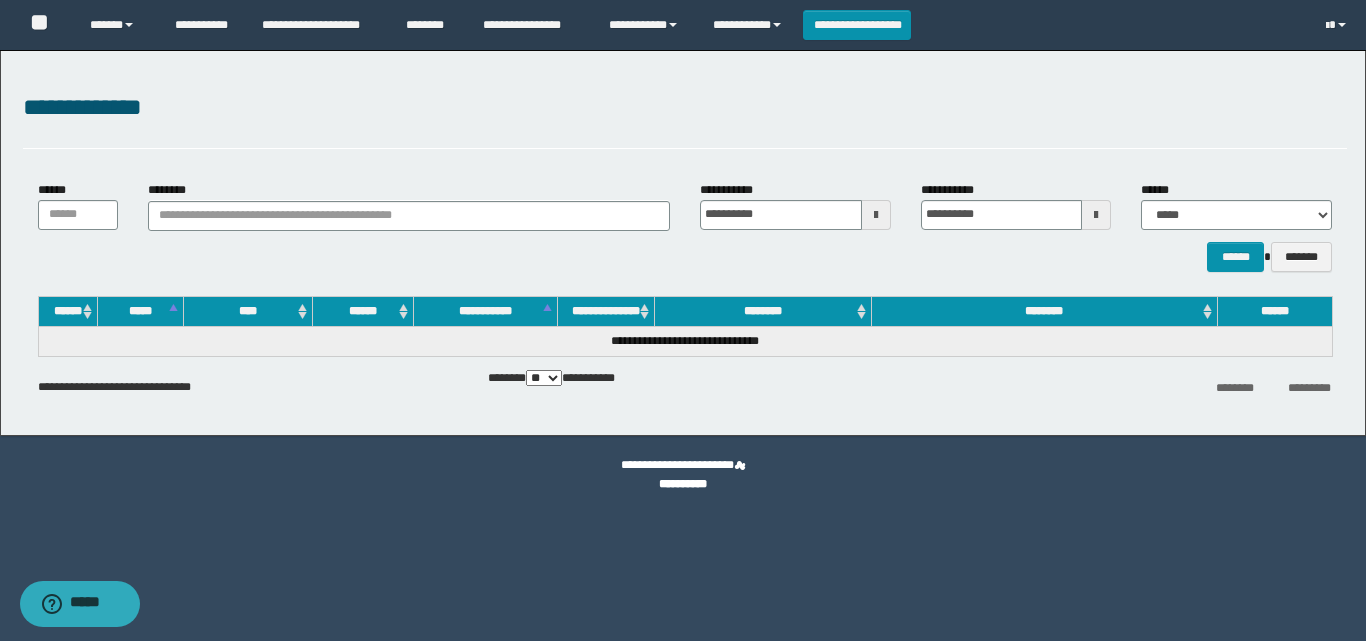 click on "**********" at bounding box center (685, 119) 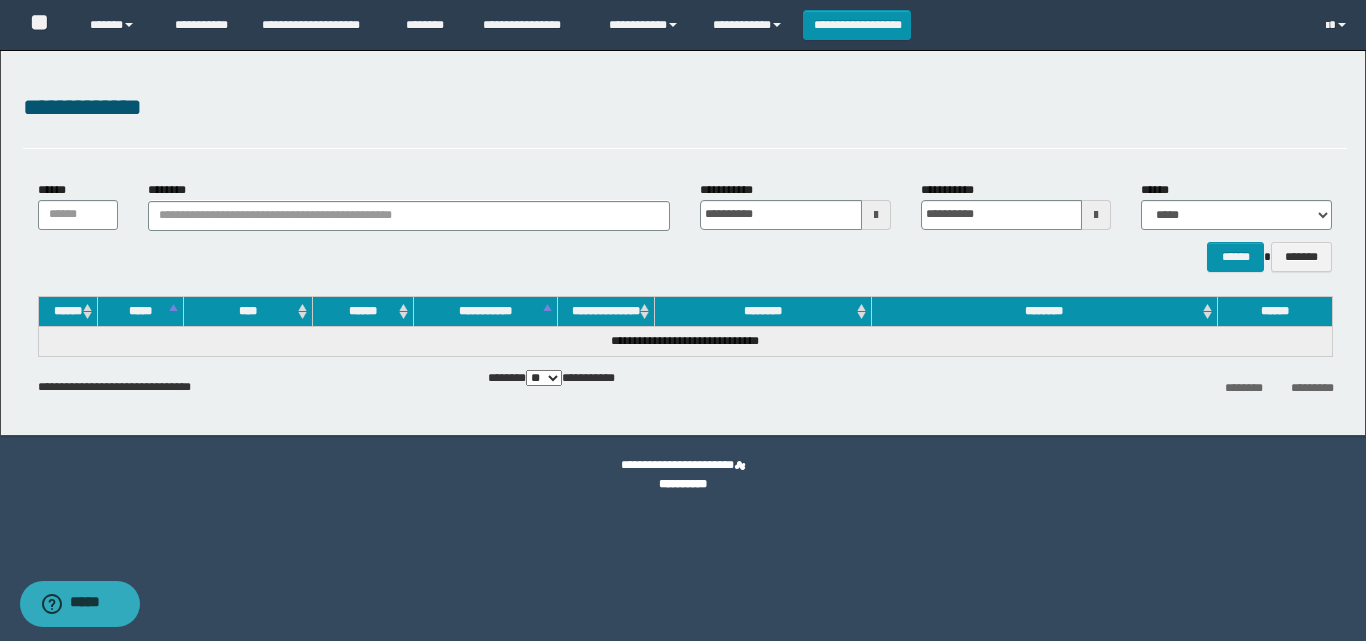 click on "**********" at bounding box center [685, 119] 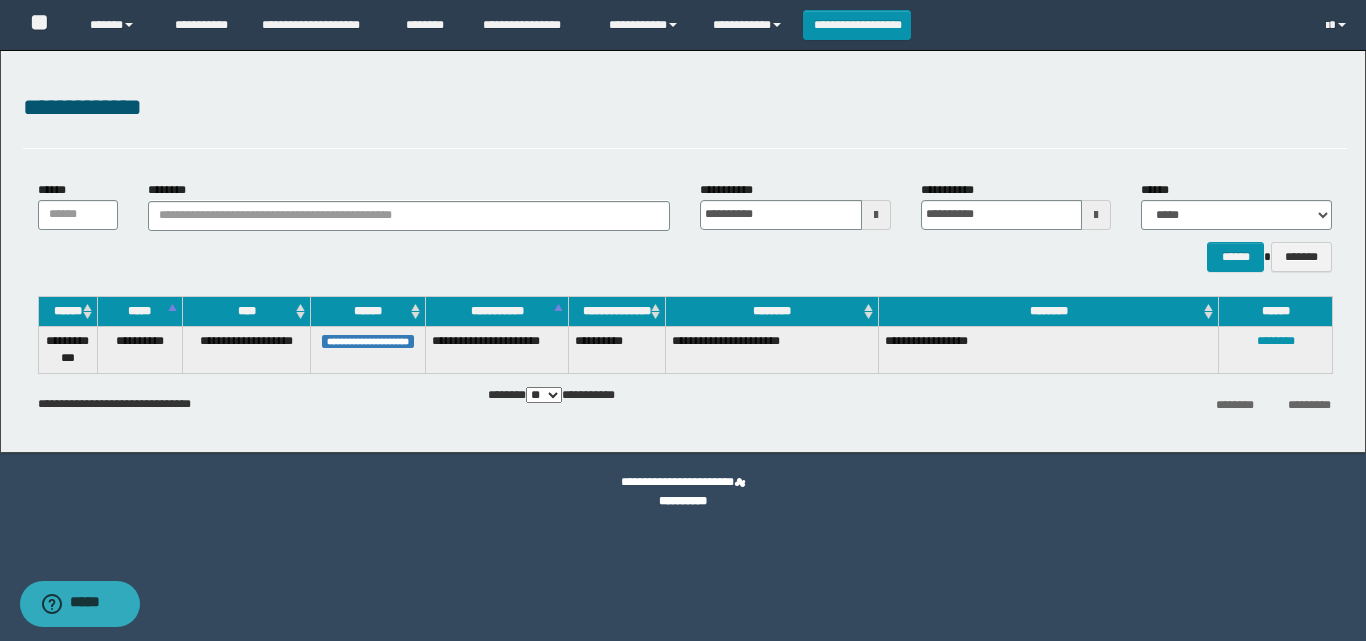 click on "**********" at bounding box center (685, 119) 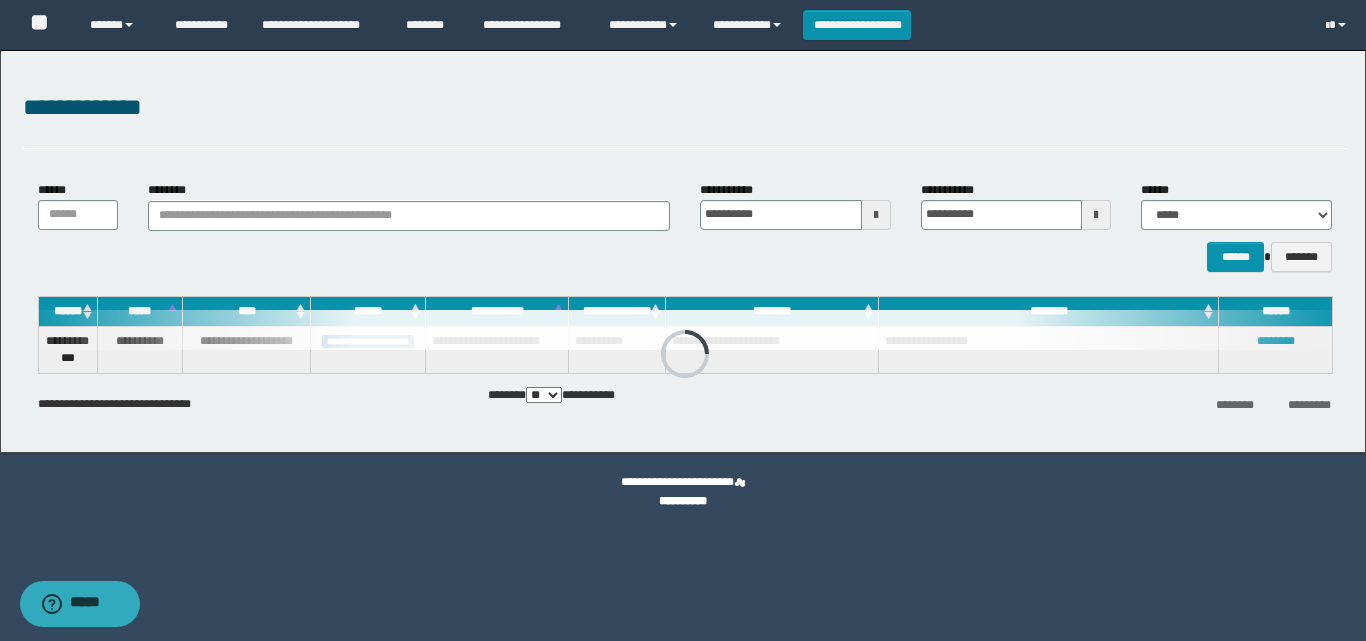 click on "**********" at bounding box center (683, 251) 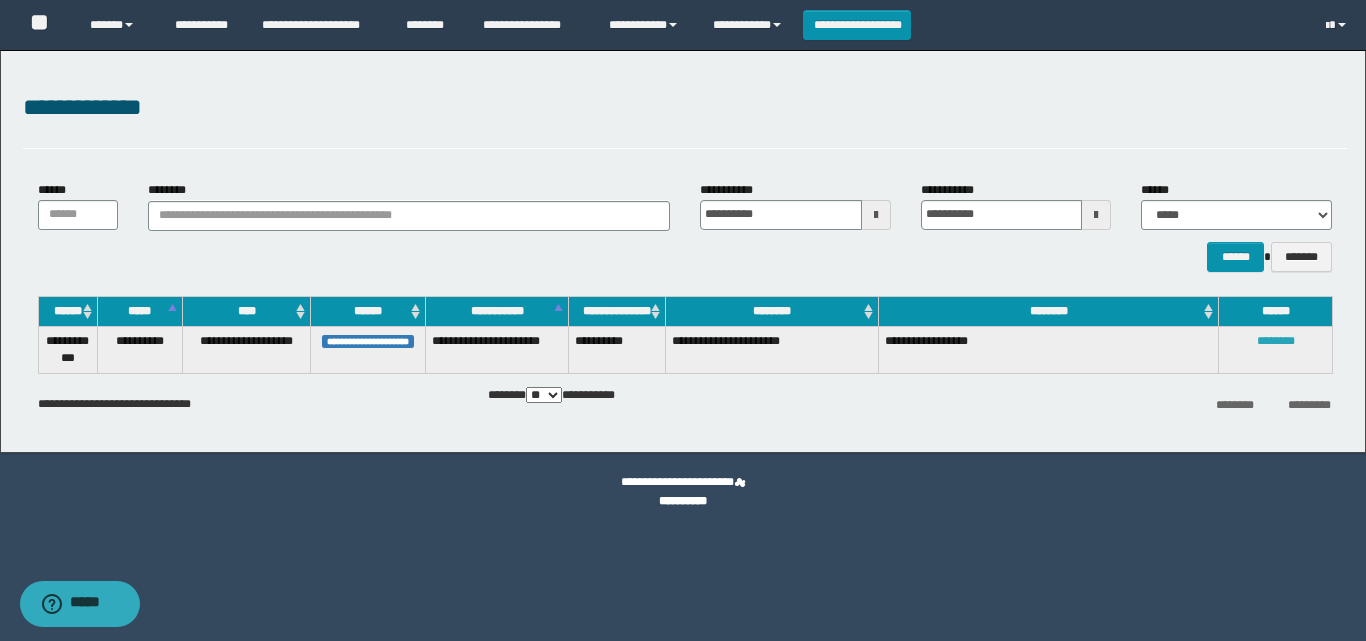 click on "********" at bounding box center (1276, 341) 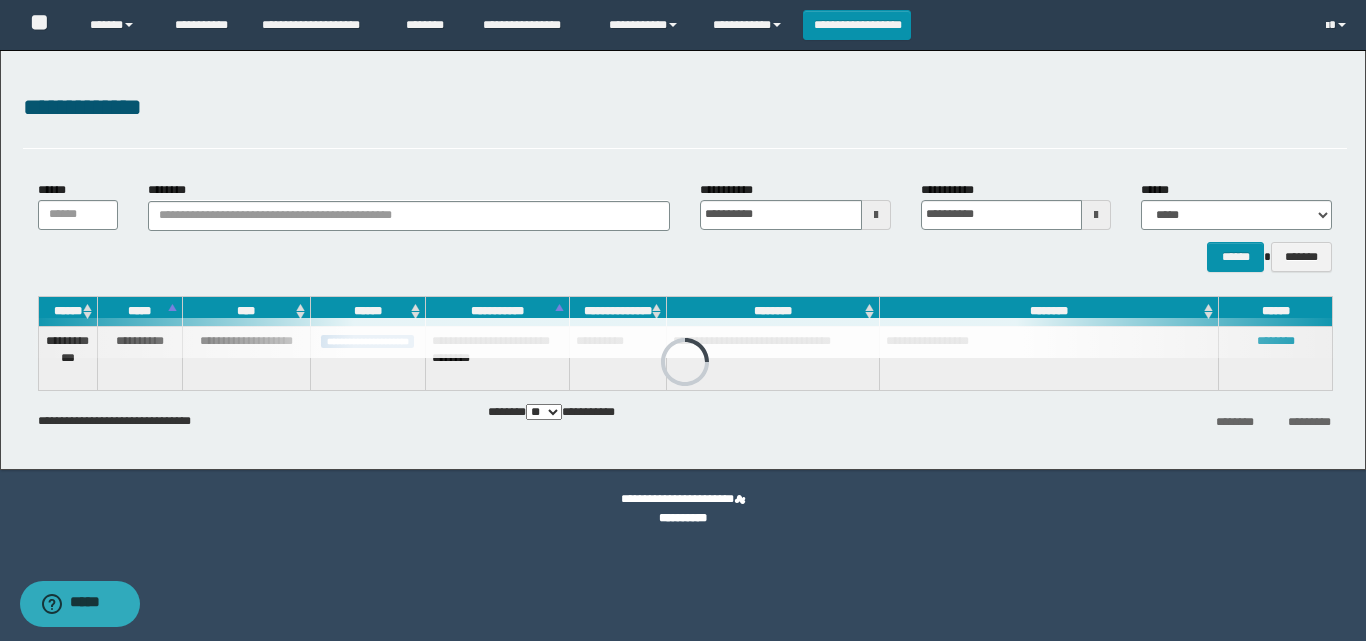 click on "**********" at bounding box center [683, 509] 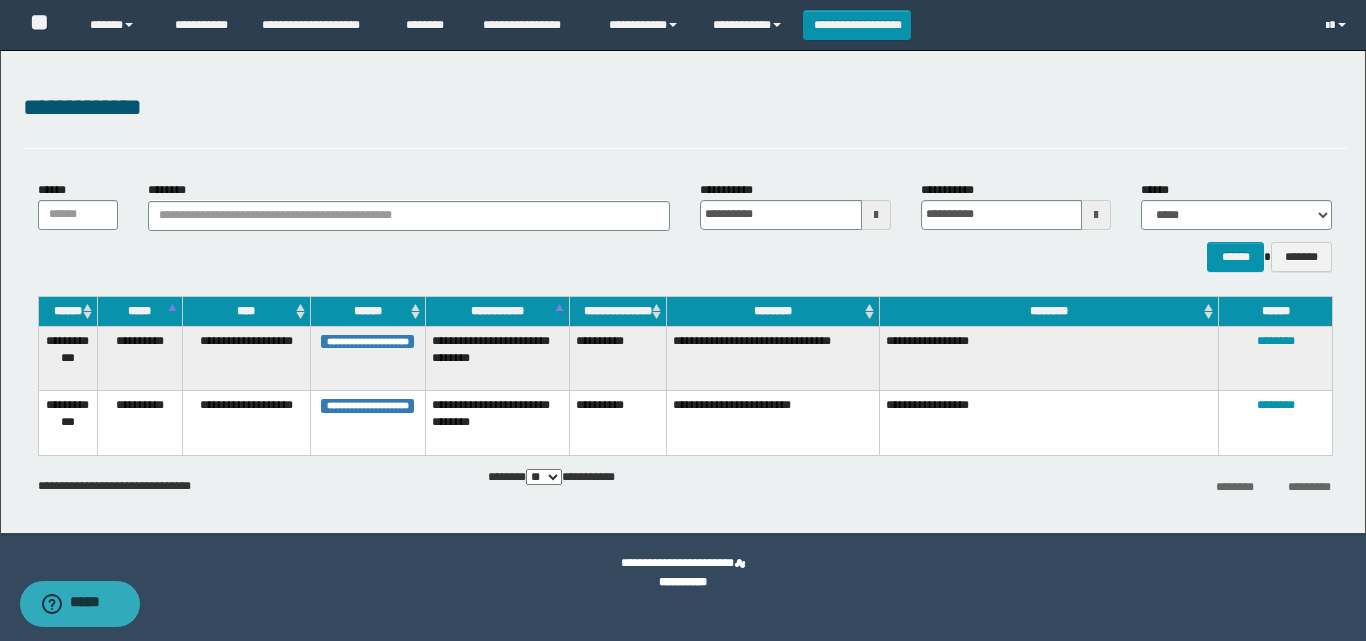 click on "**********" at bounding box center (243, 482) 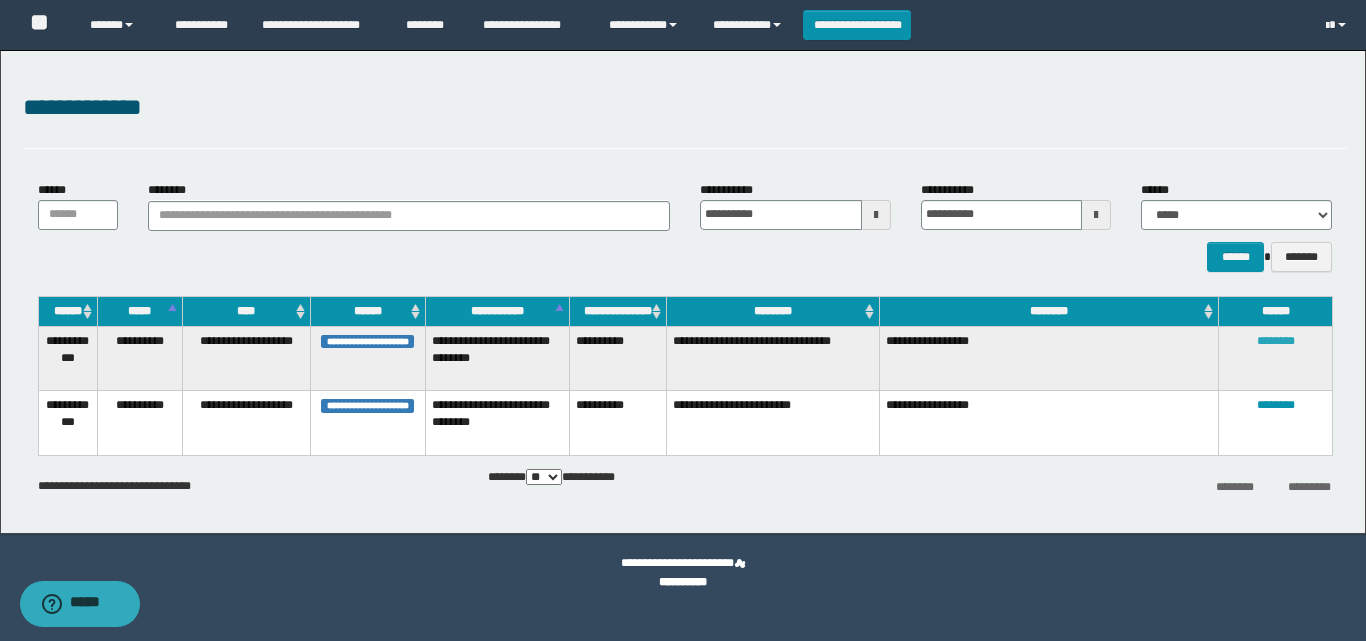click on "********" at bounding box center [1276, 341] 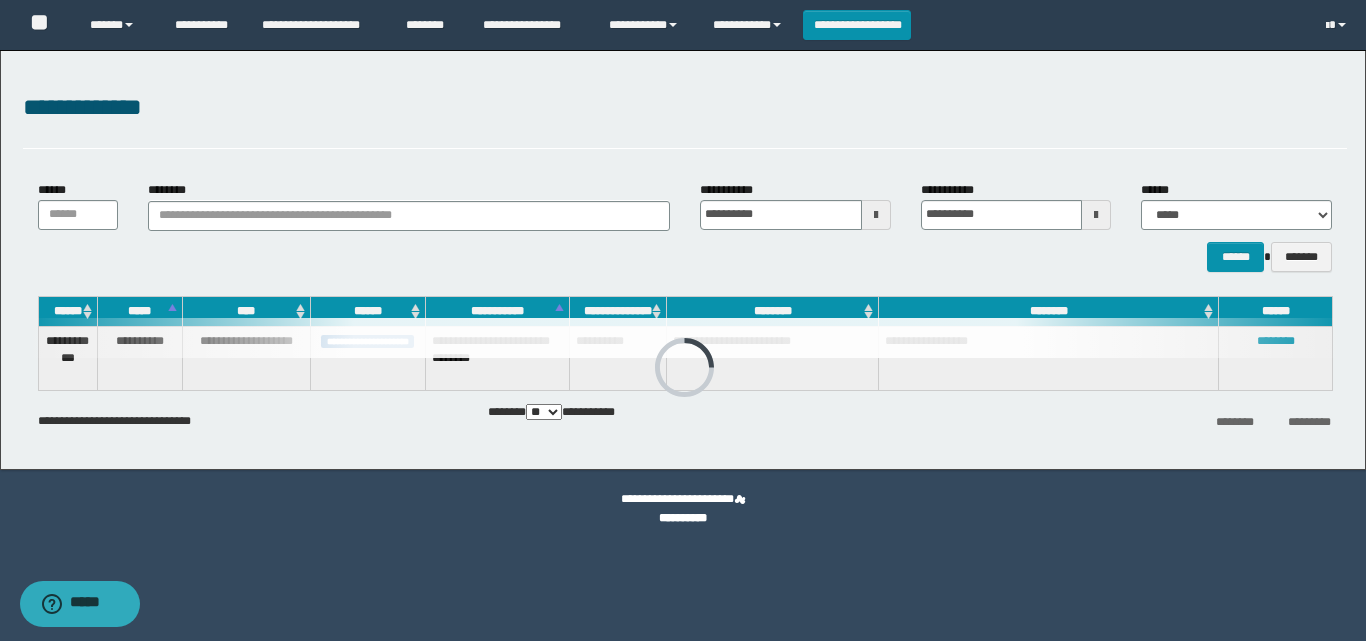 click on "**********" at bounding box center [685, 119] 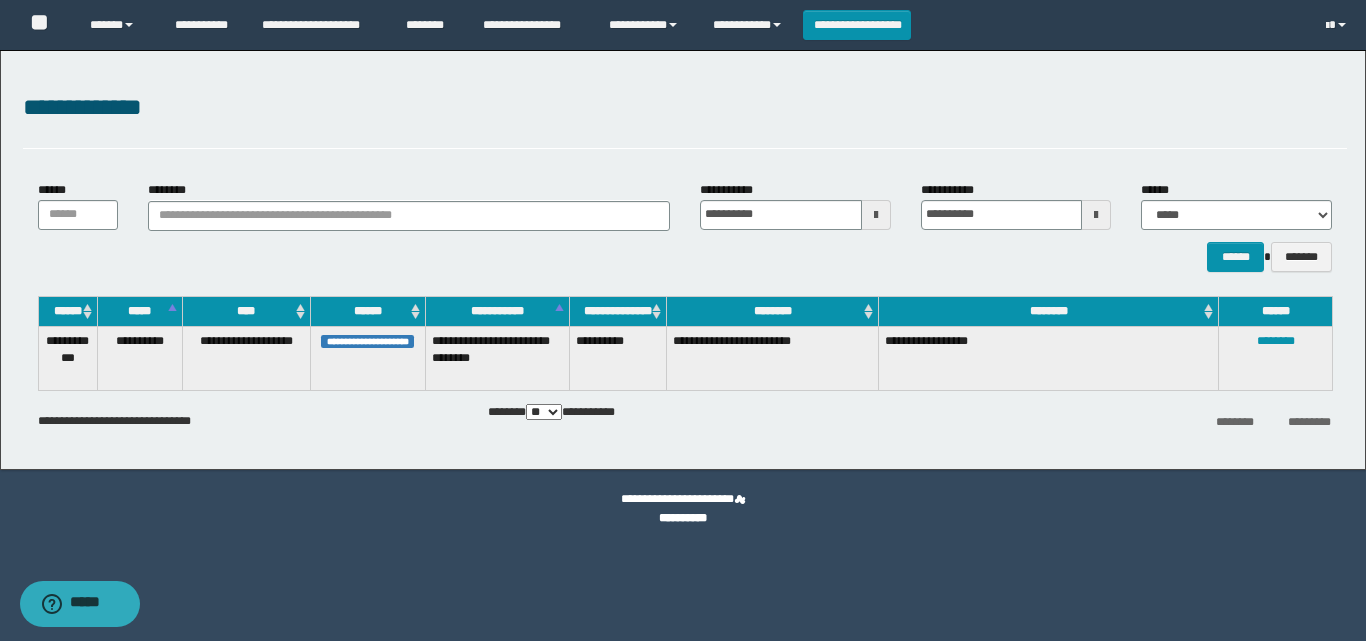 click on "**********" at bounding box center [683, 260] 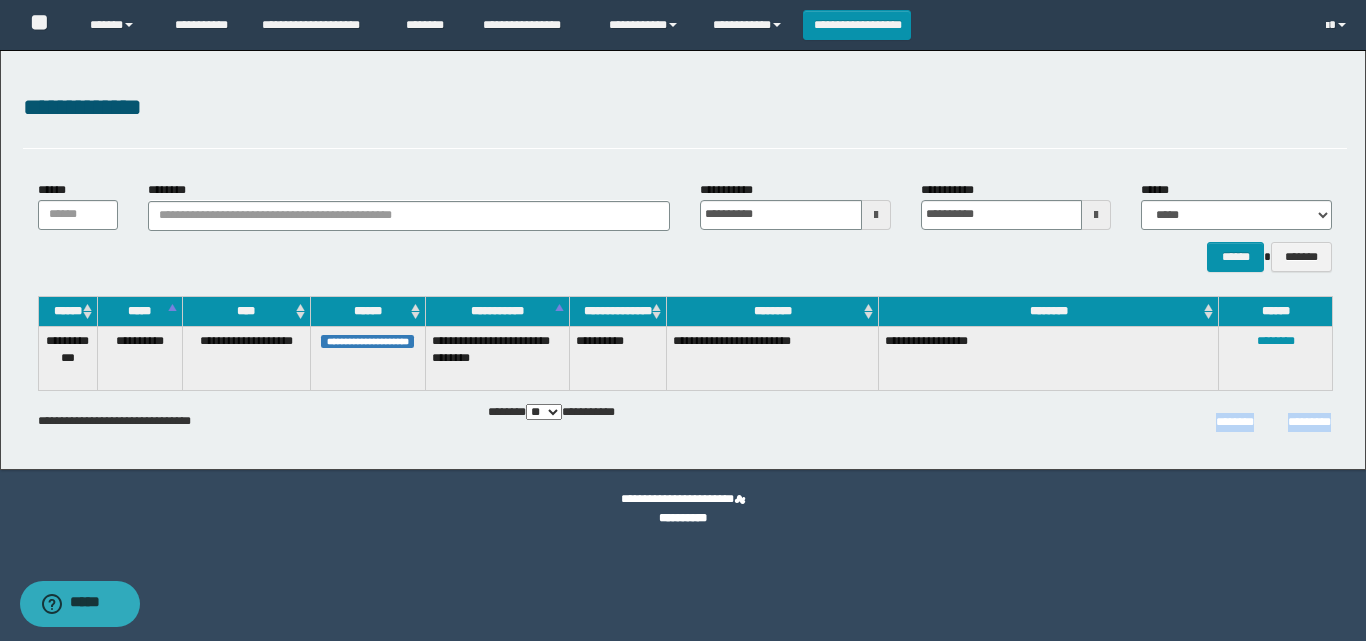click on "**********" at bounding box center (683, 260) 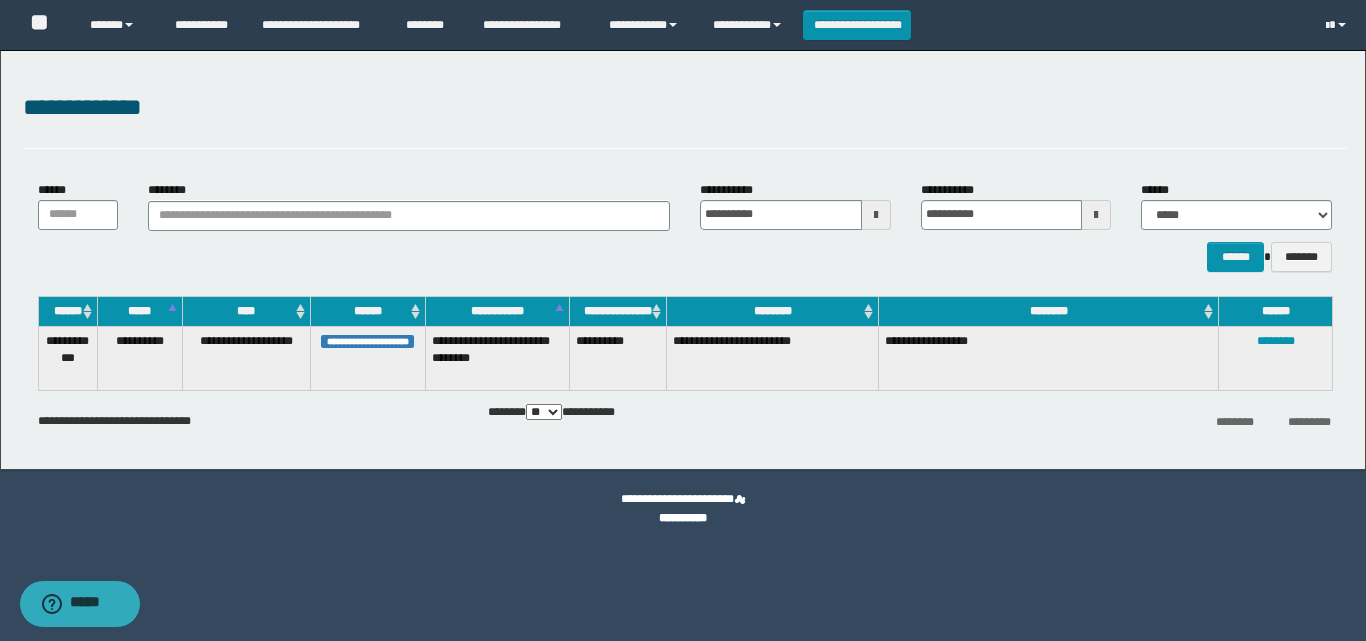 click on "******** *********" at bounding box center [1126, 421] 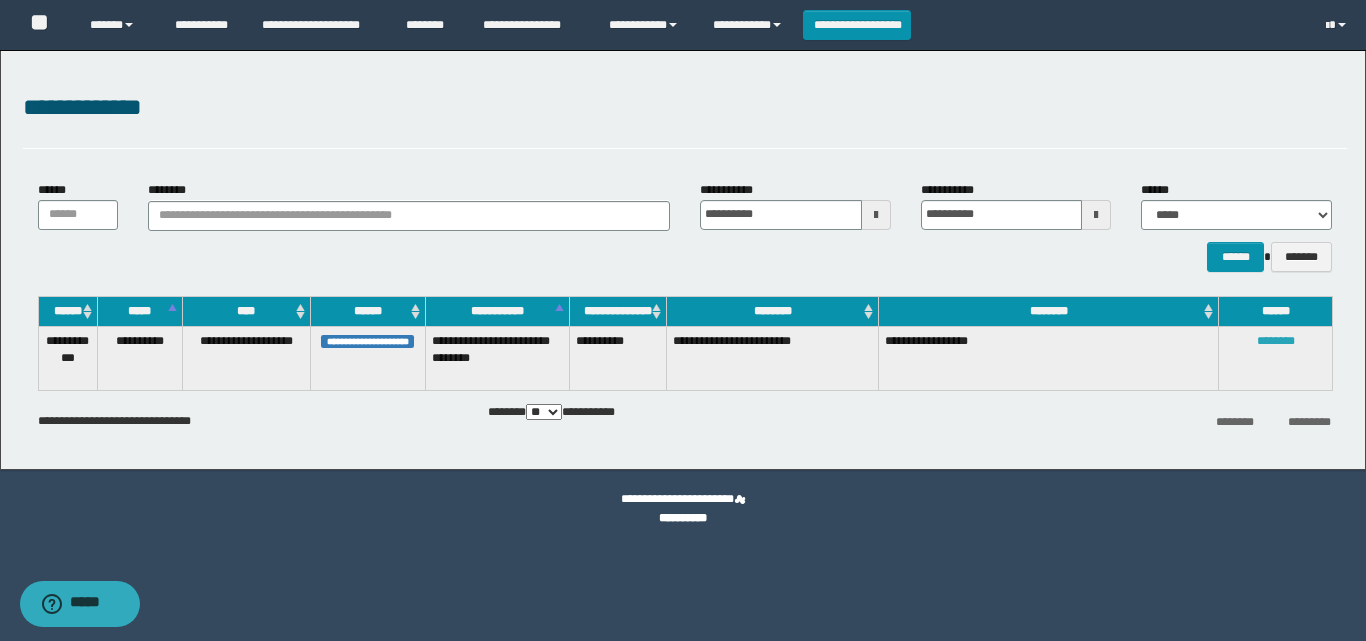 click on "********" at bounding box center [1276, 341] 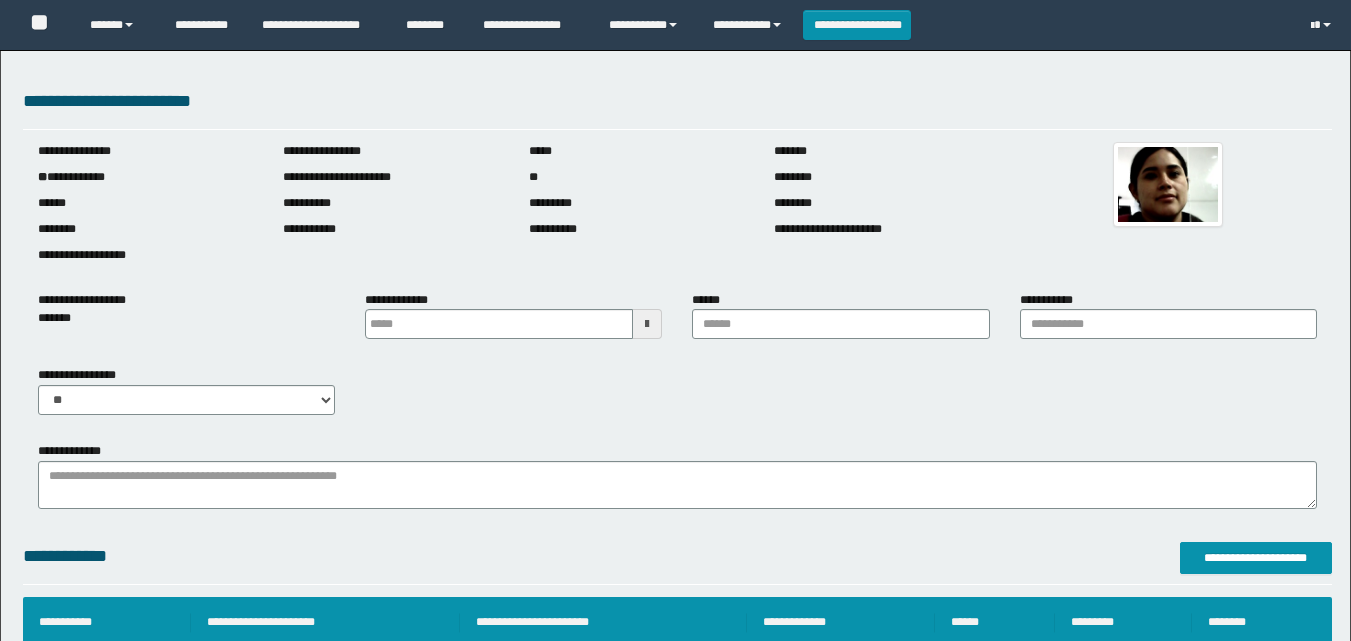 scroll, scrollTop: 0, scrollLeft: 0, axis: both 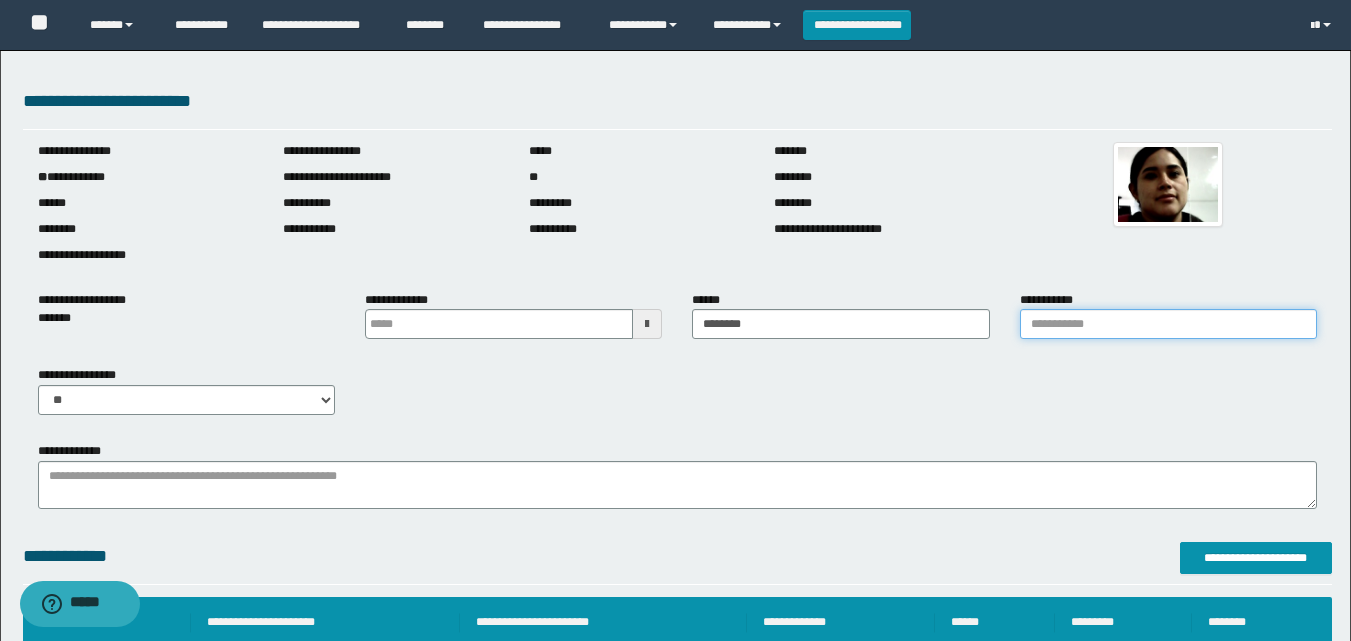 click on "**********" at bounding box center (1168, 324) 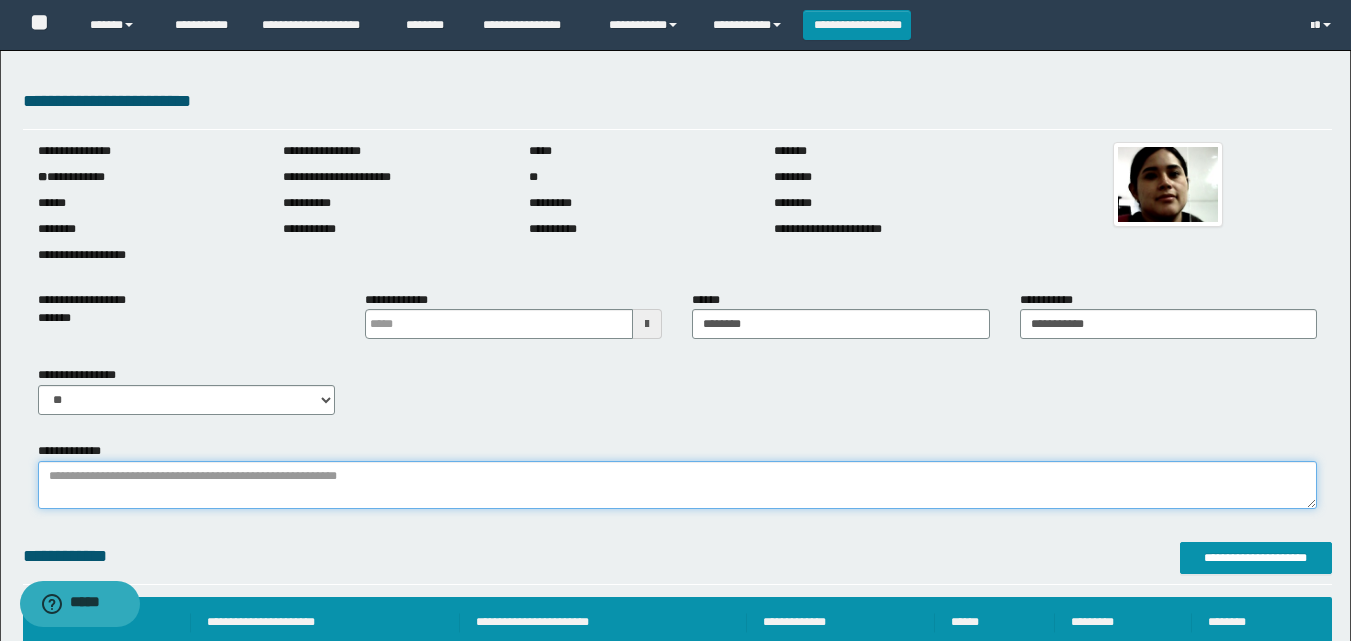 click on "**********" at bounding box center [677, 485] 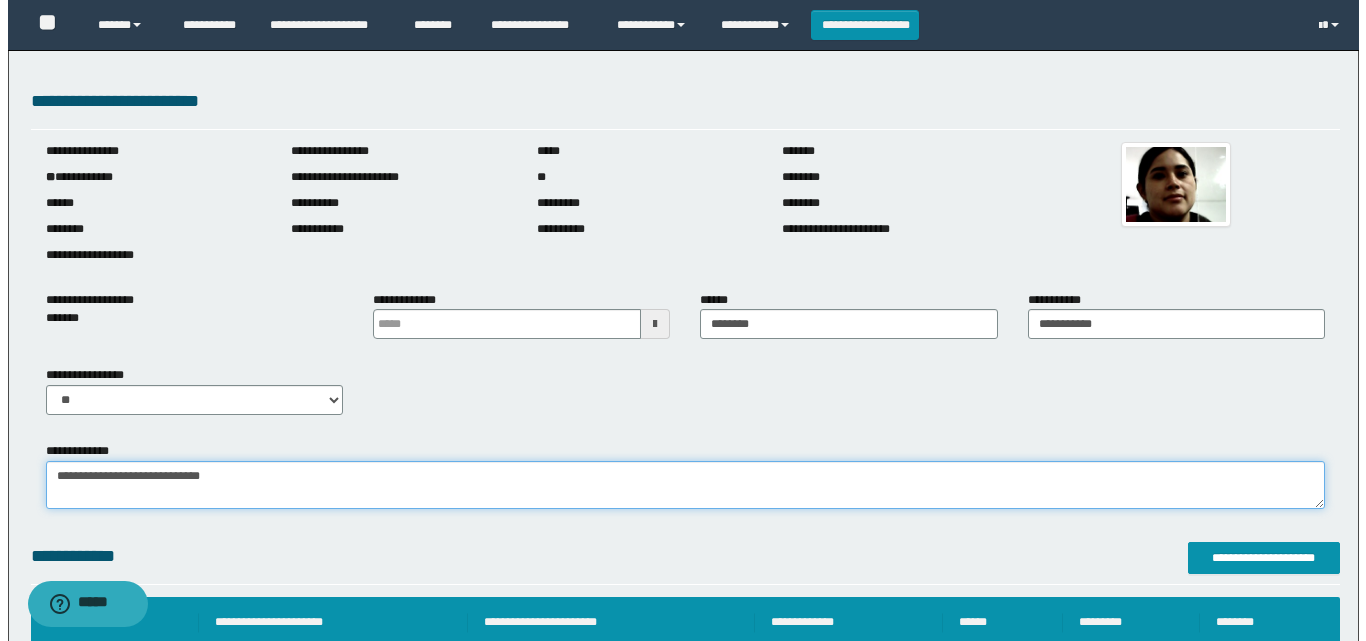 scroll, scrollTop: 300, scrollLeft: 0, axis: vertical 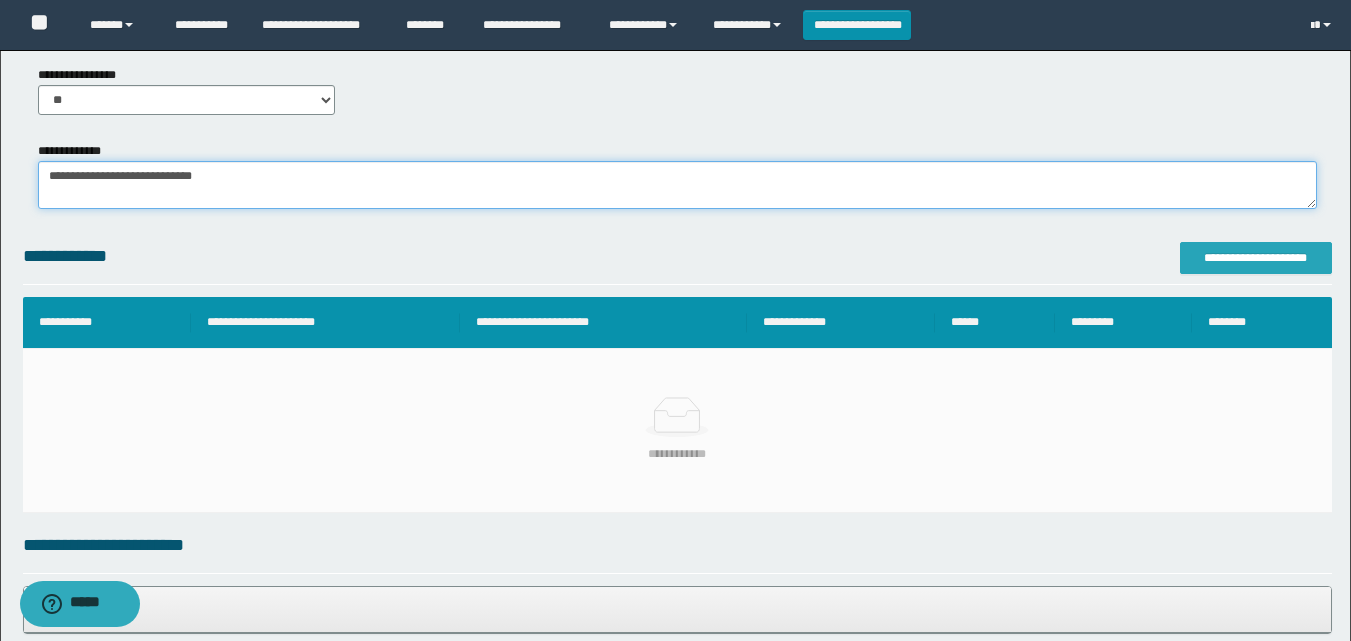 type on "**********" 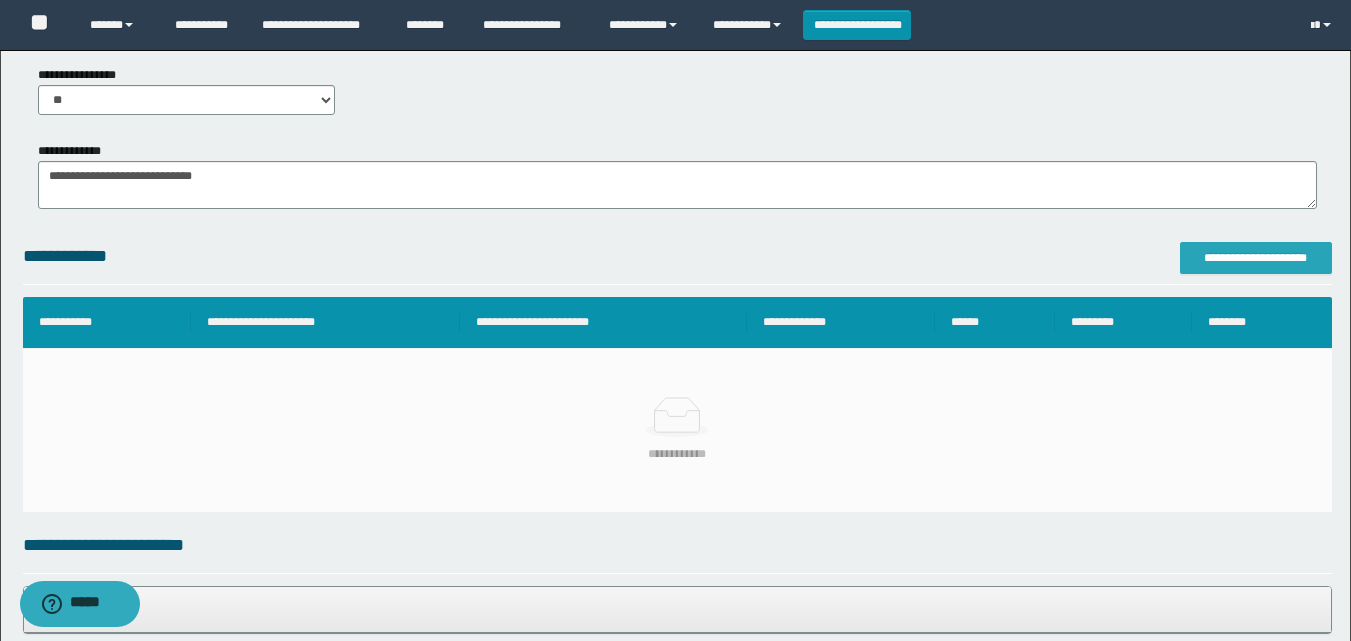 click on "**********" at bounding box center (1256, 258) 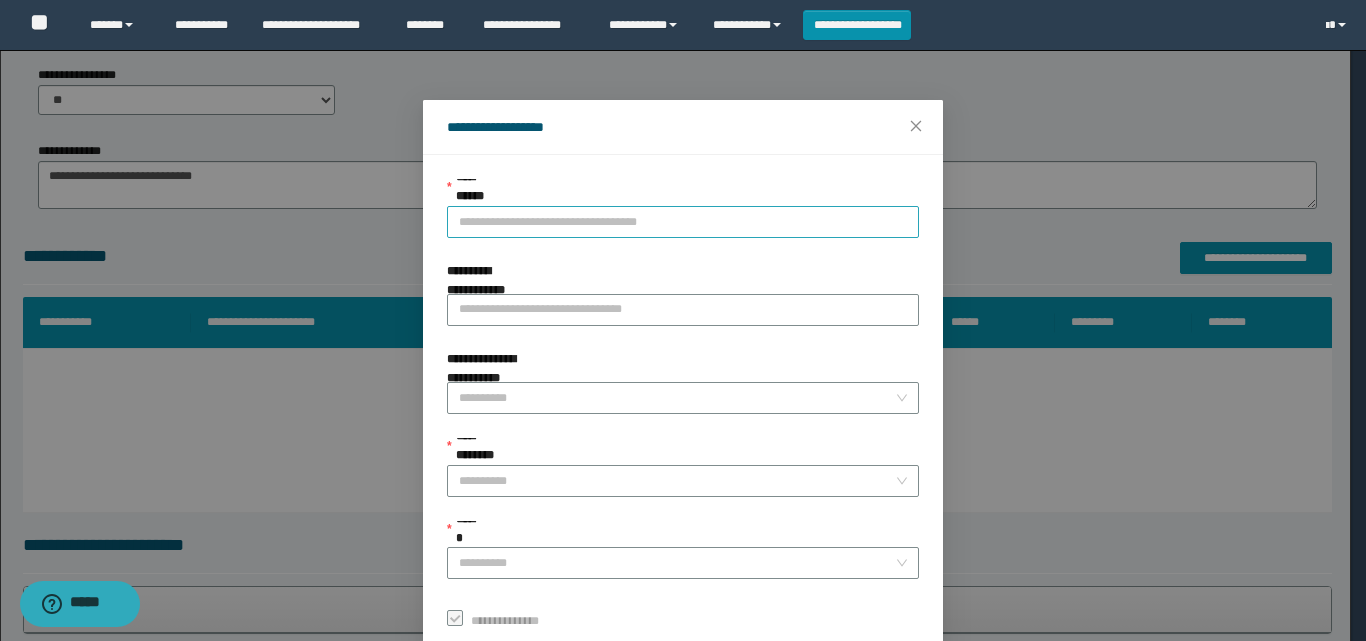 click on "**********" at bounding box center [683, 222] 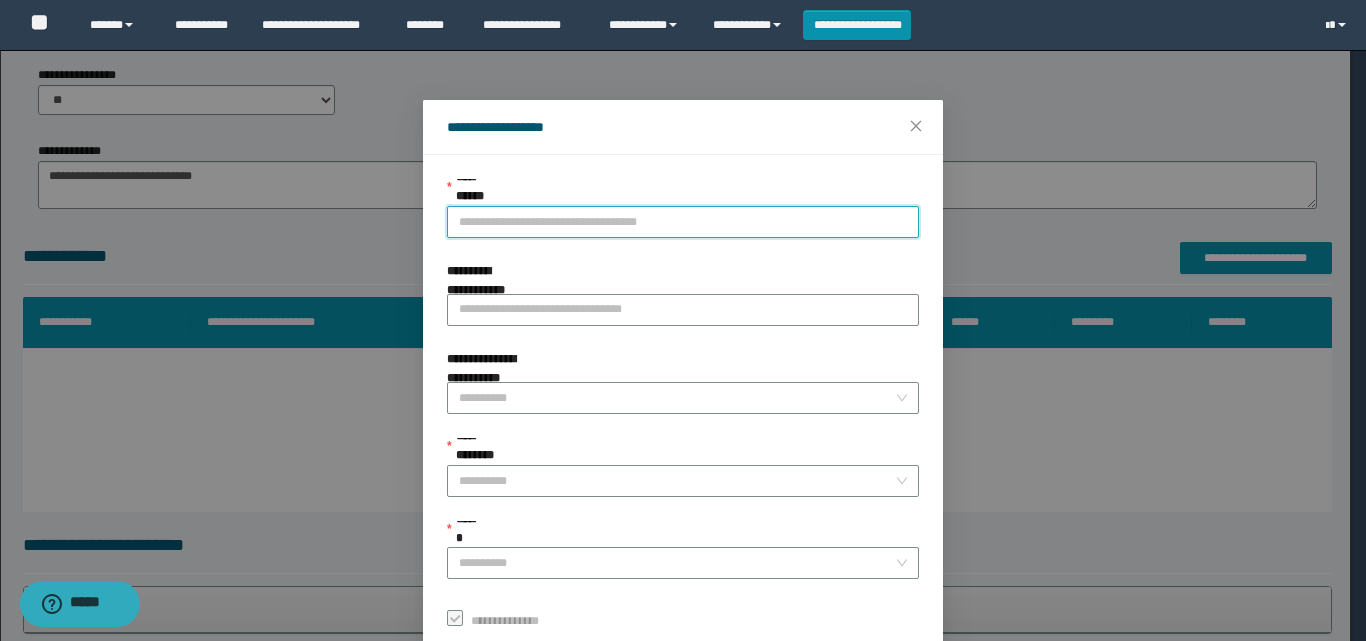 click on "**********" at bounding box center (683, 222) 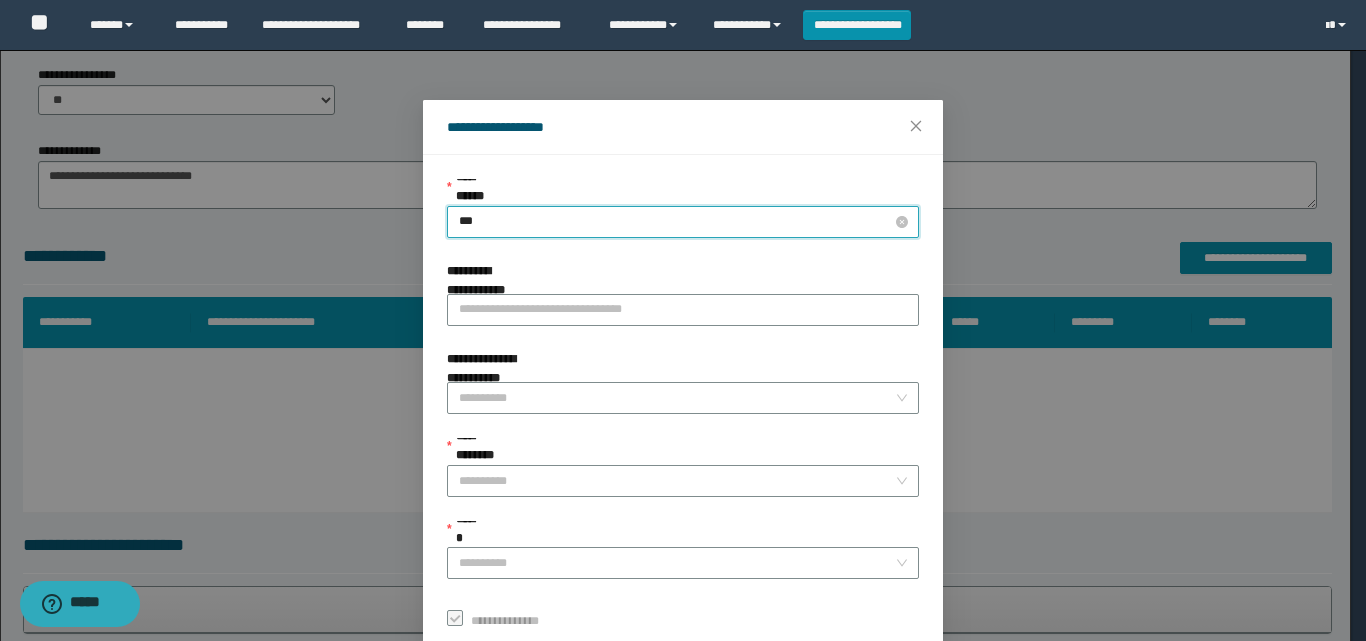 type on "****" 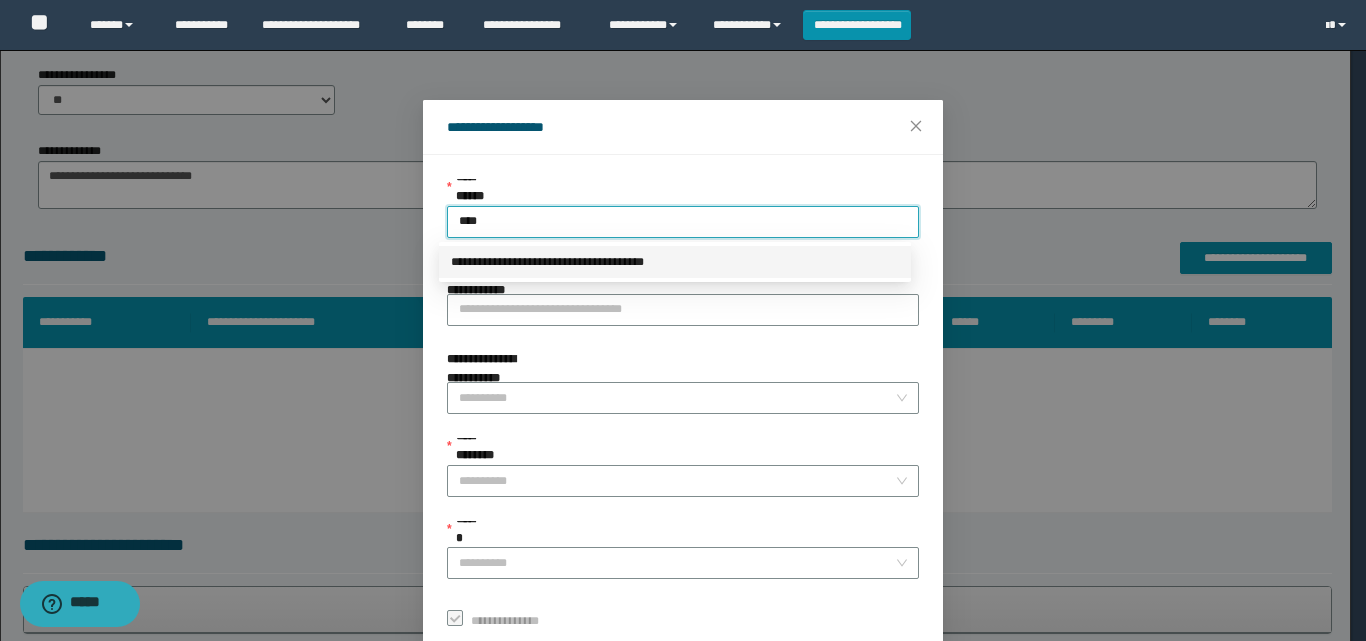click on "**********" at bounding box center (675, 262) 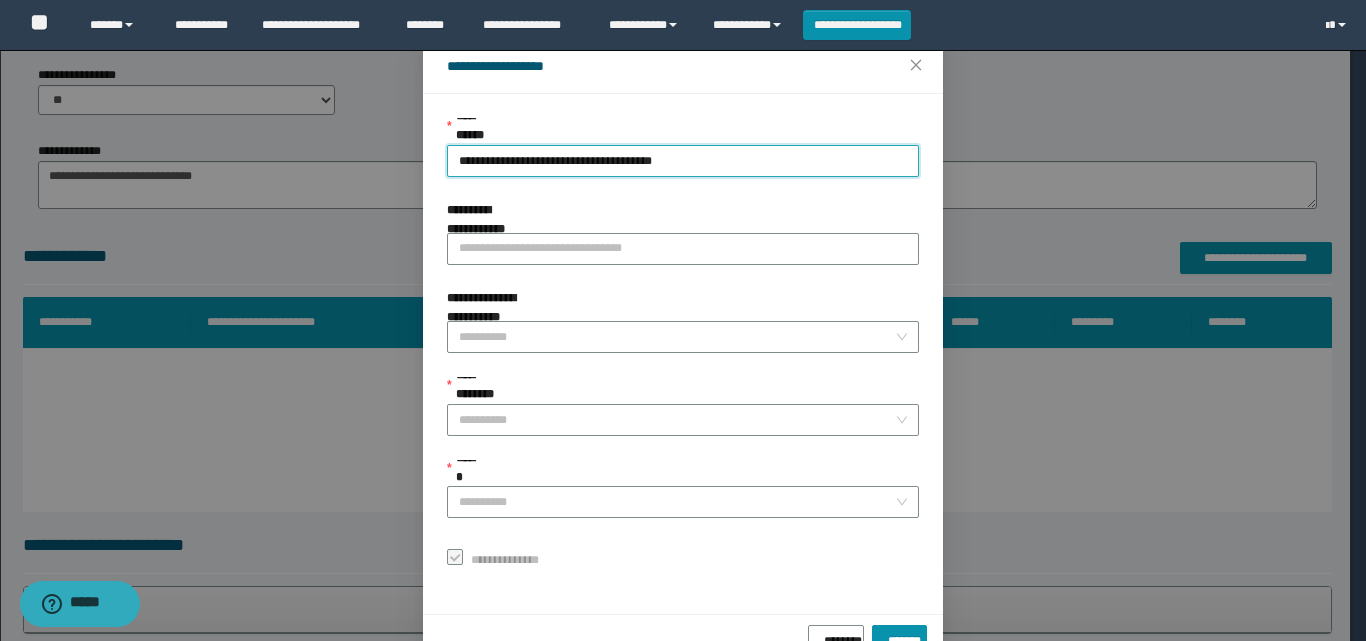 scroll, scrollTop: 111, scrollLeft: 0, axis: vertical 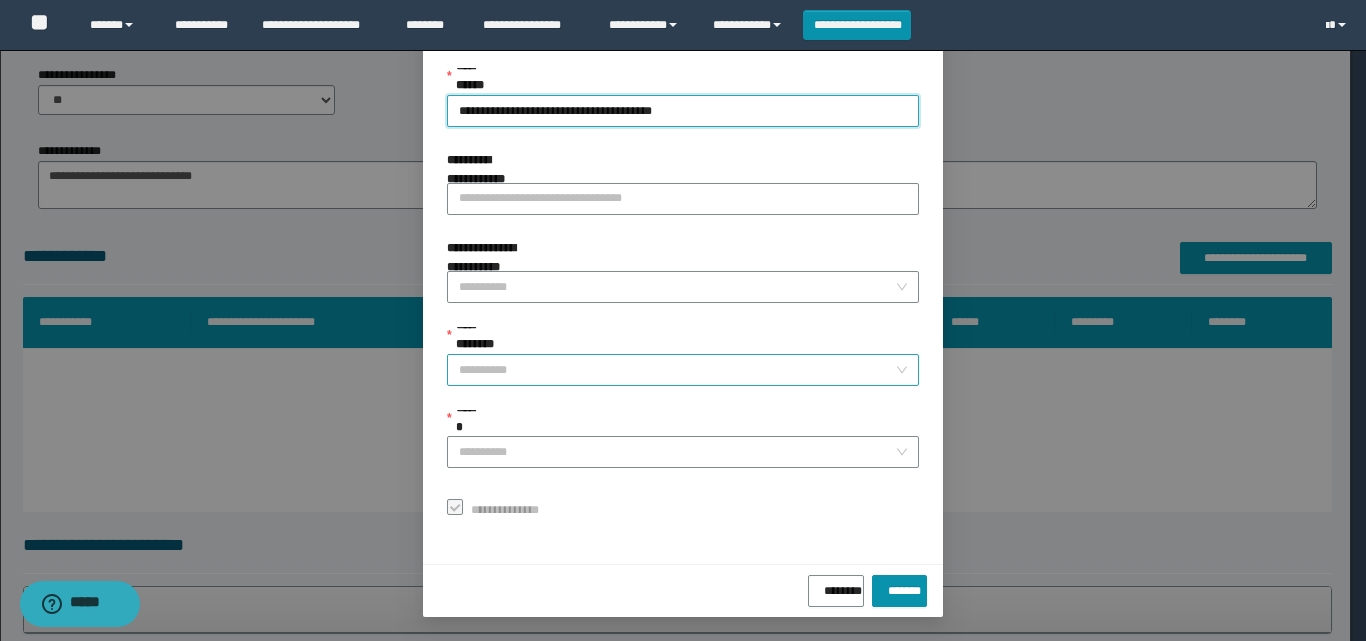 click on "**********" at bounding box center (677, 370) 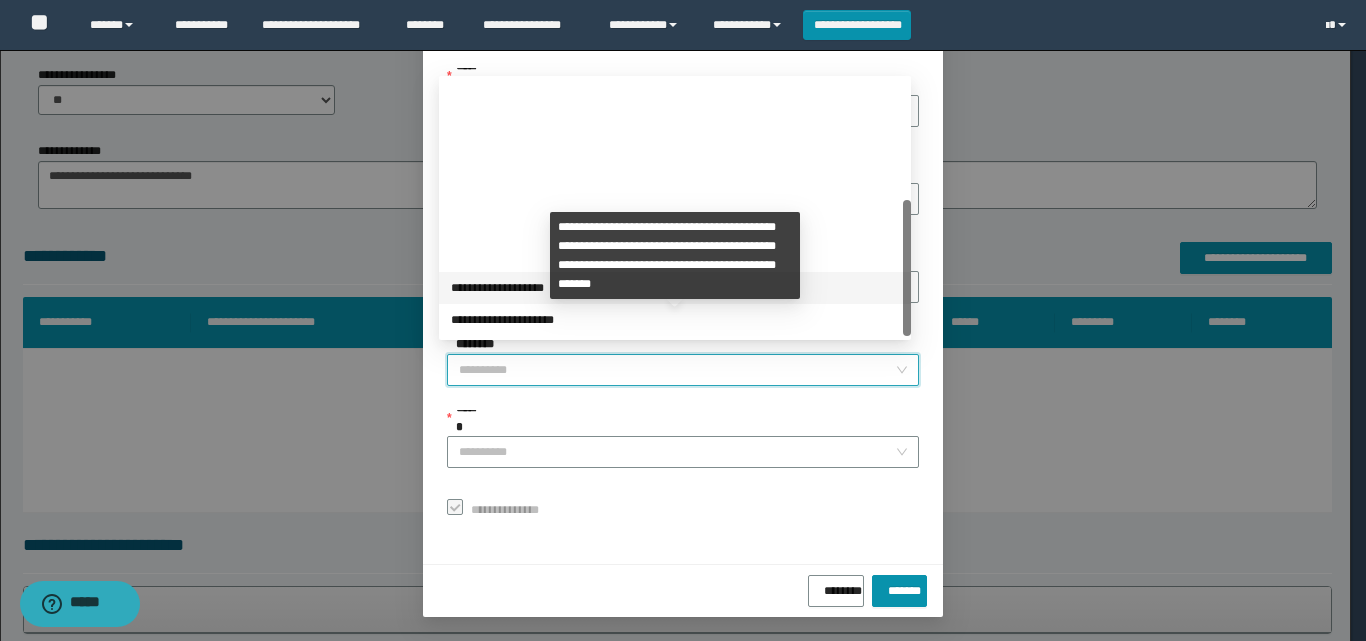 scroll, scrollTop: 224, scrollLeft: 0, axis: vertical 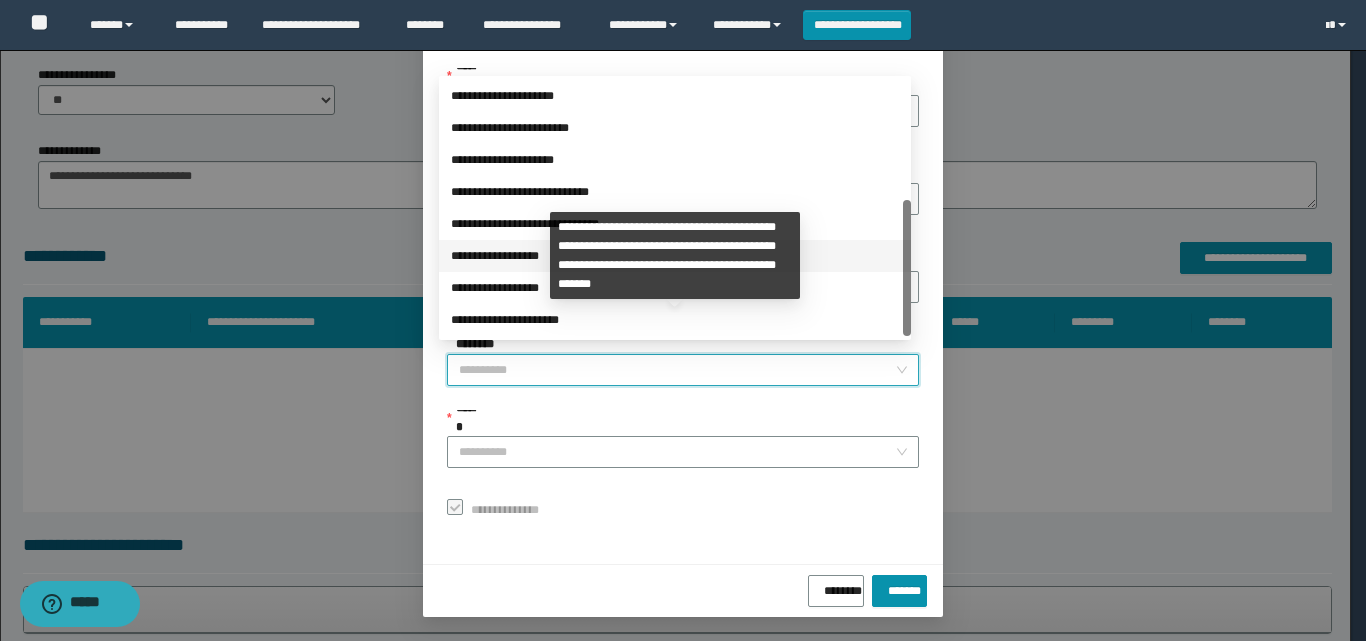 click on "**********" at bounding box center (675, 256) 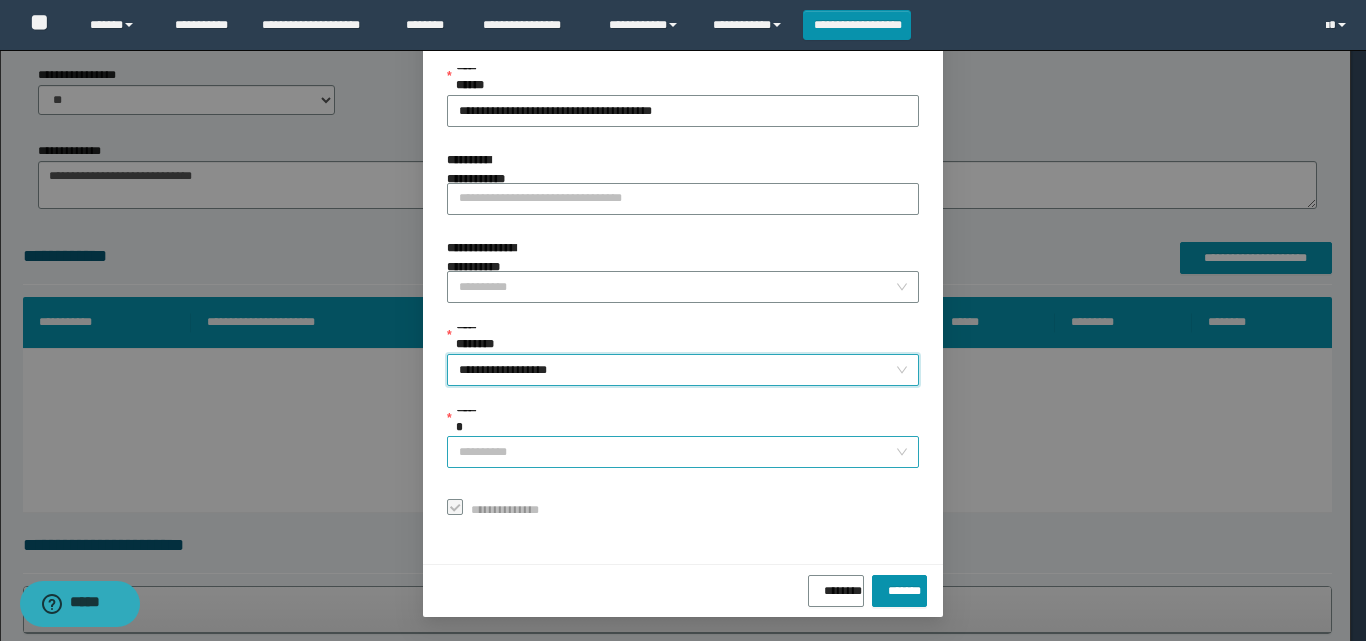click on "******" at bounding box center [677, 452] 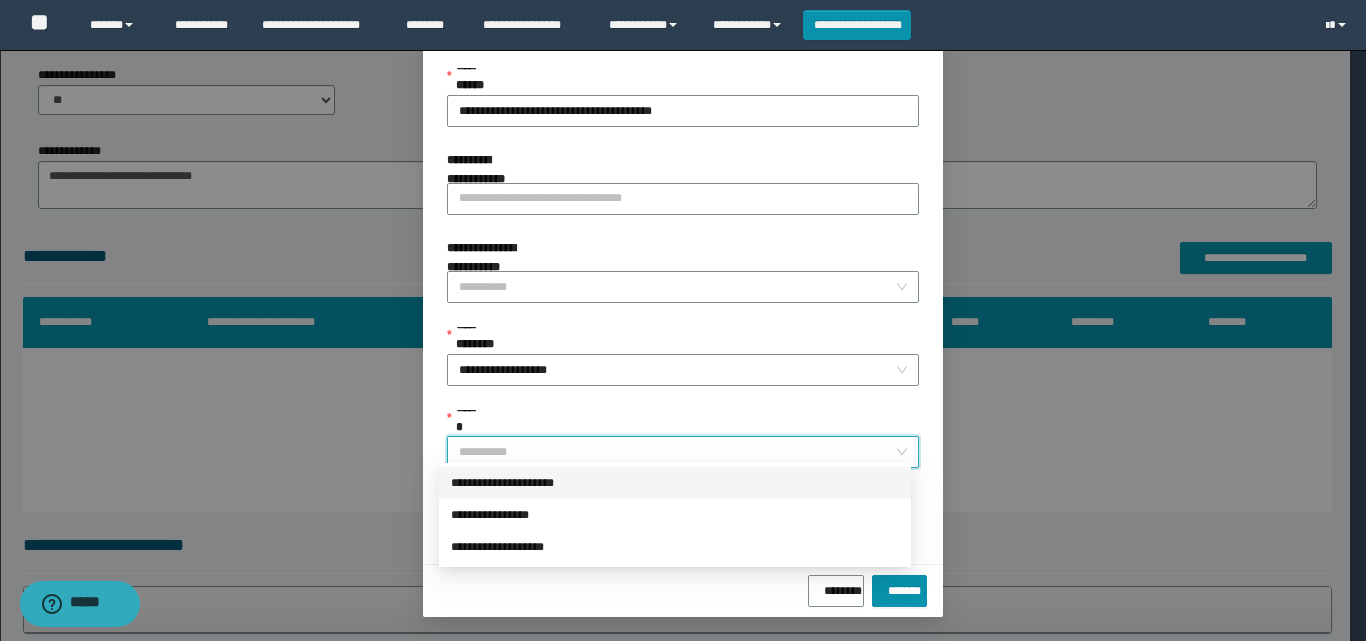 click on "**********" at bounding box center [675, 483] 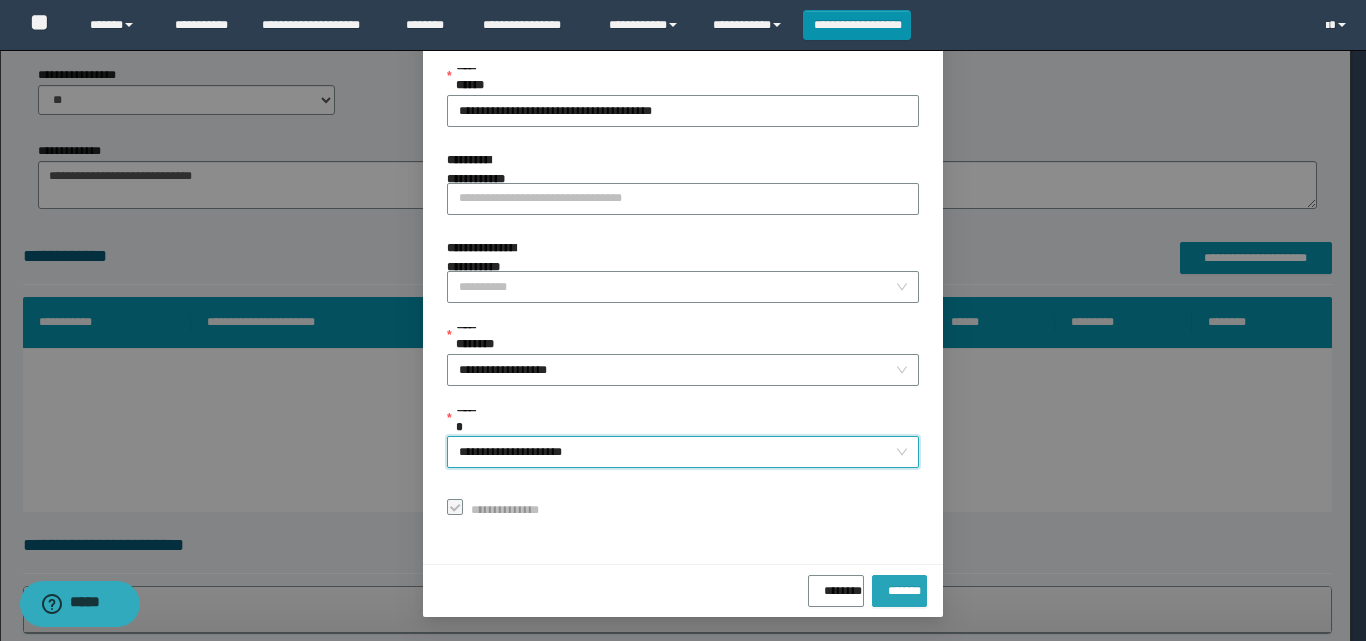 click on "*******" at bounding box center [899, 587] 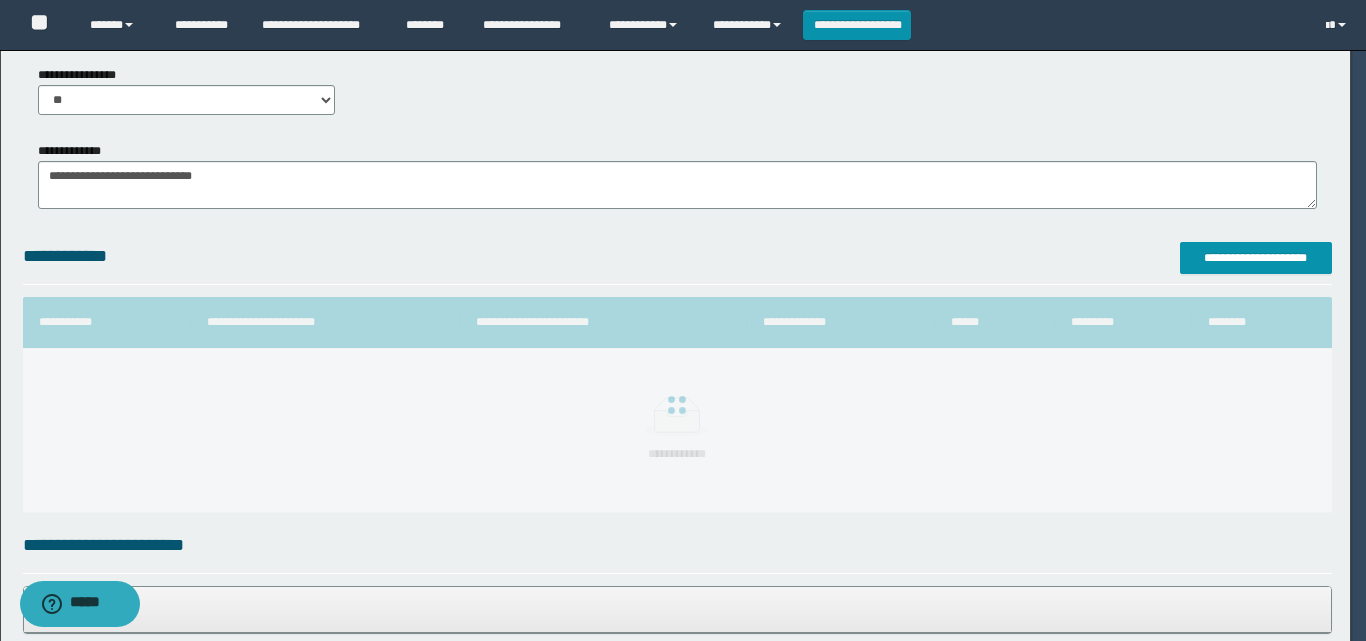 scroll, scrollTop: 64, scrollLeft: 0, axis: vertical 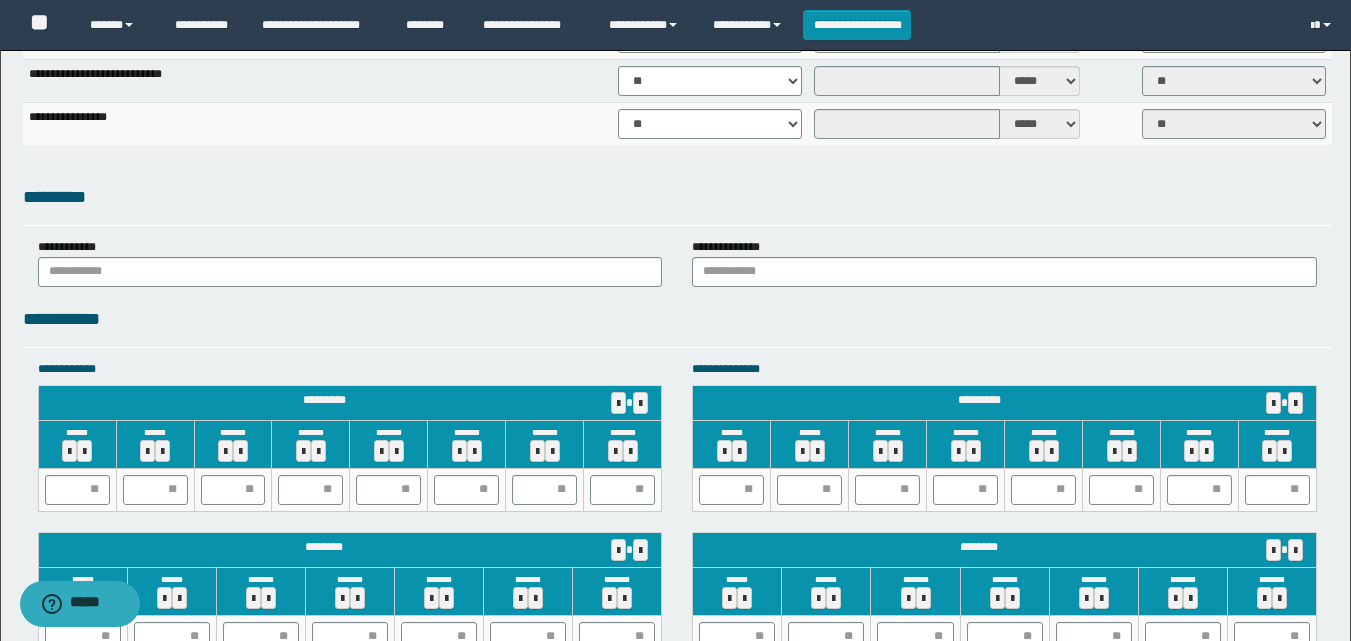 click on "**********" at bounding box center [350, 369] 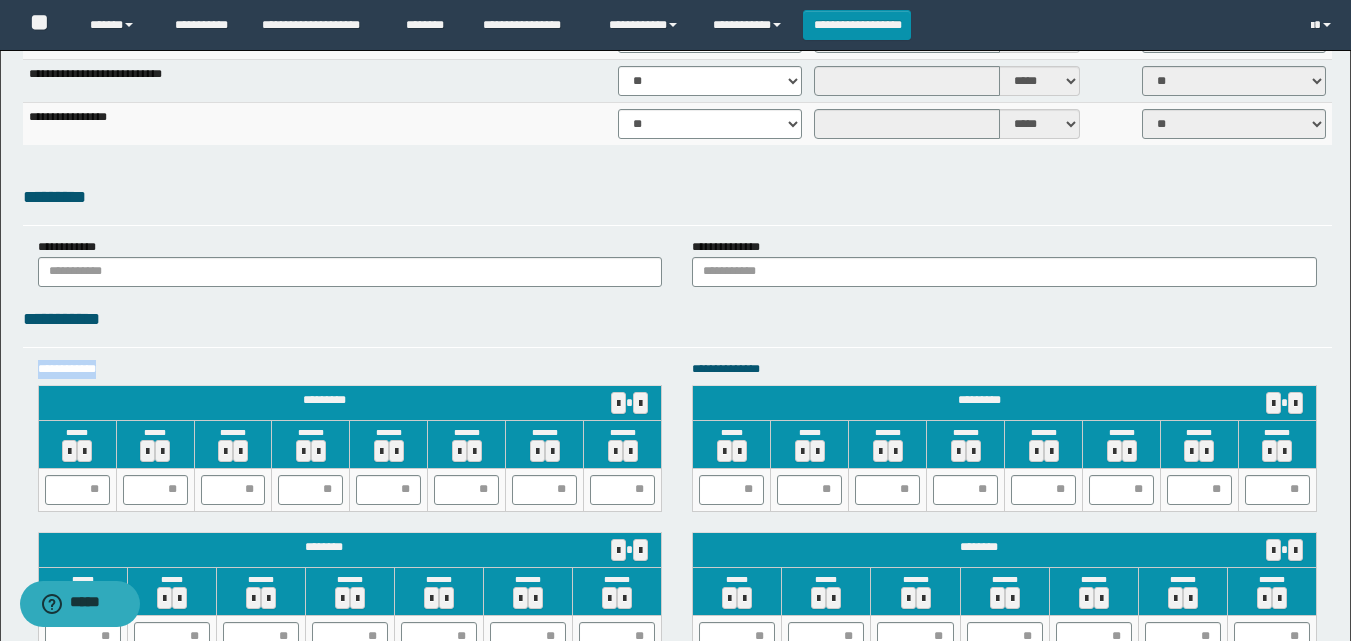 click on "**********" at bounding box center [350, 369] 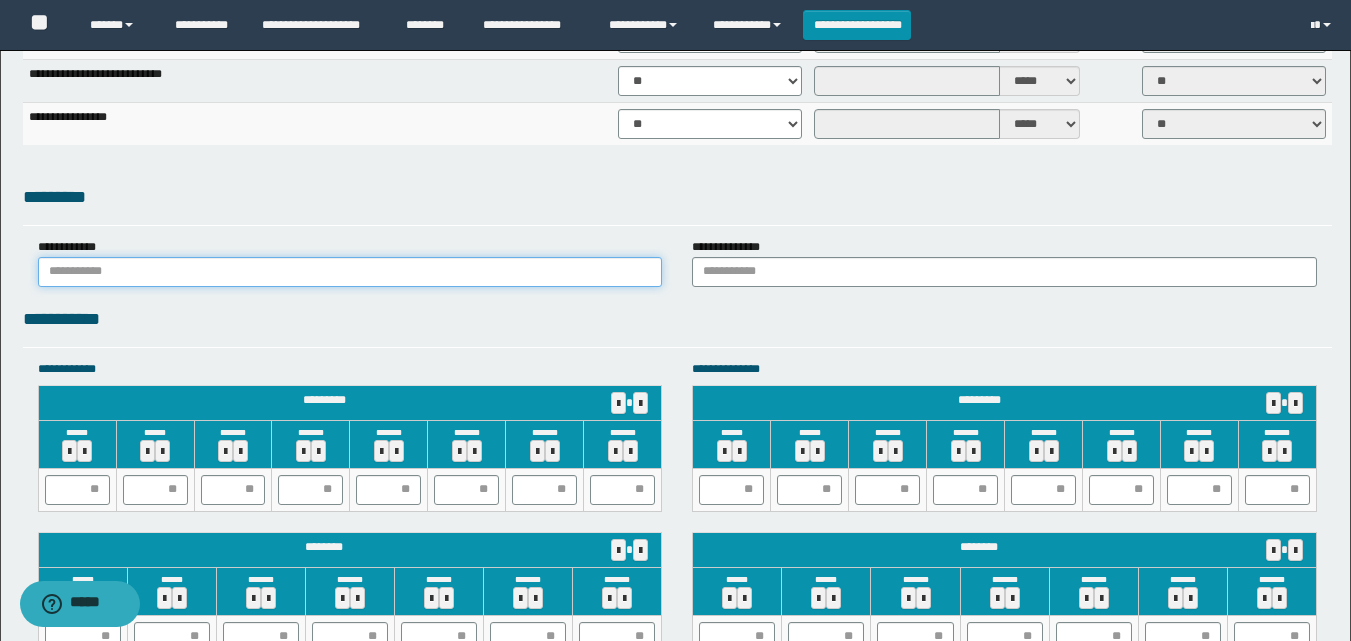 click at bounding box center (350, 272) 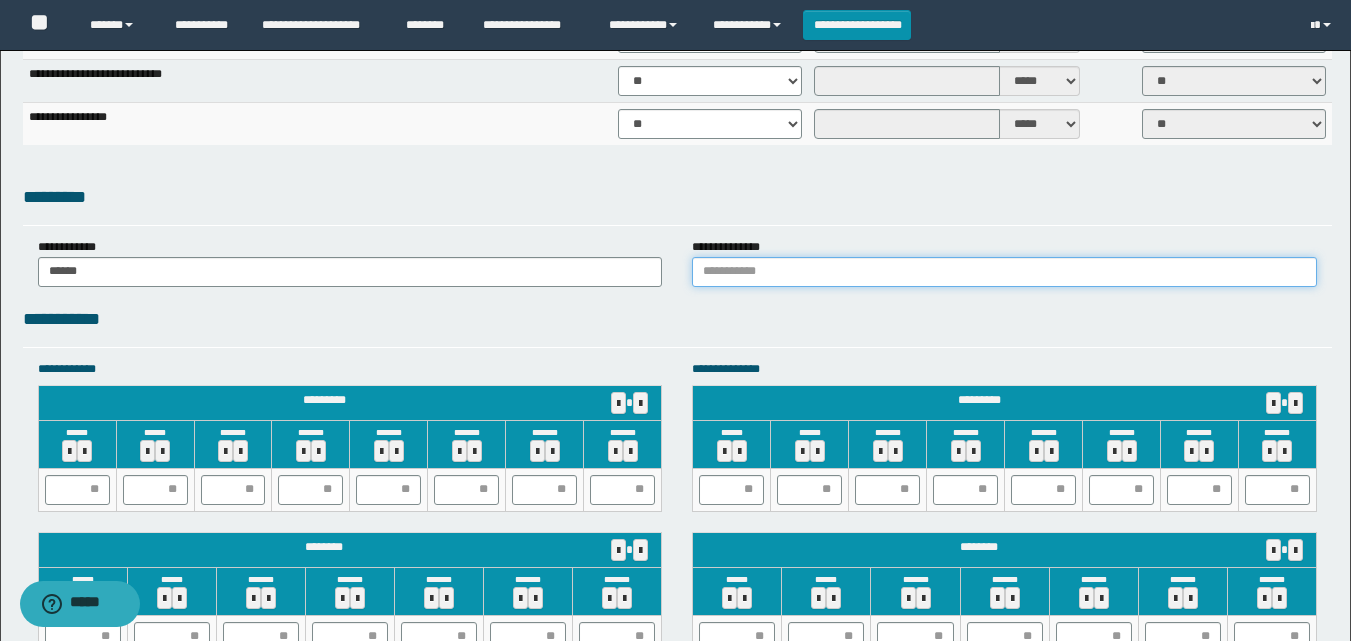 click at bounding box center (1004, 272) 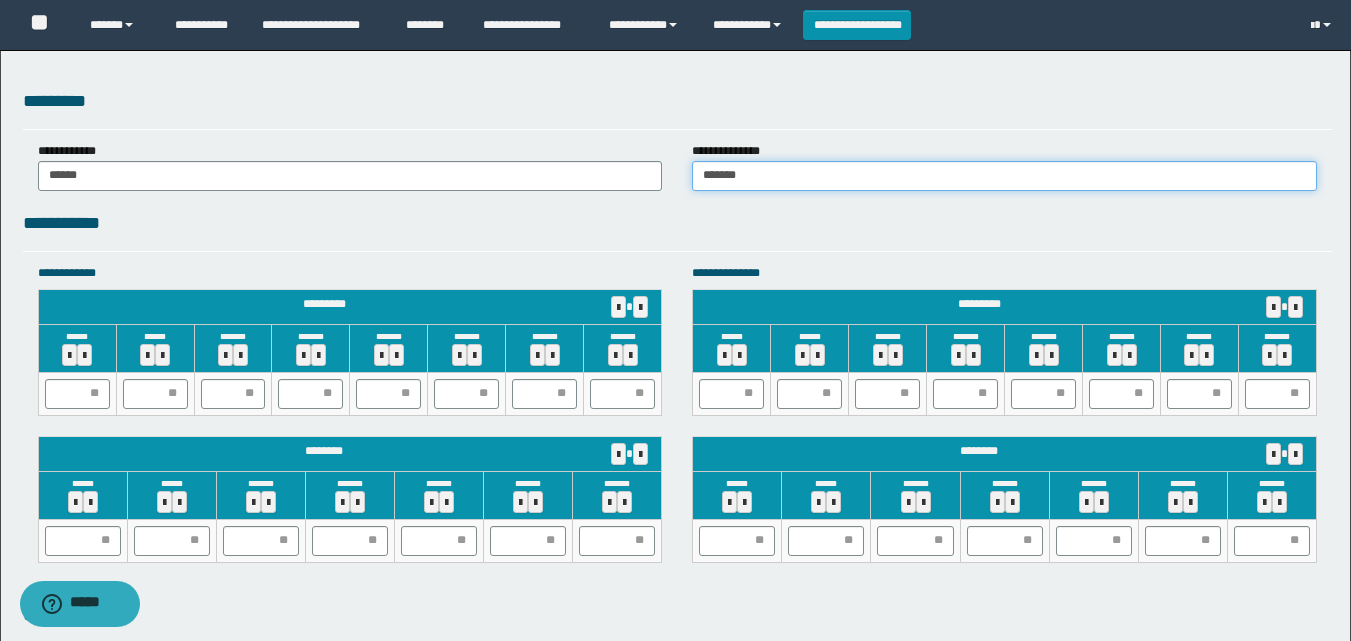 scroll, scrollTop: 1693, scrollLeft: 0, axis: vertical 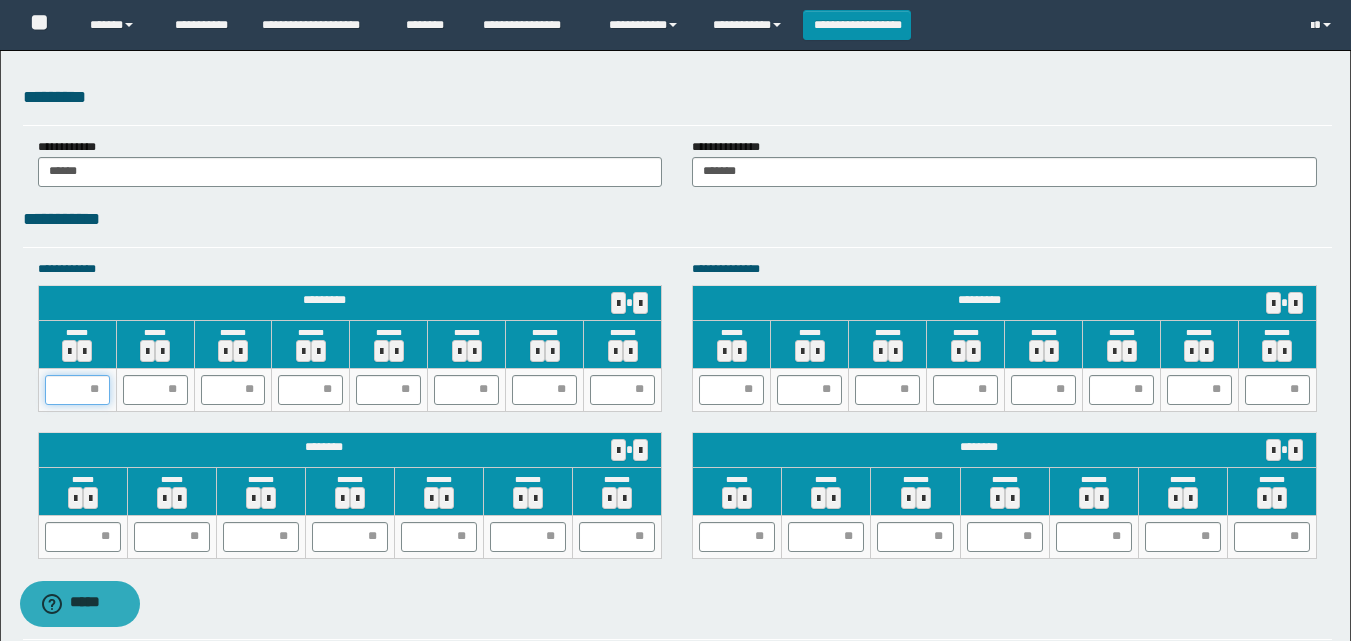 click at bounding box center [77, 390] 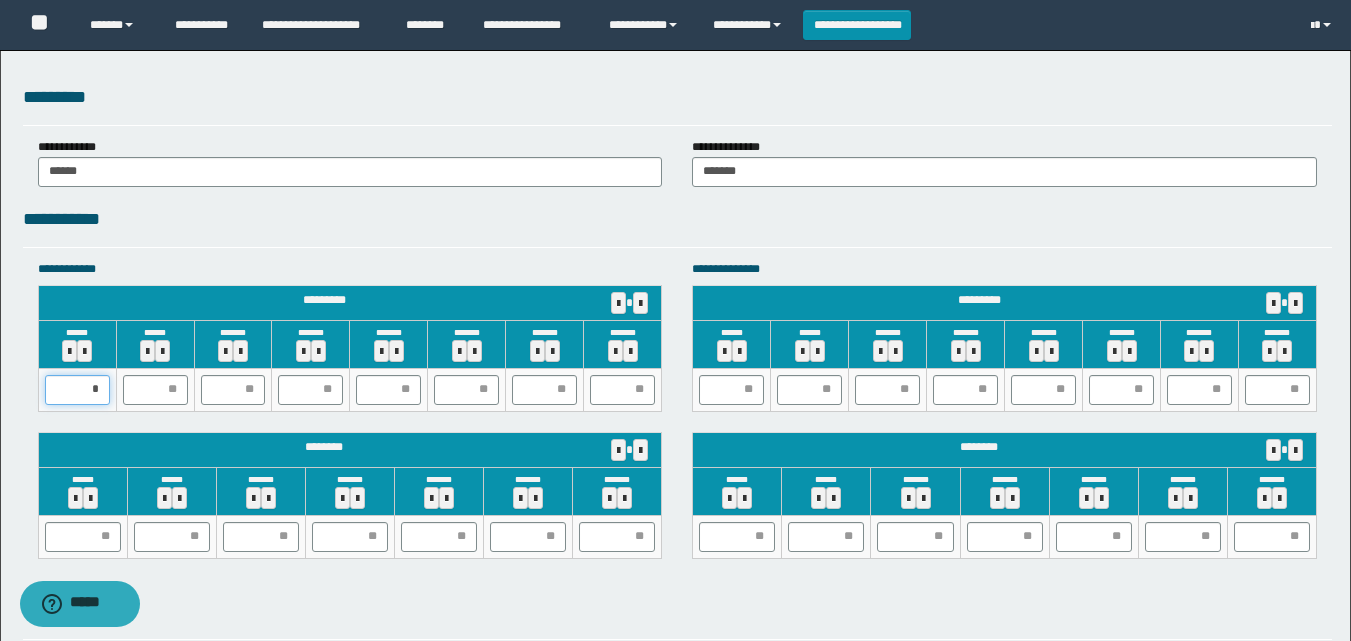 type on "**" 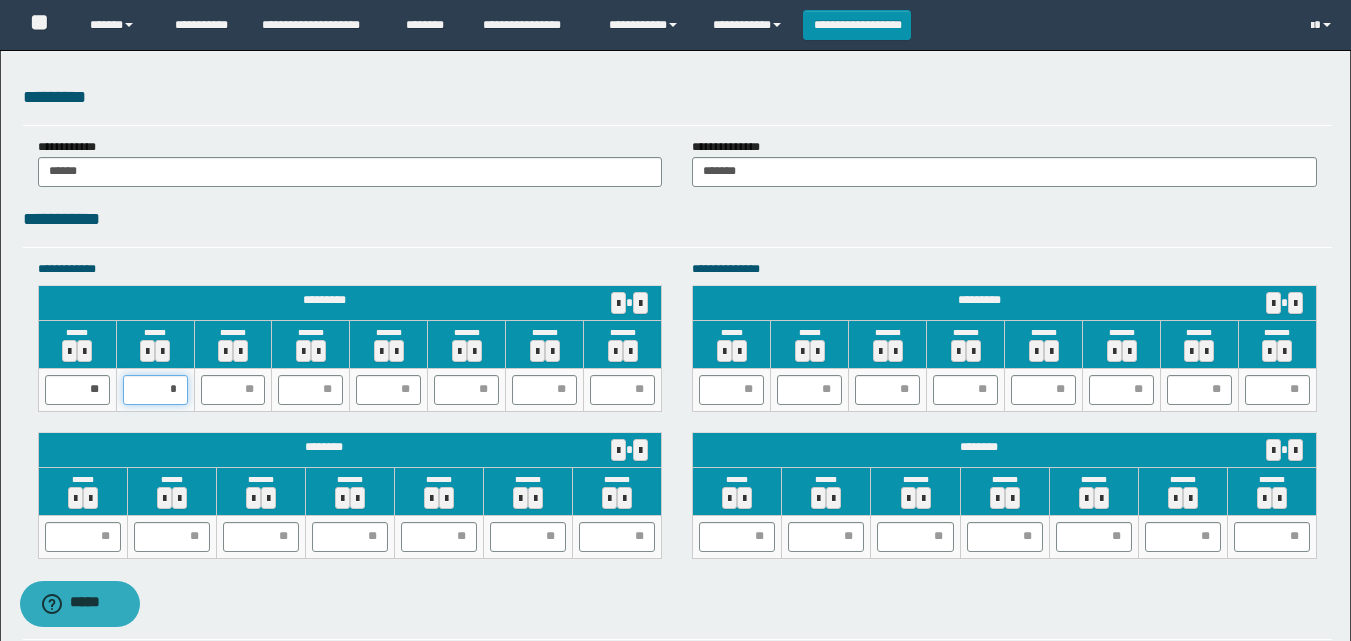 type on "**" 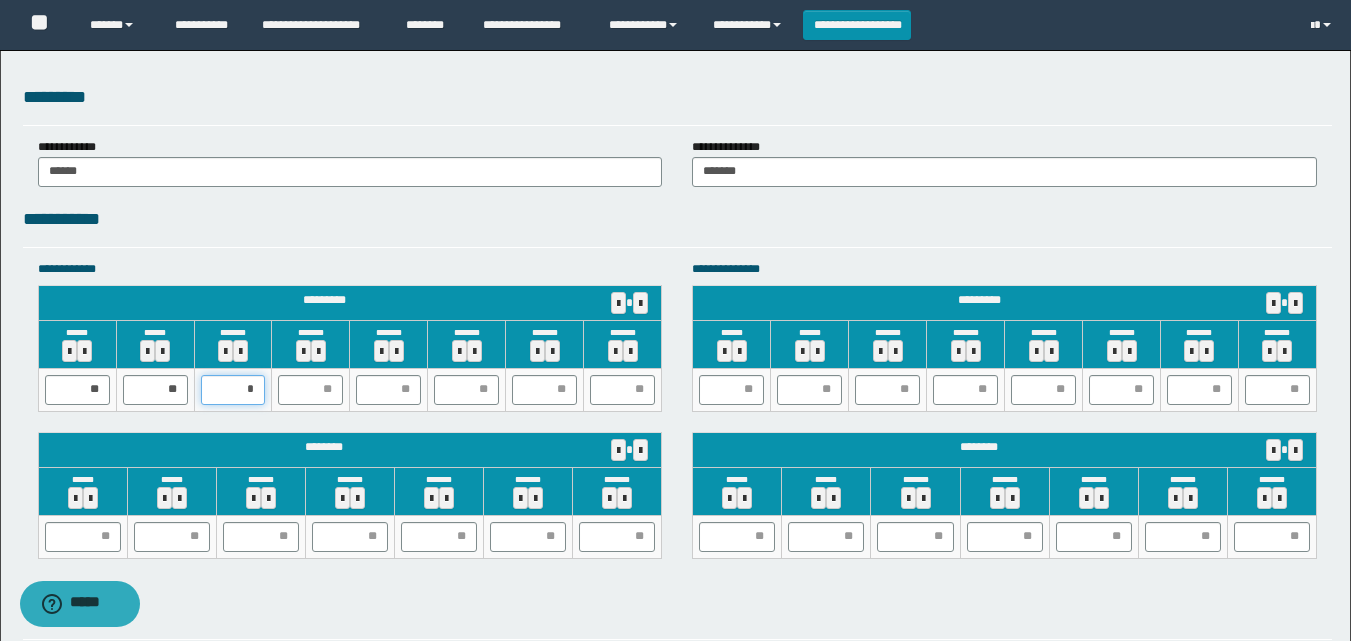 type on "**" 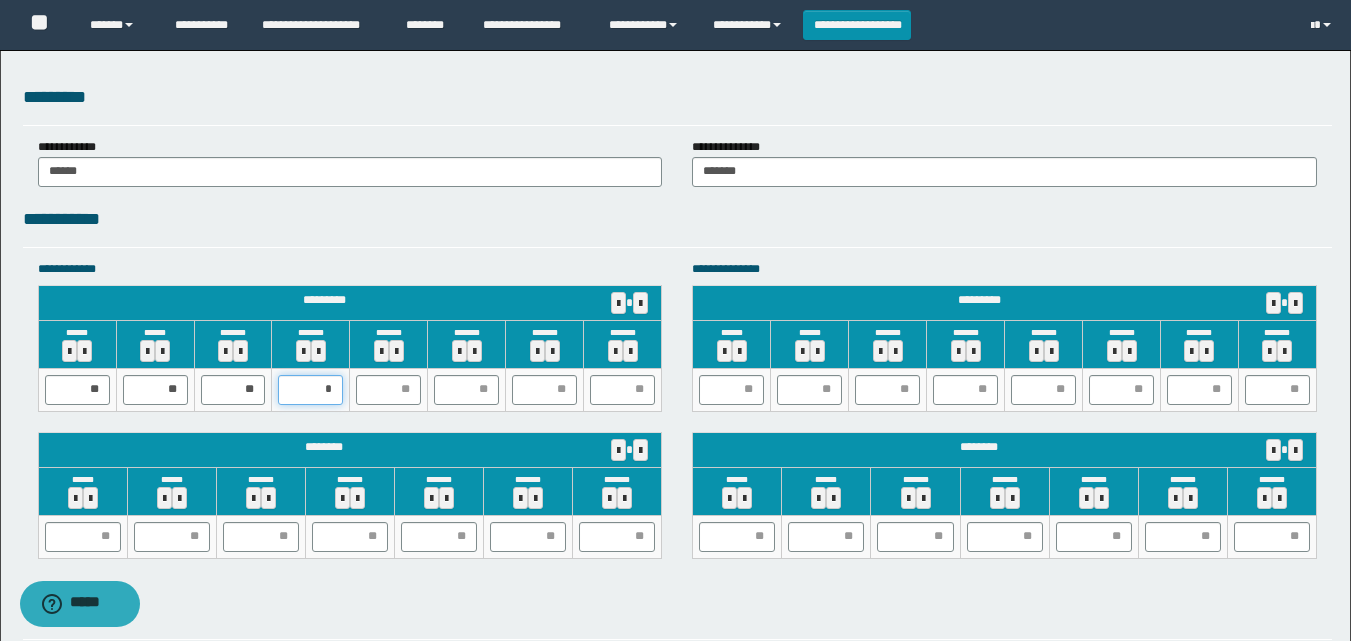 type on "**" 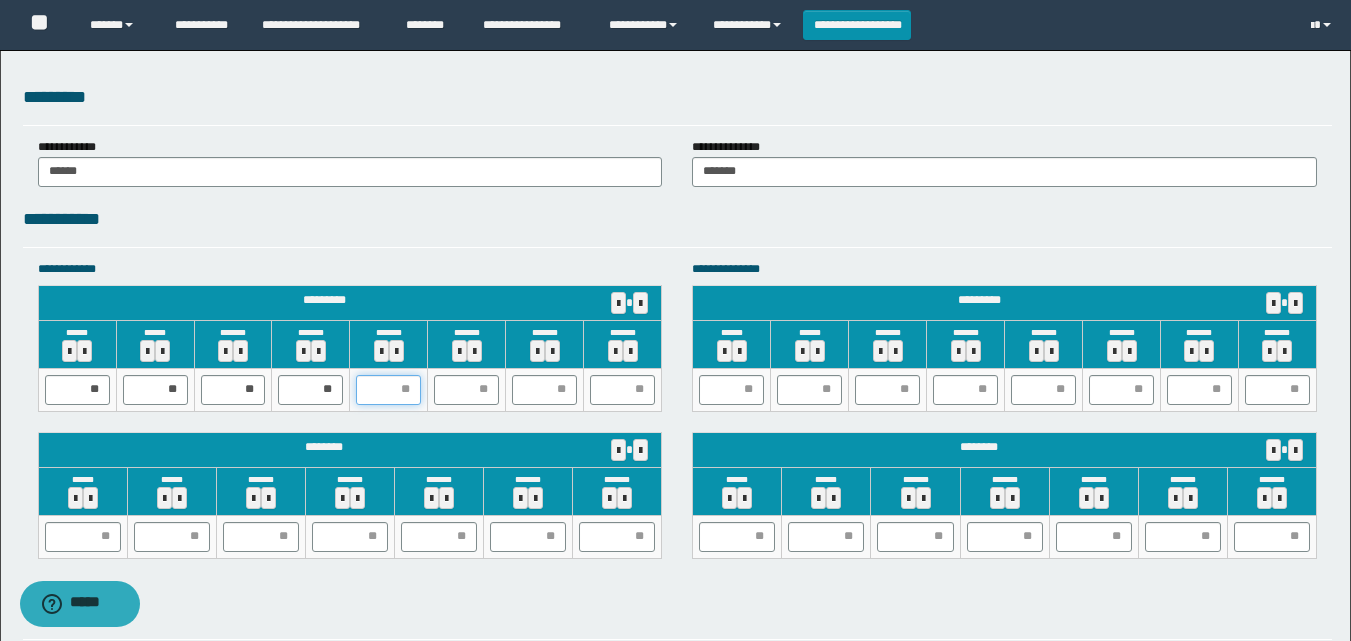 type on "*" 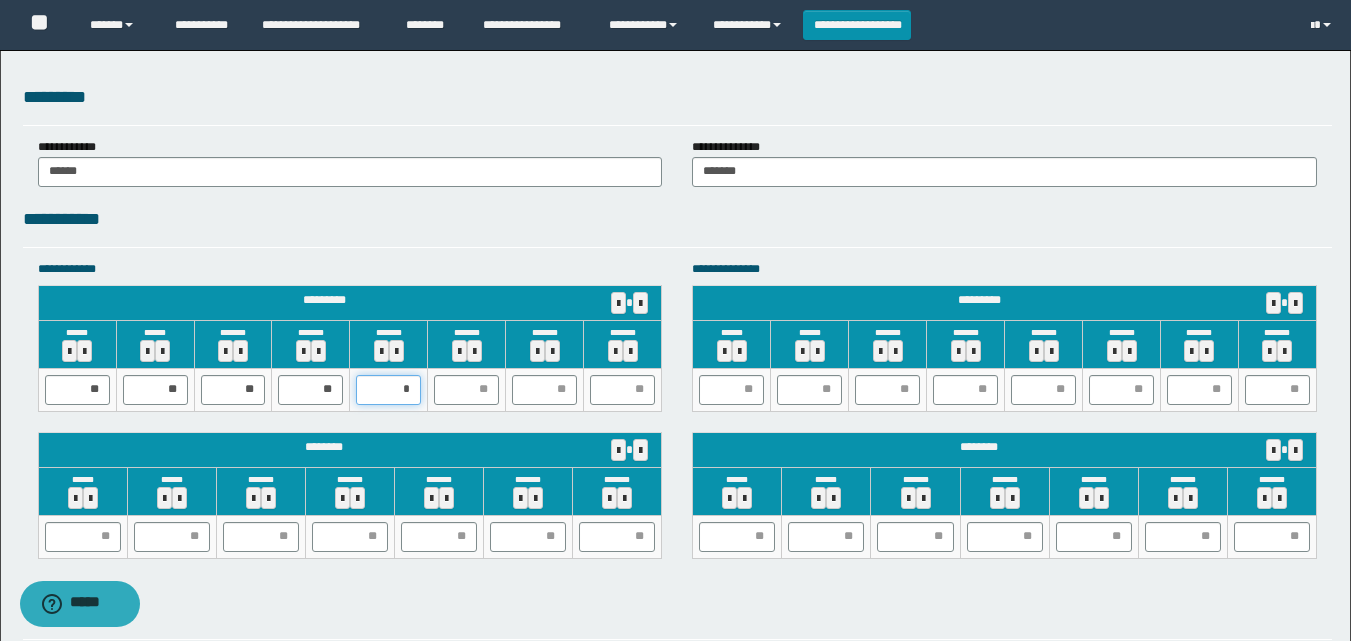 type on "**" 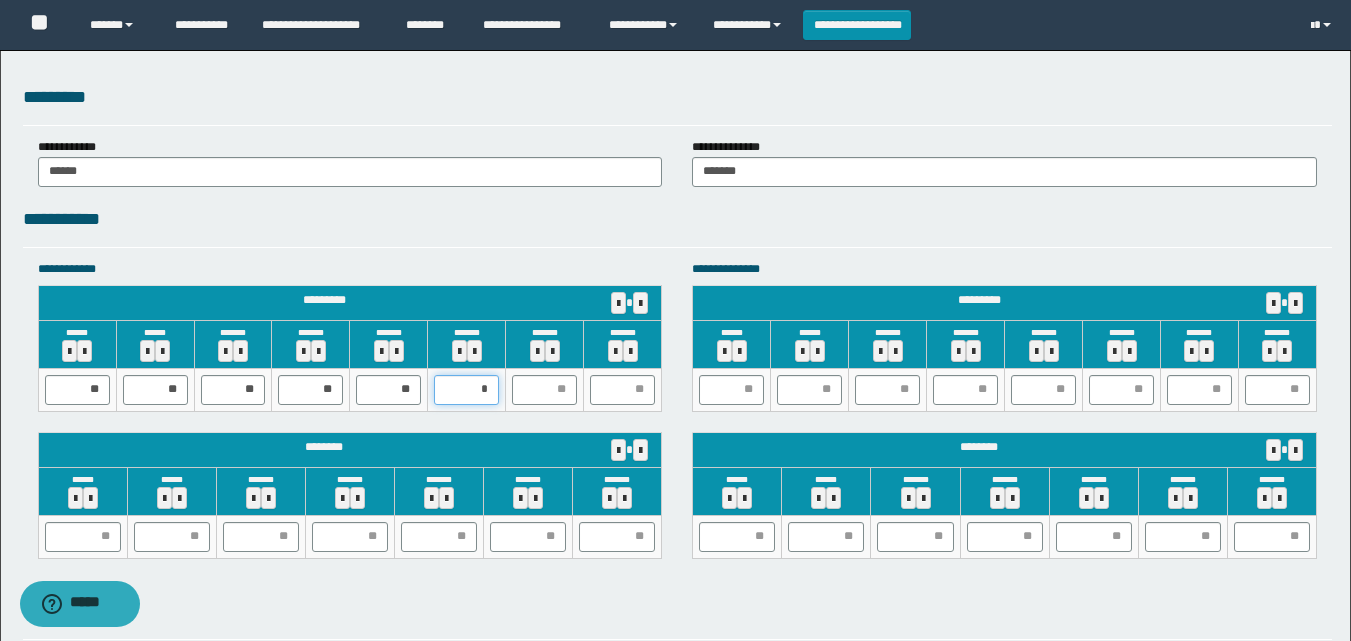 type on "**" 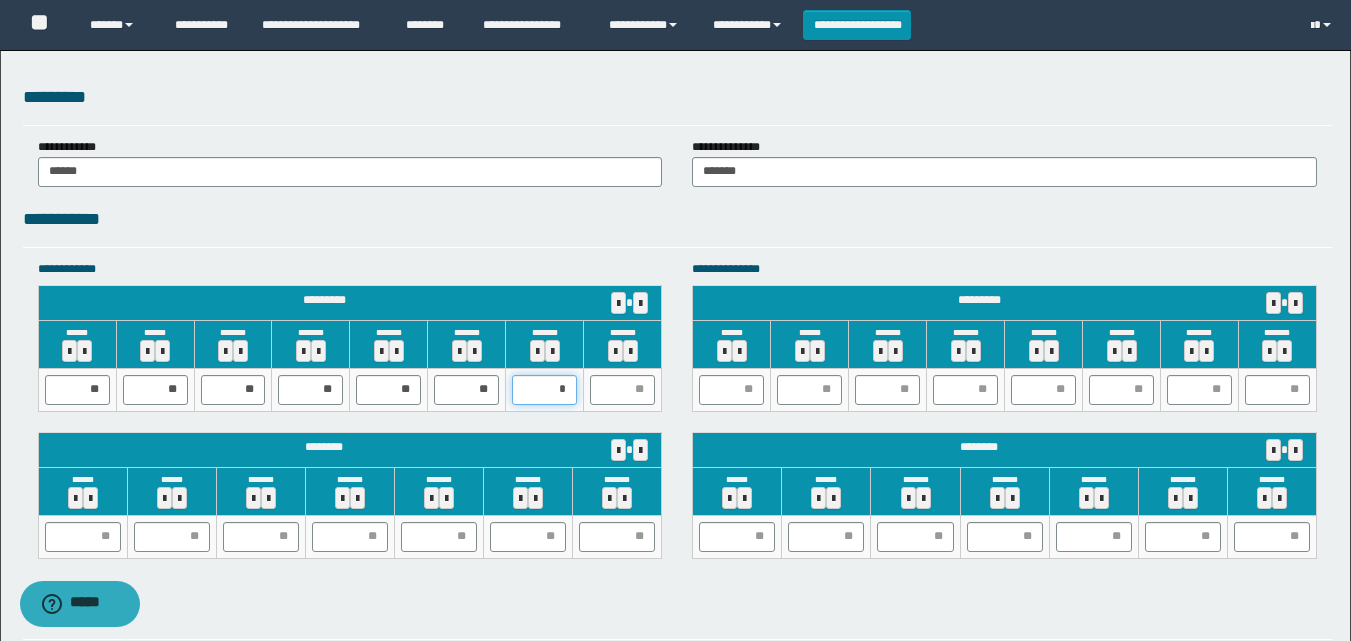 type on "**" 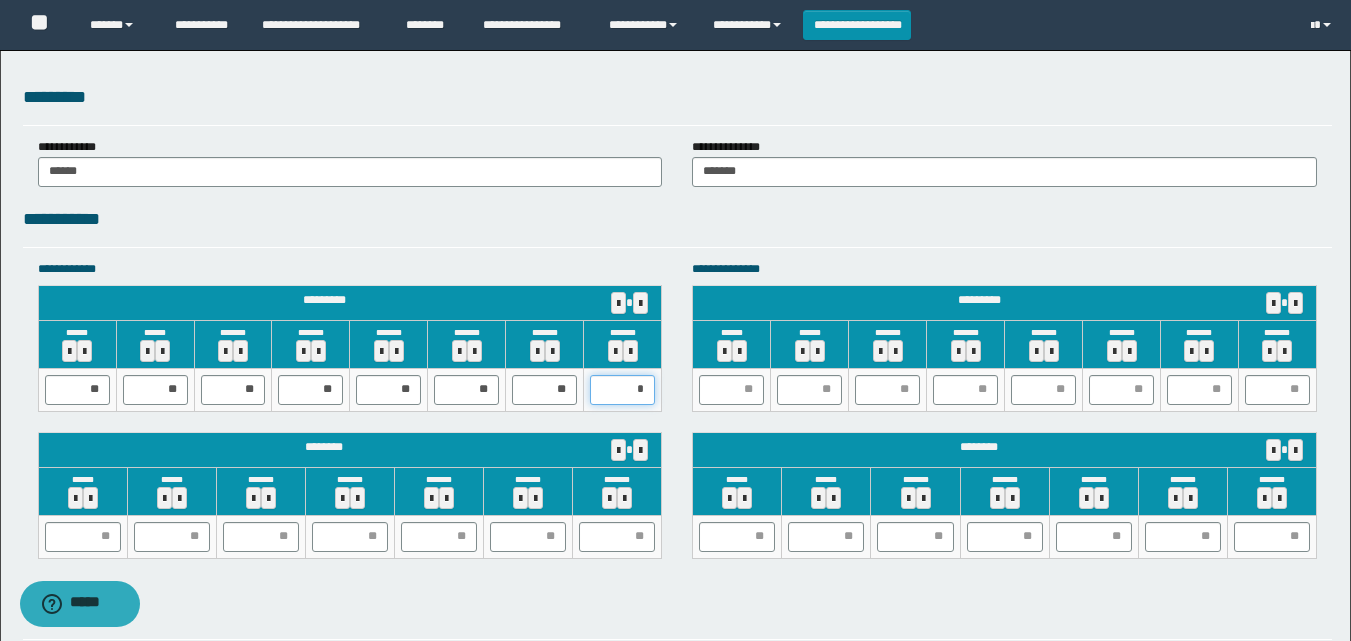 type on "**" 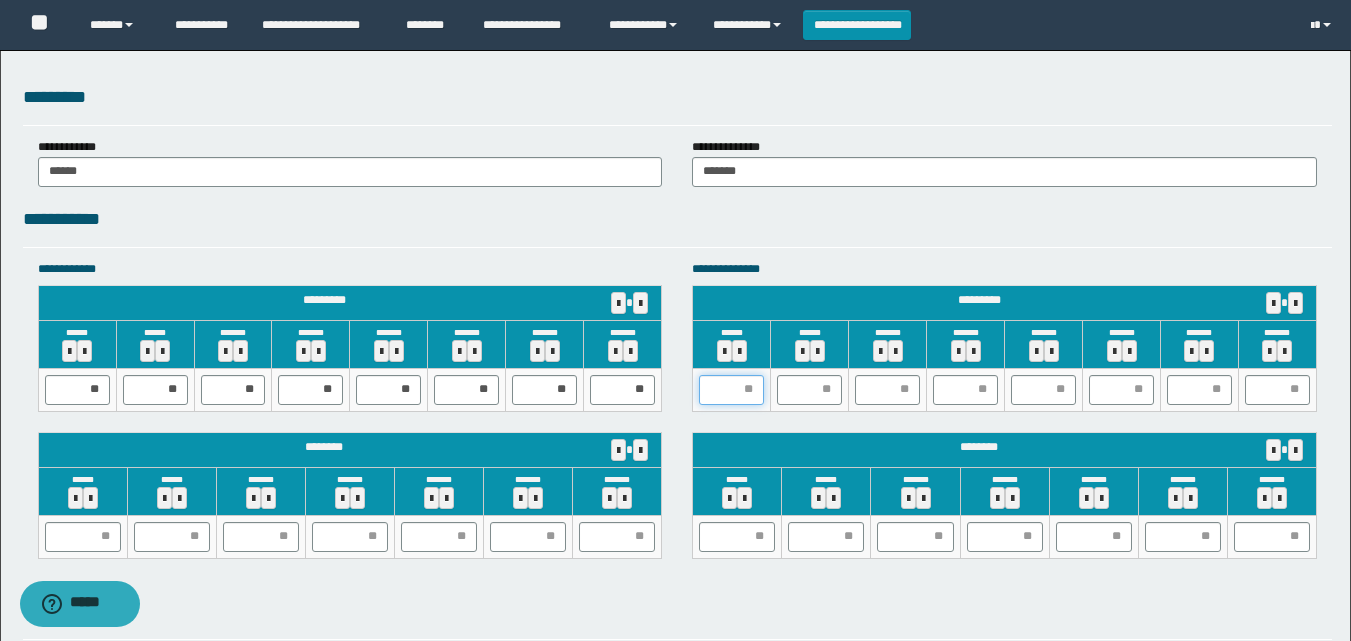 click at bounding box center (731, 390) 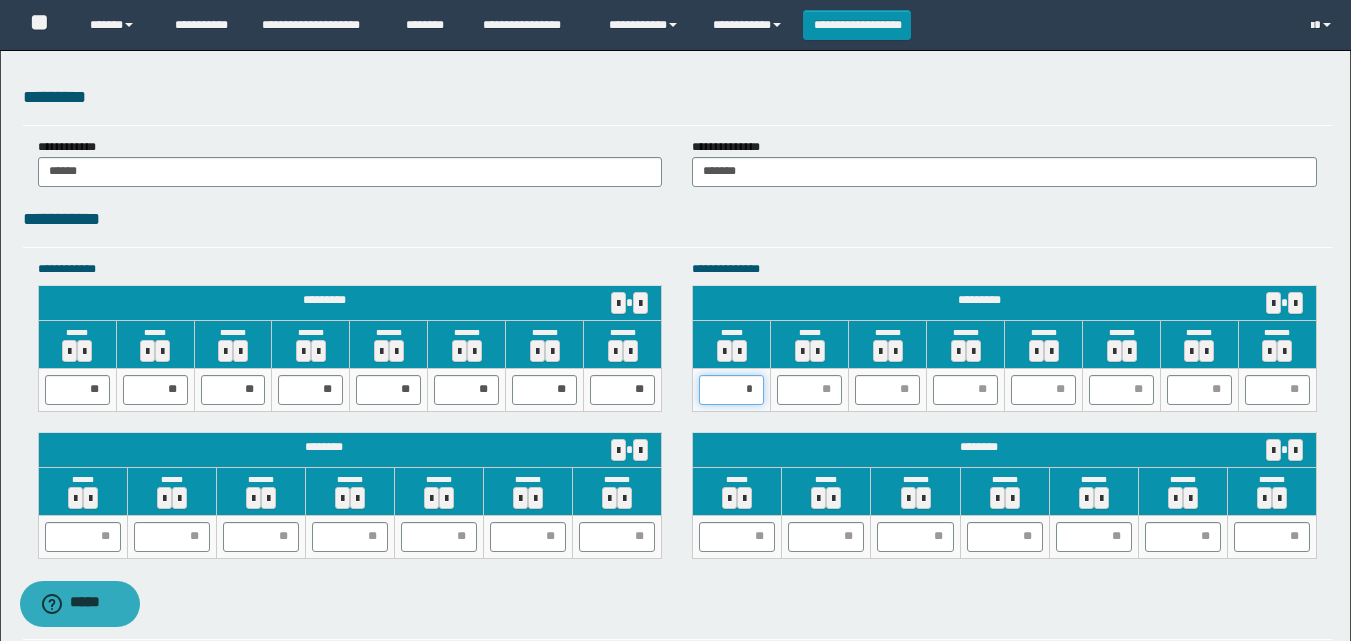 type on "**" 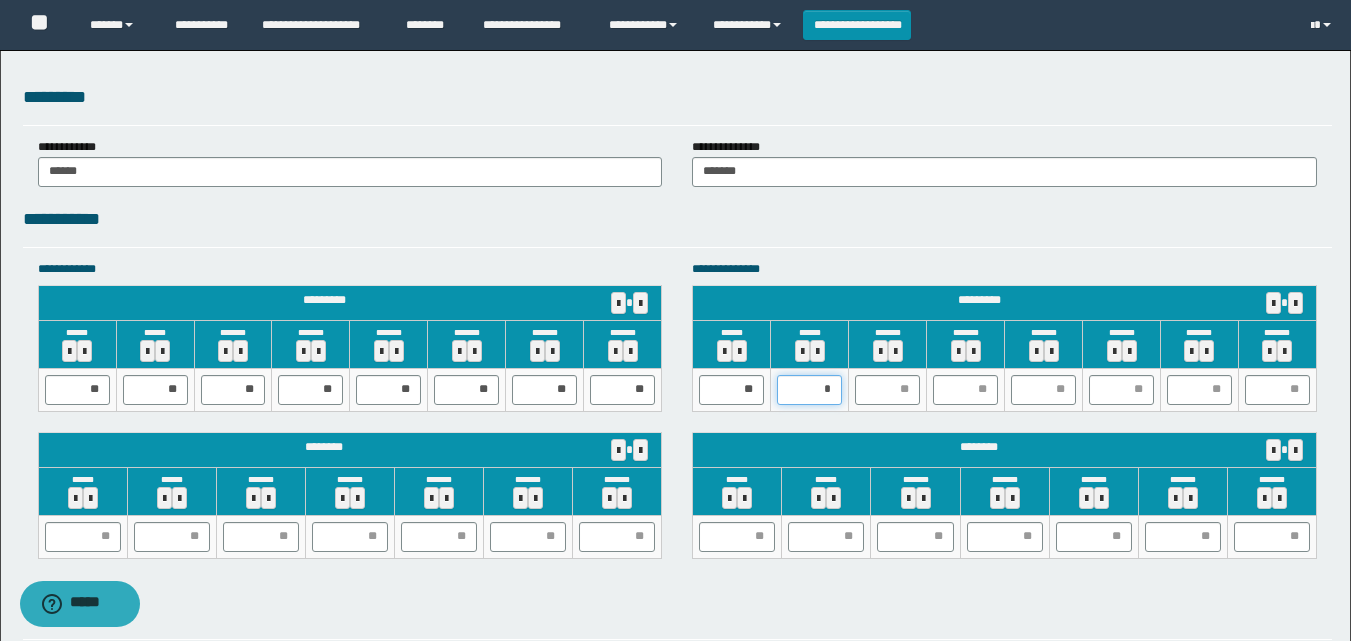type on "**" 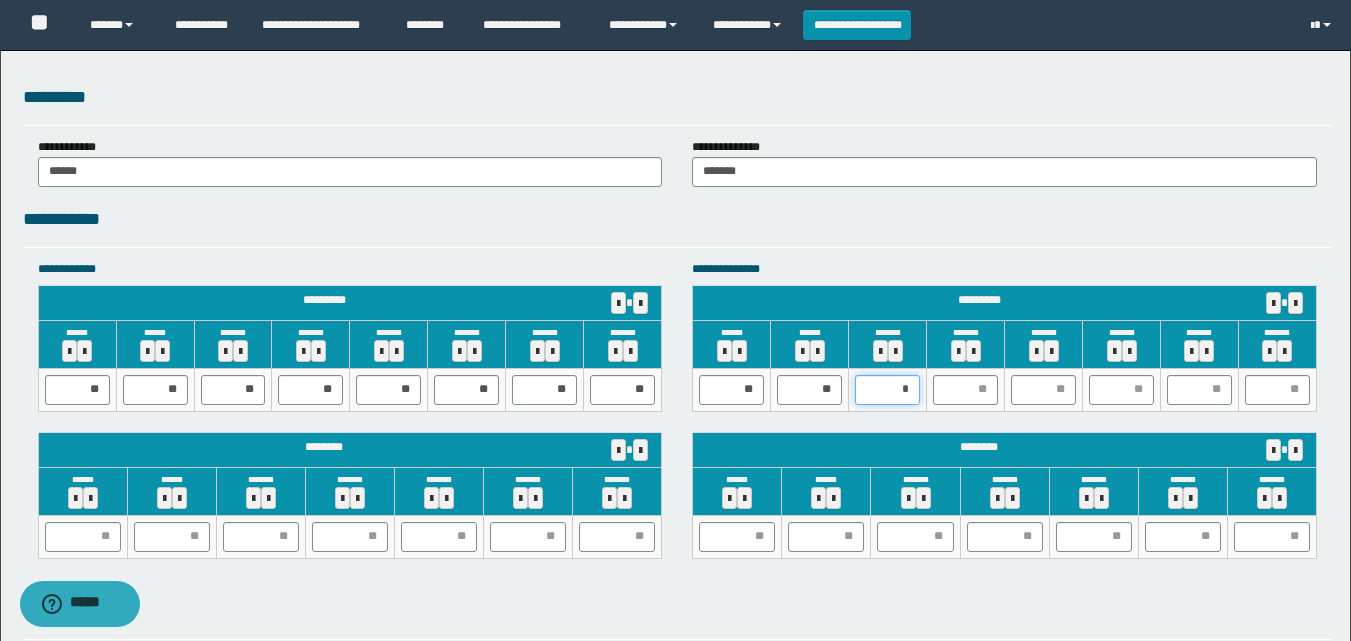 type on "**" 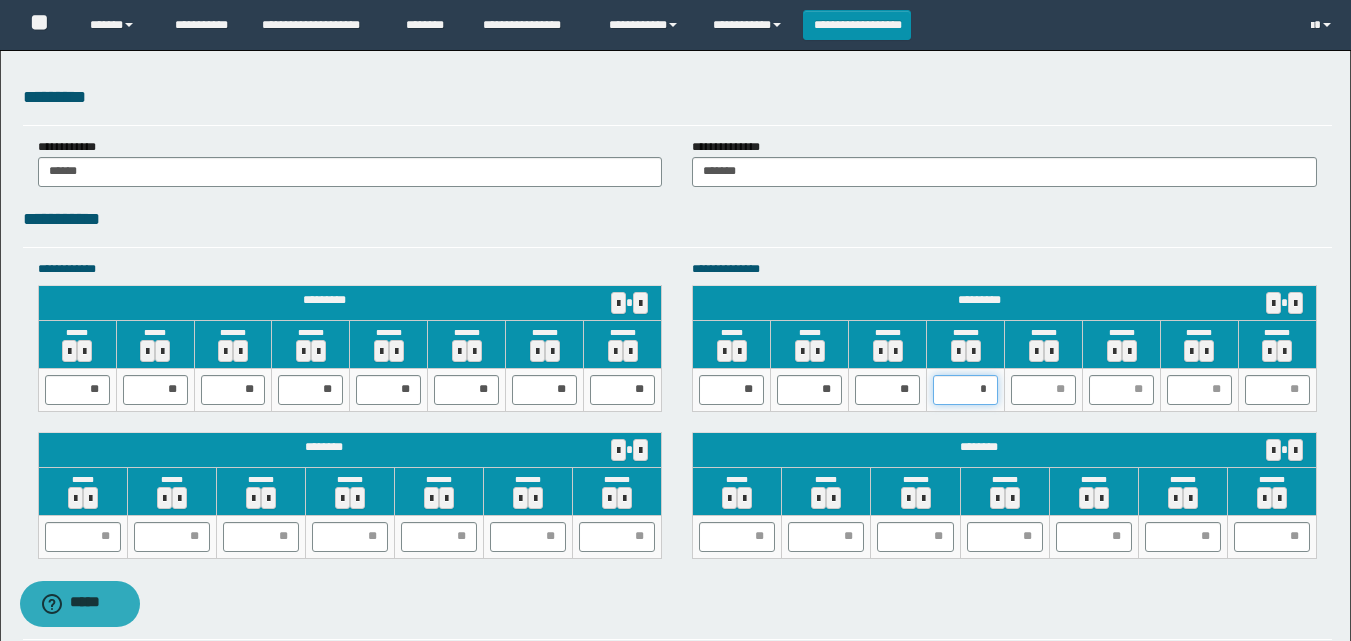 type on "**" 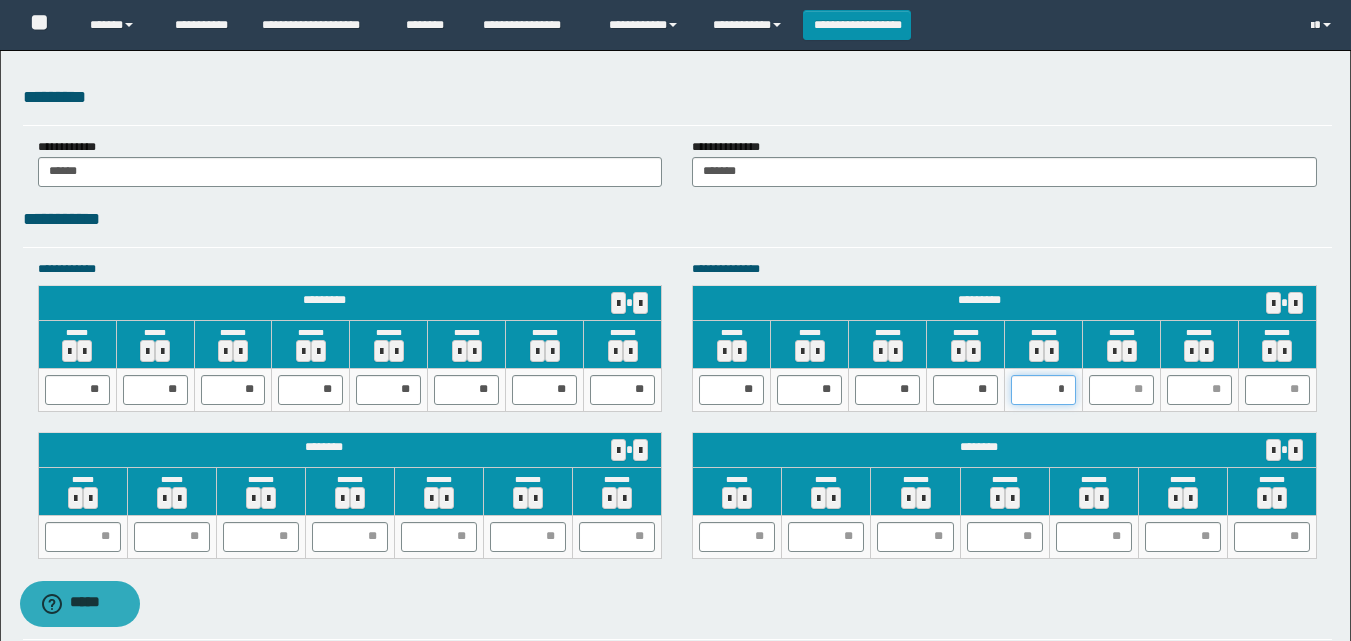 type on "**" 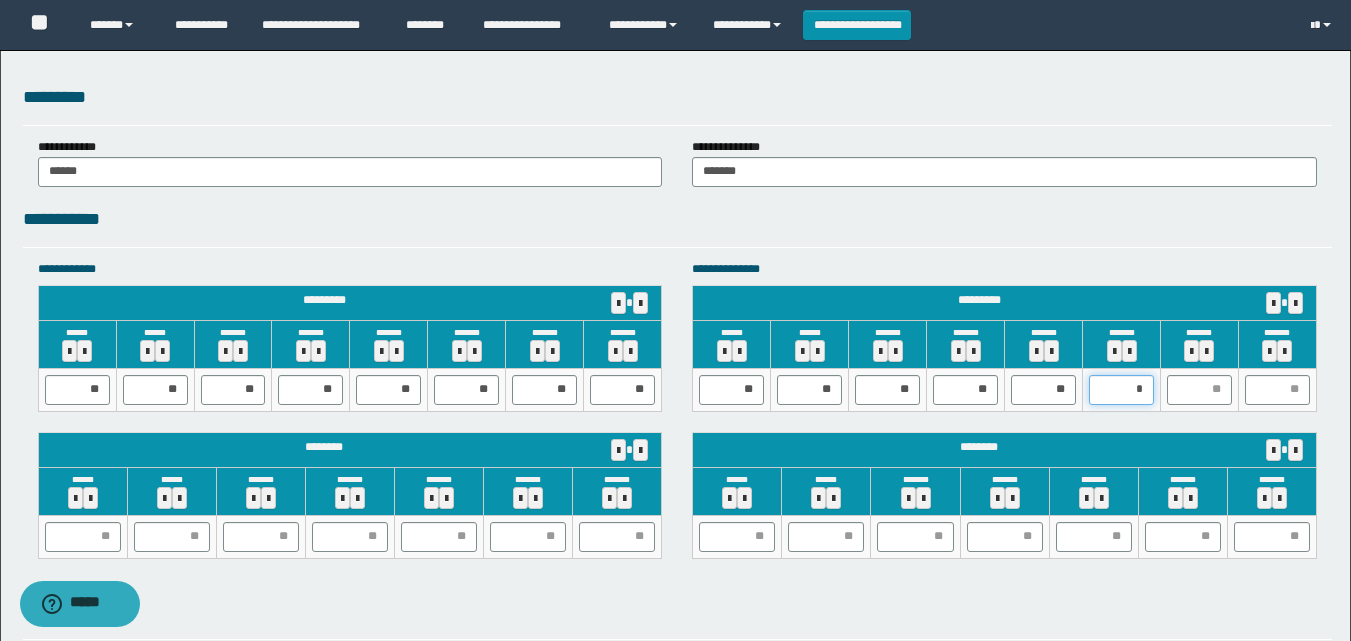 type on "**" 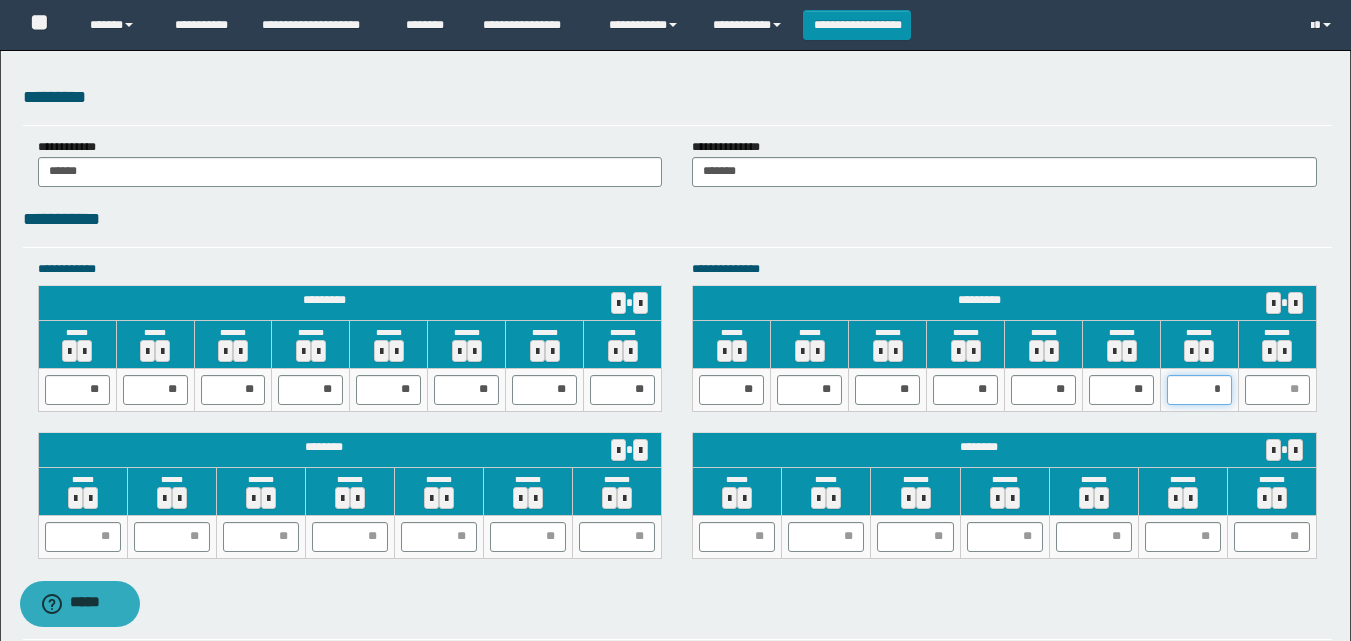 type on "**" 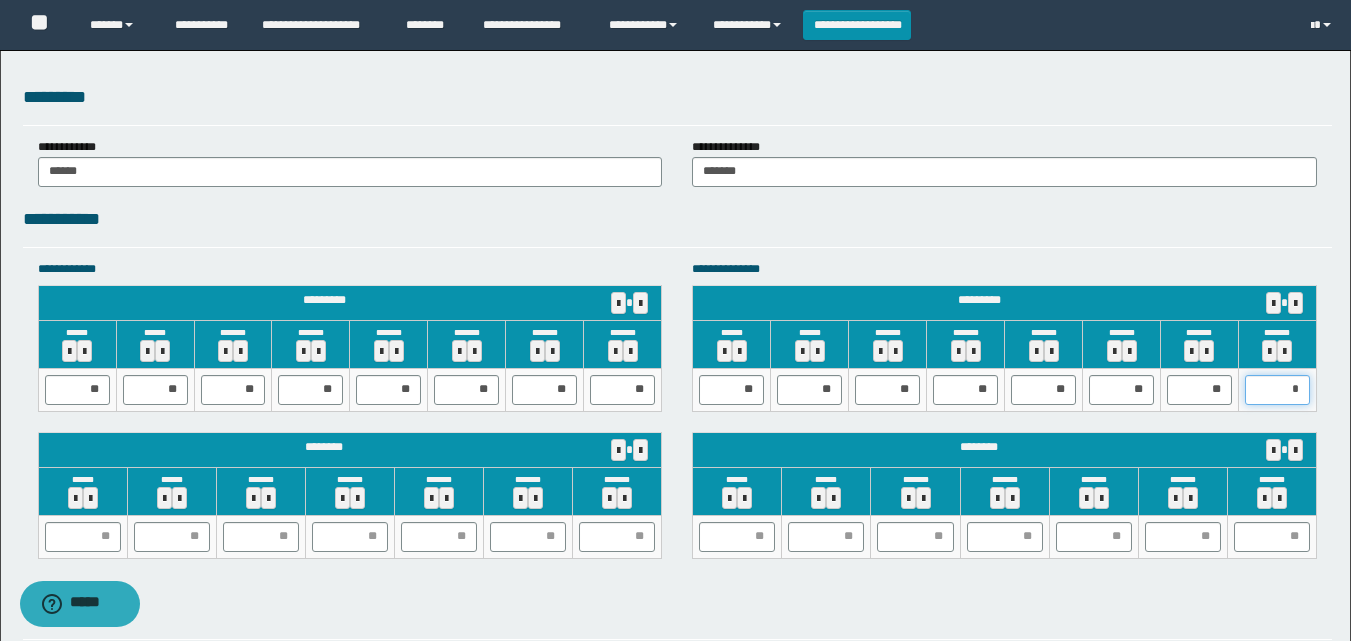 type on "**" 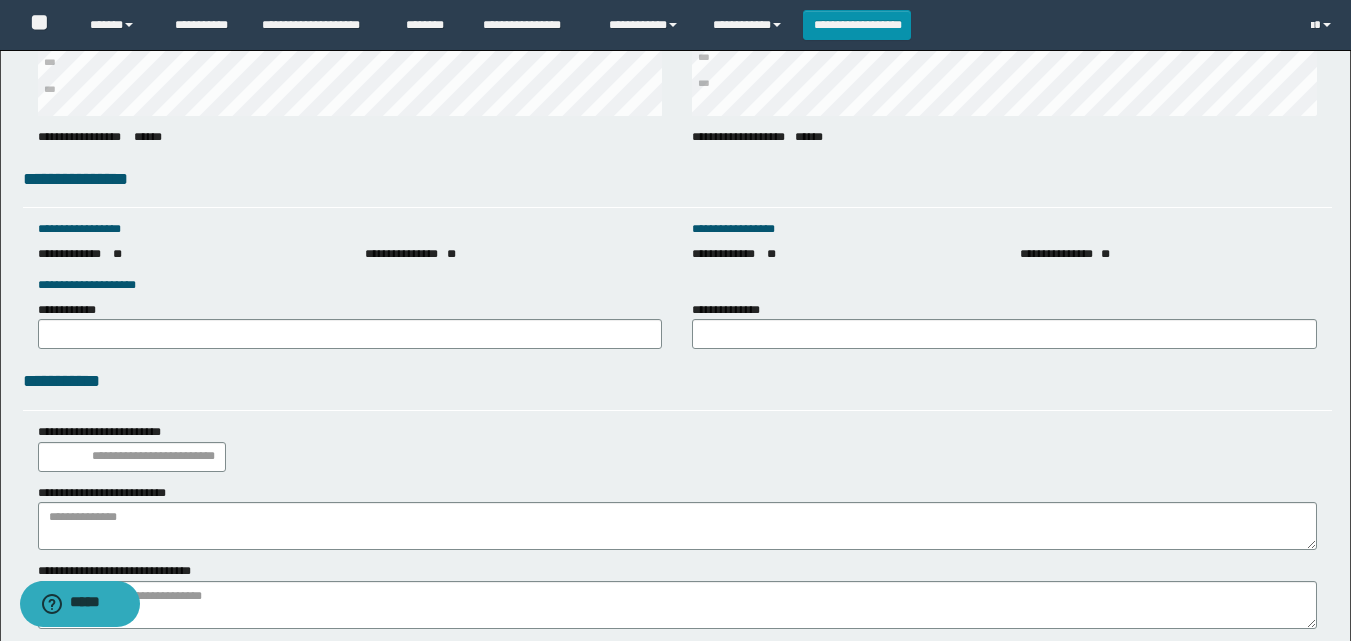 scroll, scrollTop: 2793, scrollLeft: 0, axis: vertical 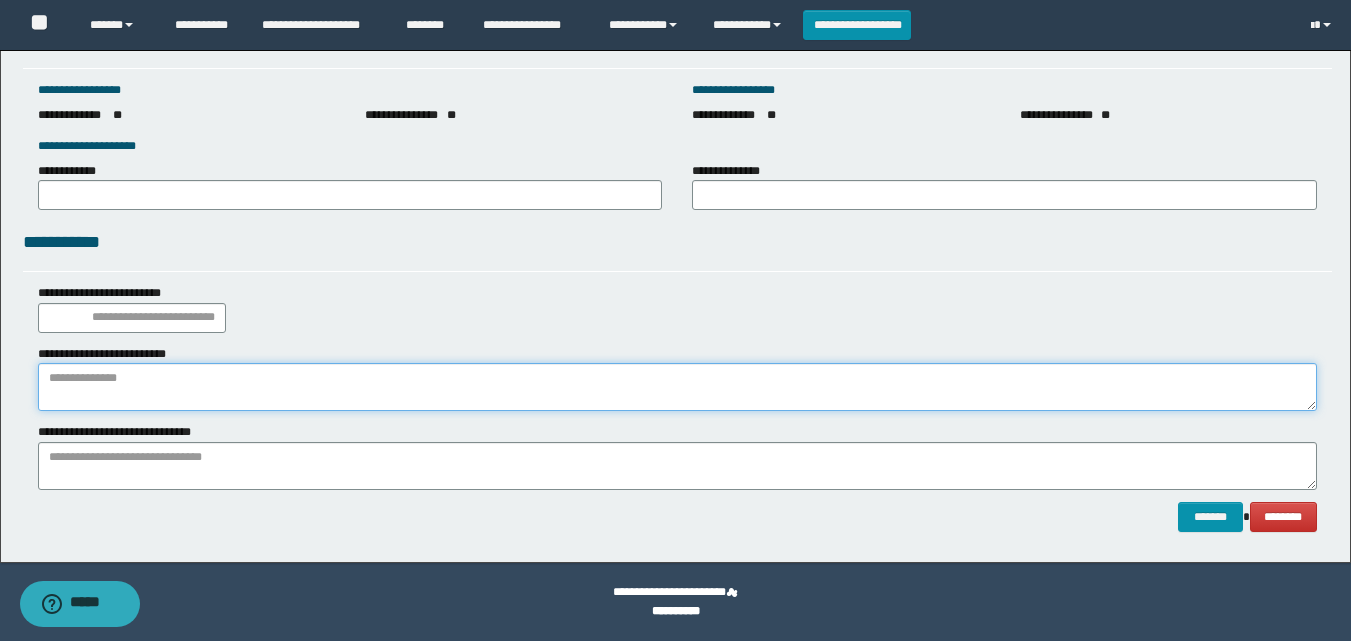 click at bounding box center [677, 387] 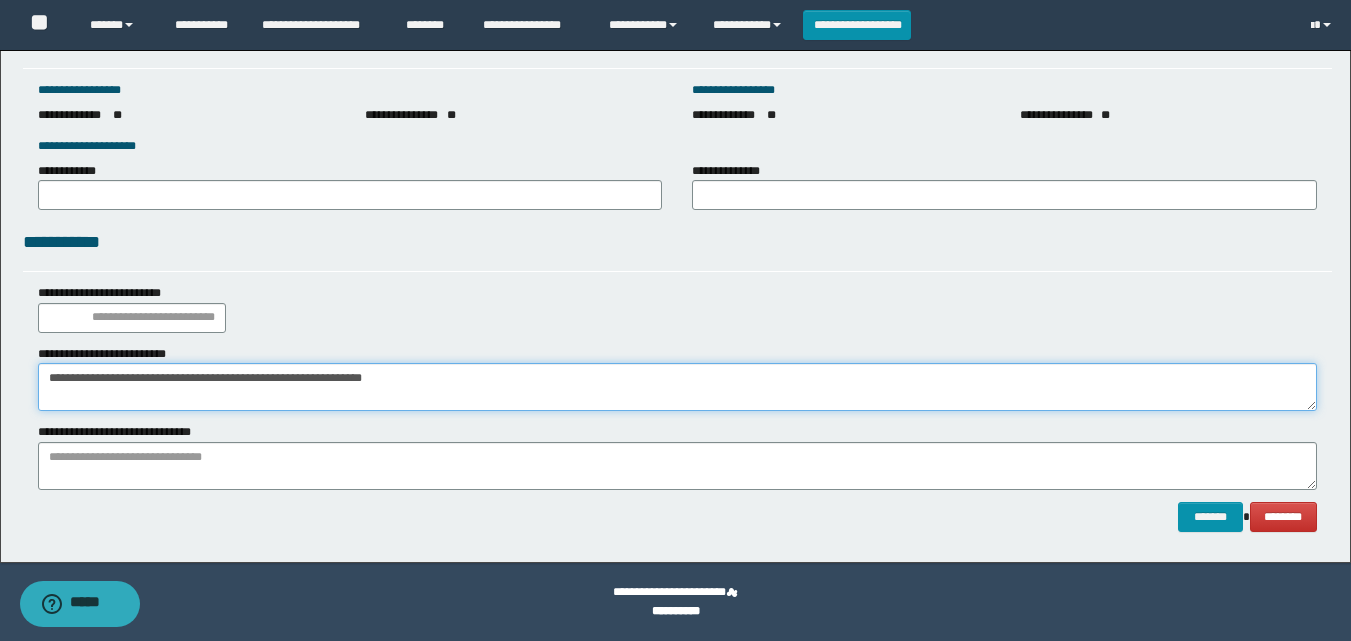 type on "**********" 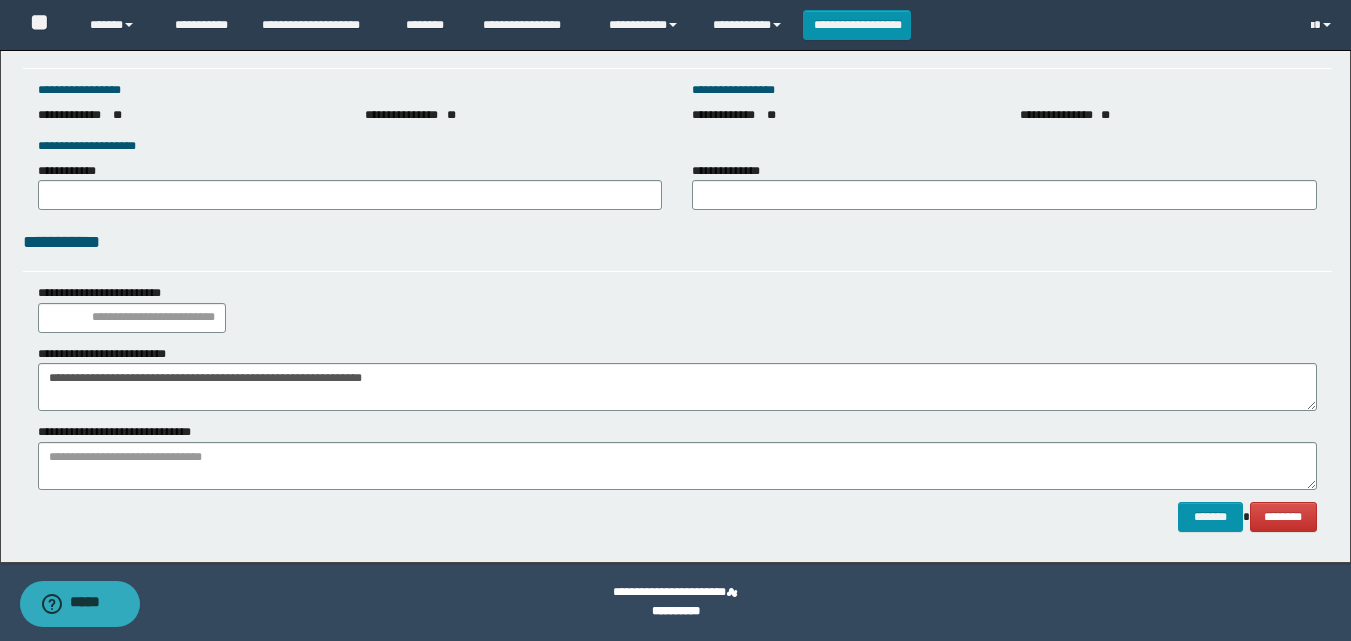 drag, startPoint x: 327, startPoint y: 490, endPoint x: 336, endPoint y: 480, distance: 13.453624 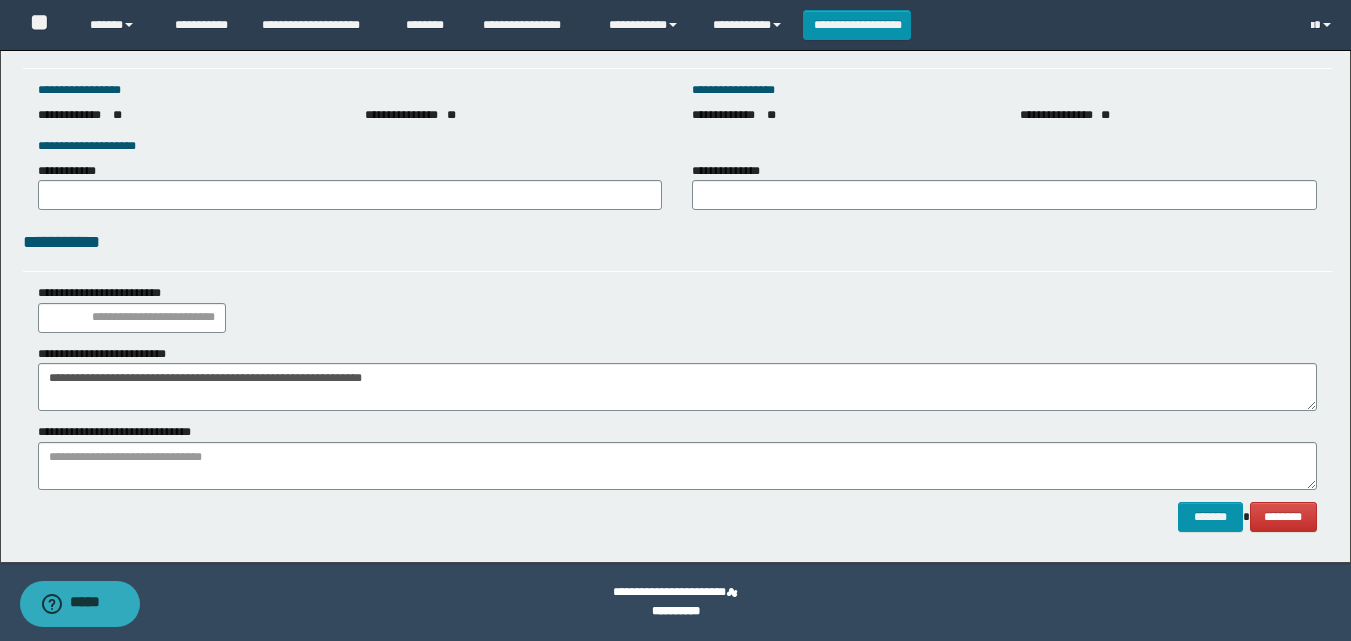 click on "**********" at bounding box center (675, -1090) 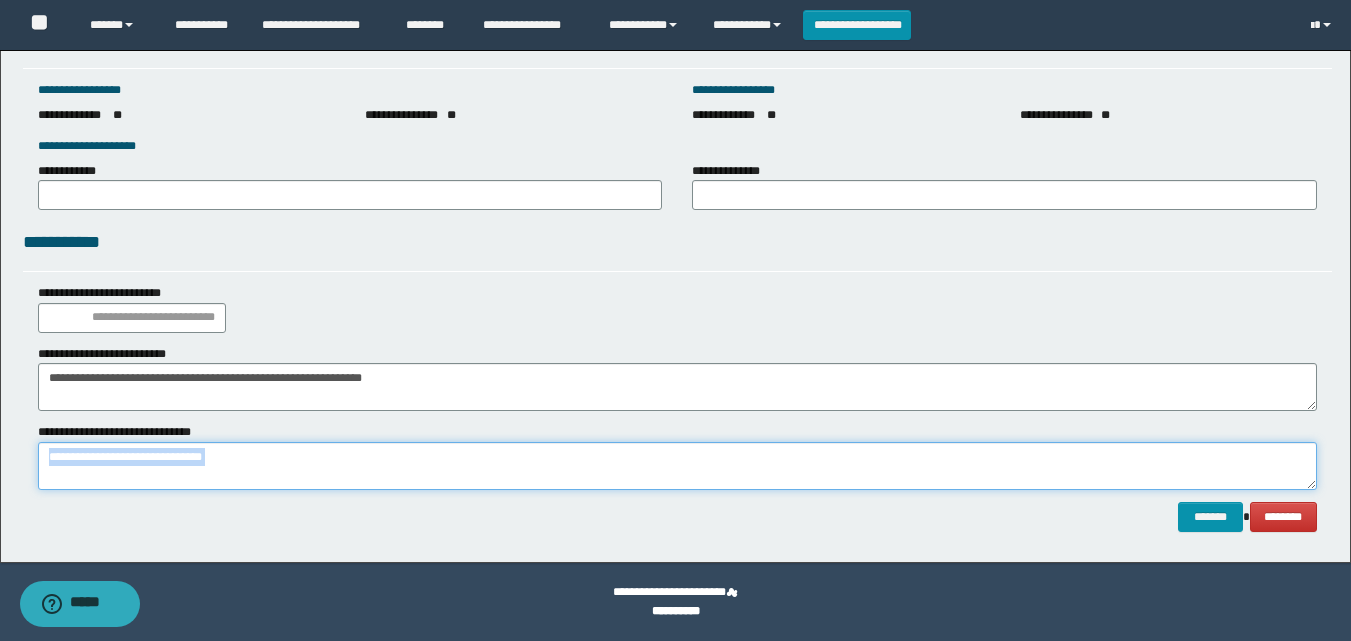 click at bounding box center (677, 466) 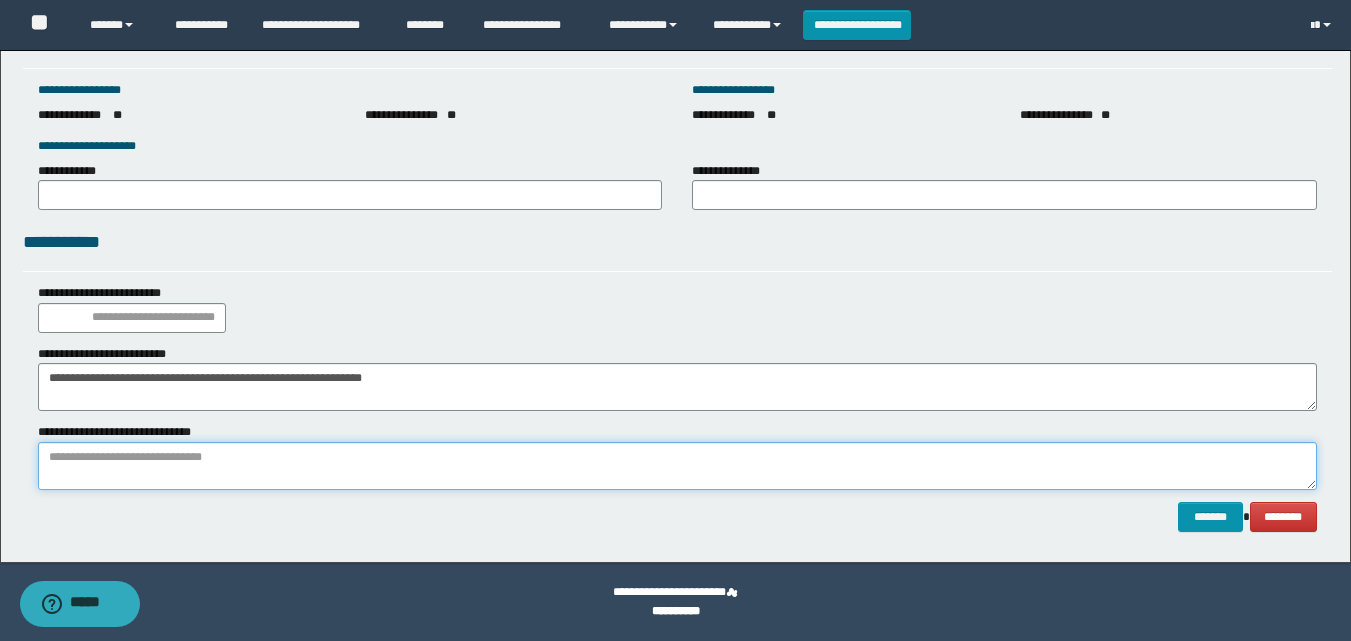 click at bounding box center [677, 466] 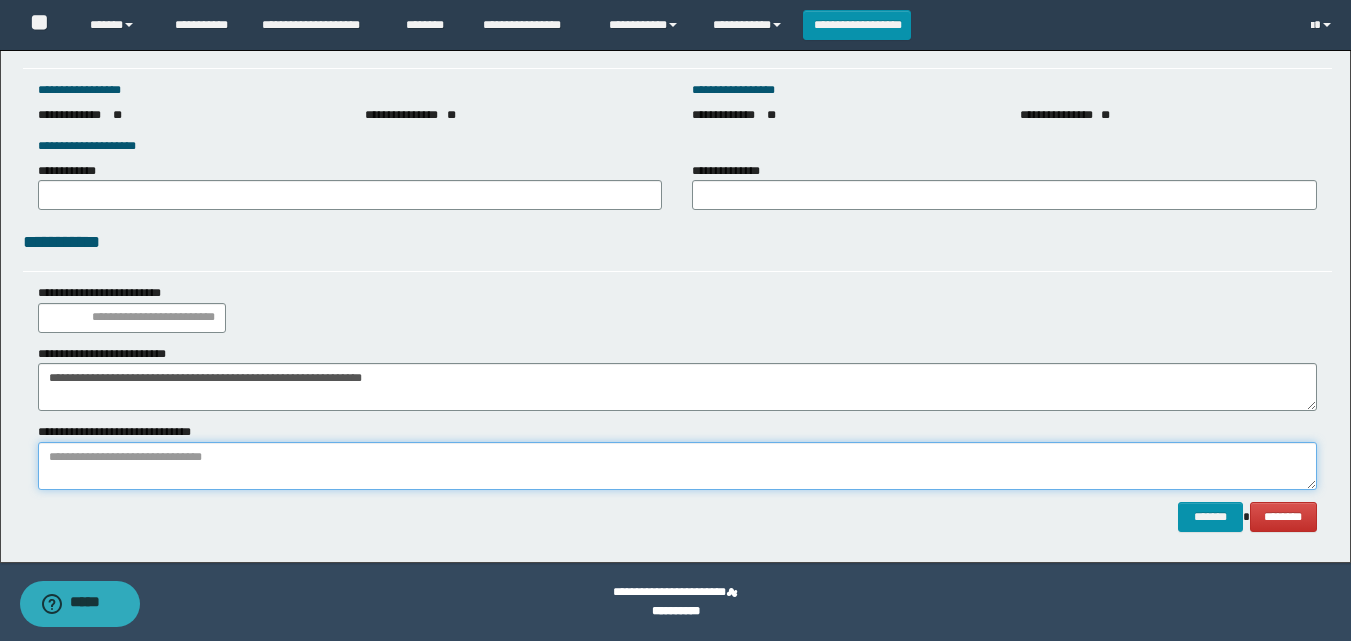 paste on "**********" 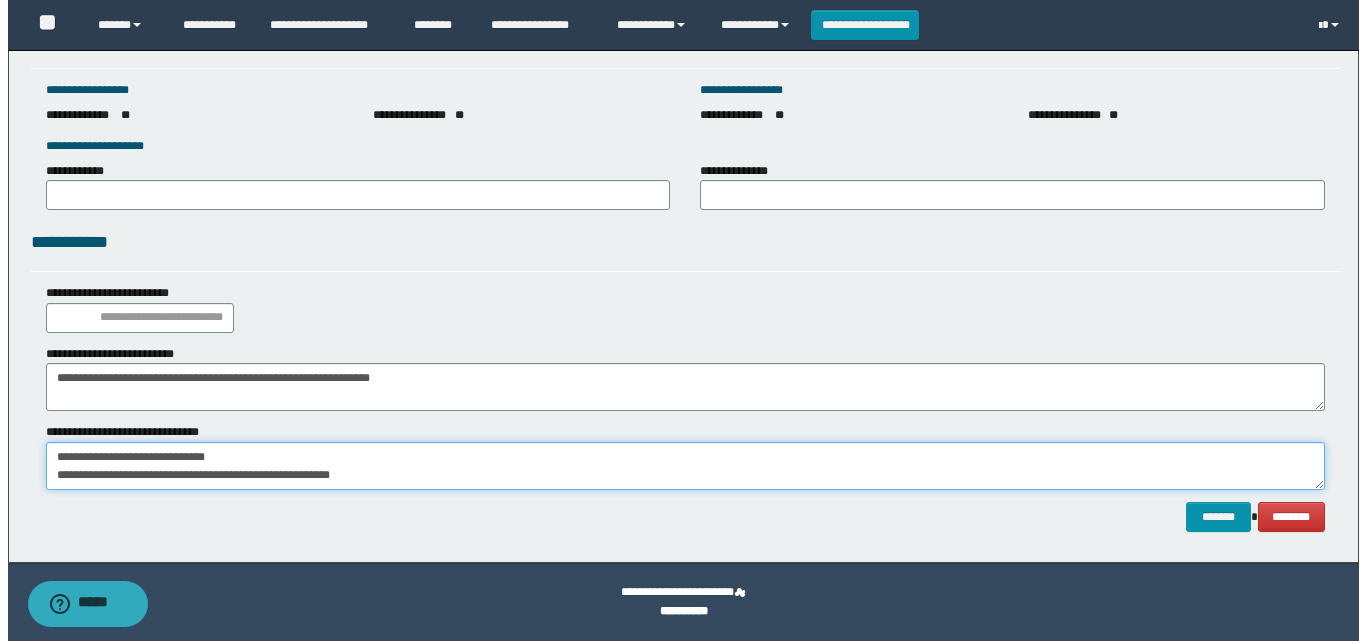 scroll, scrollTop: 13, scrollLeft: 0, axis: vertical 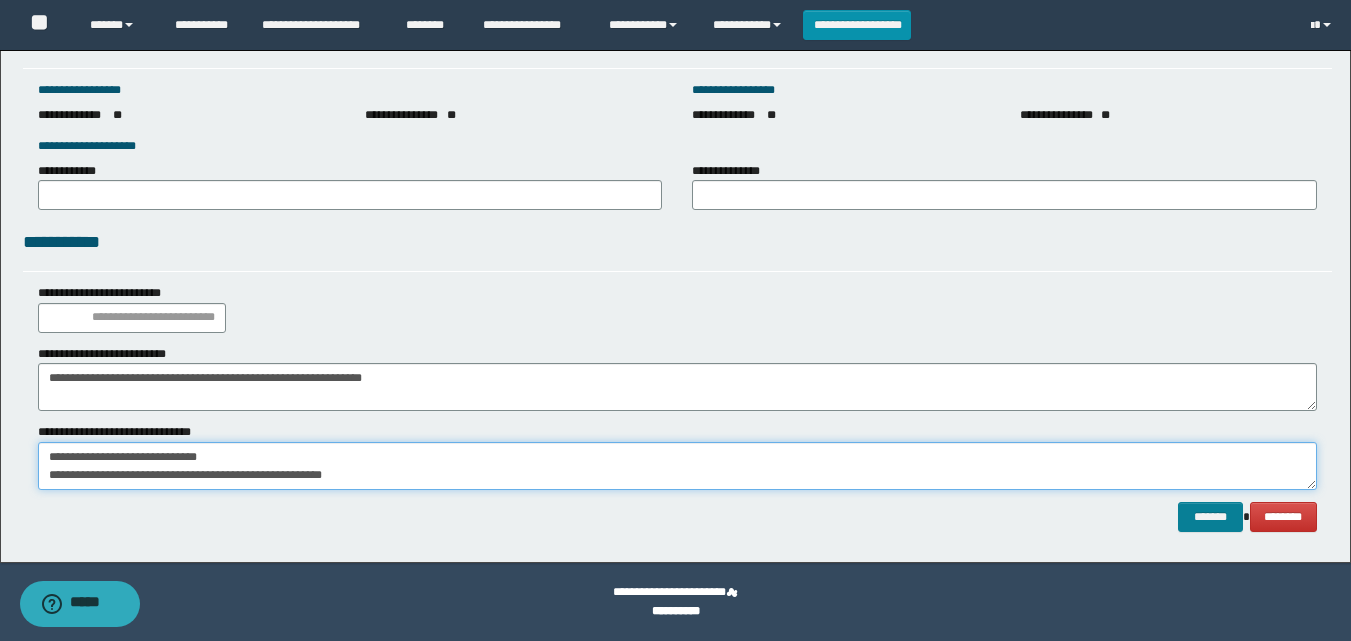 type on "**********" 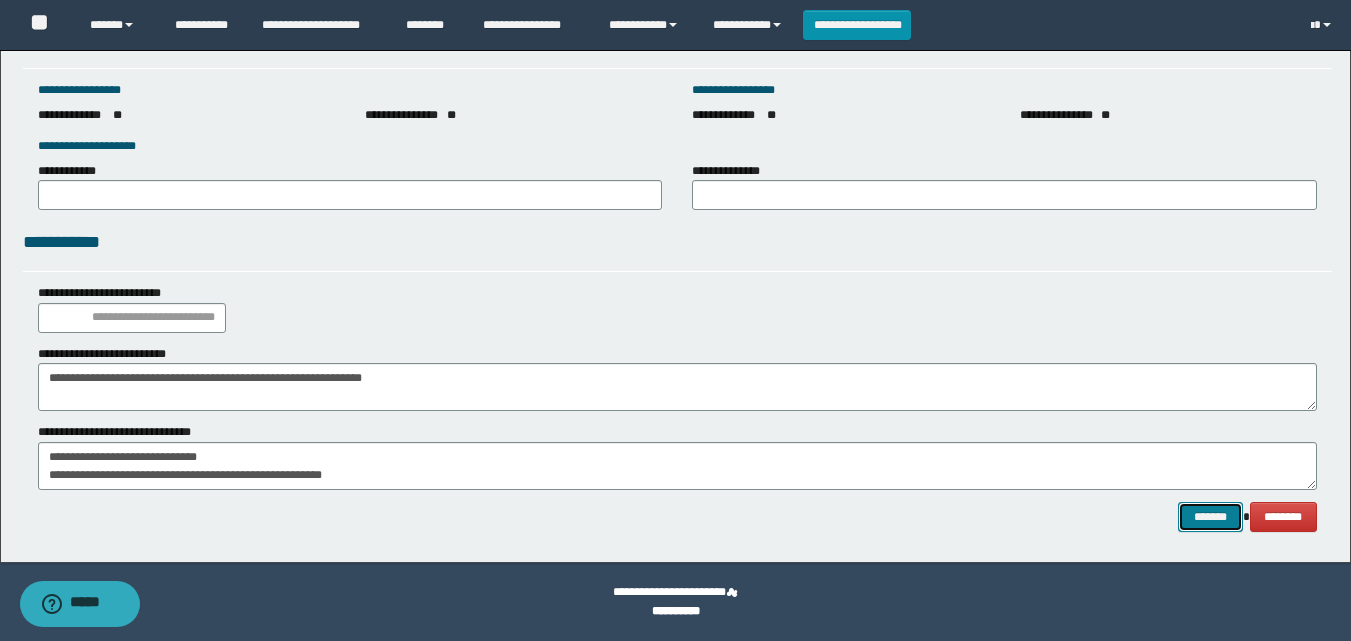 click on "*******" at bounding box center (1210, 517) 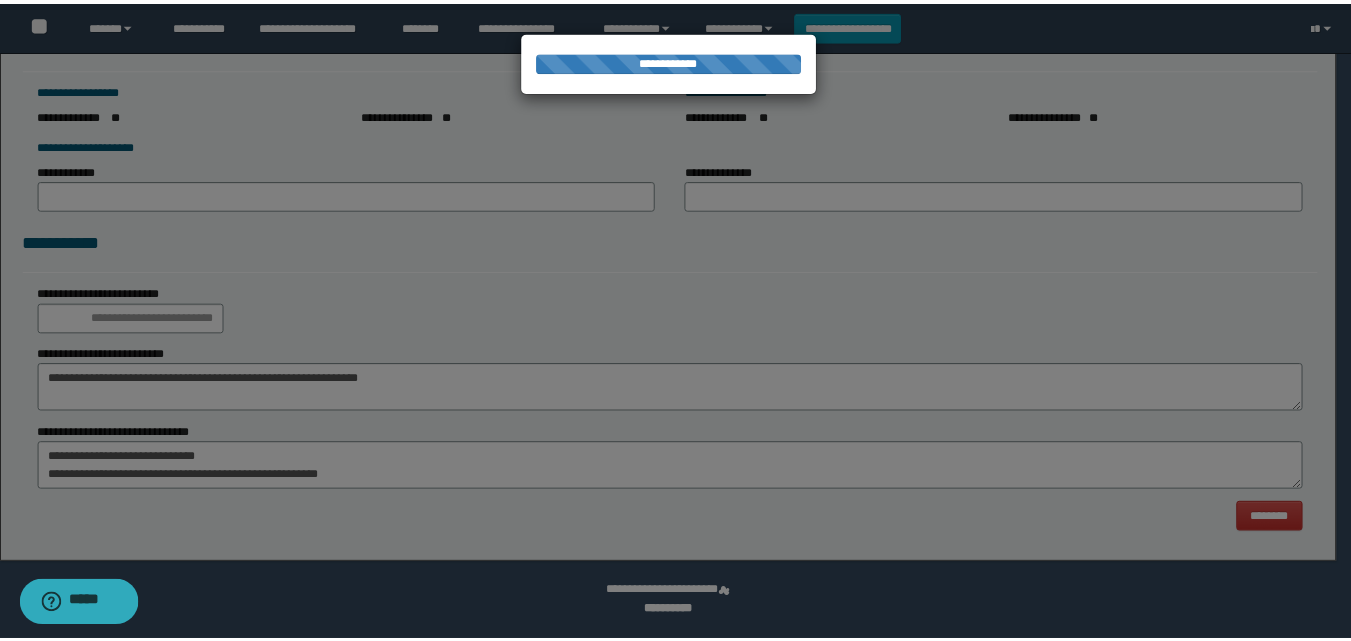 scroll, scrollTop: 0, scrollLeft: 0, axis: both 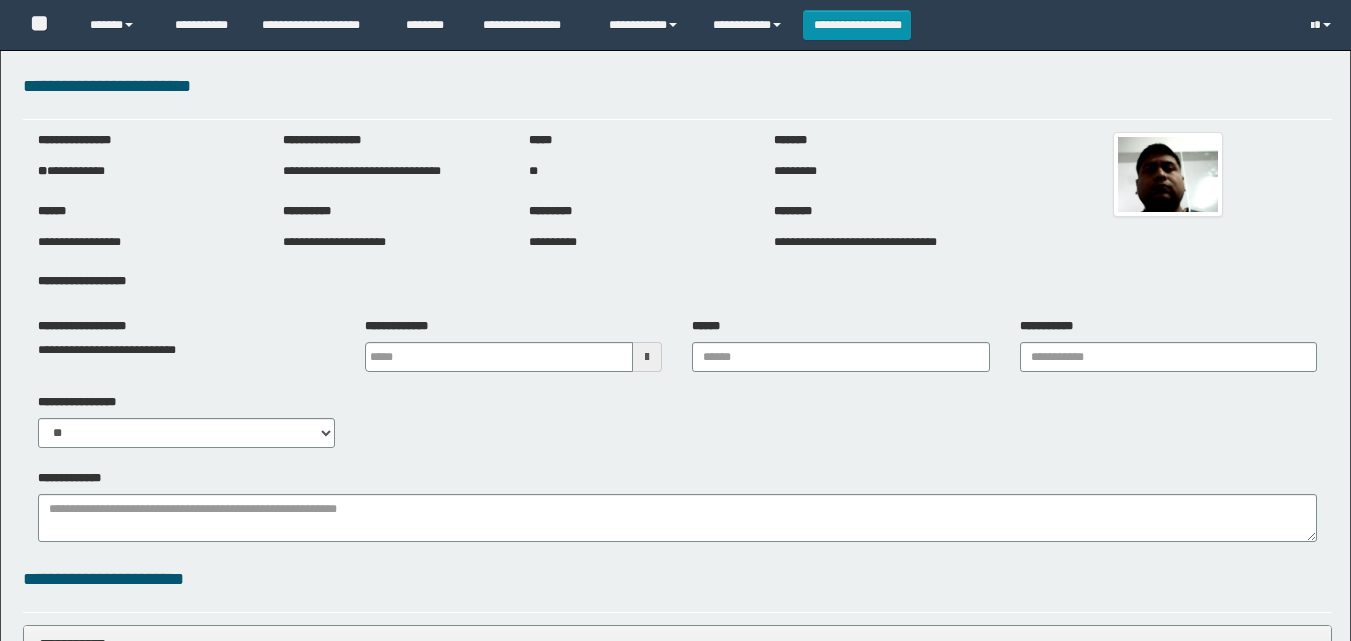 type 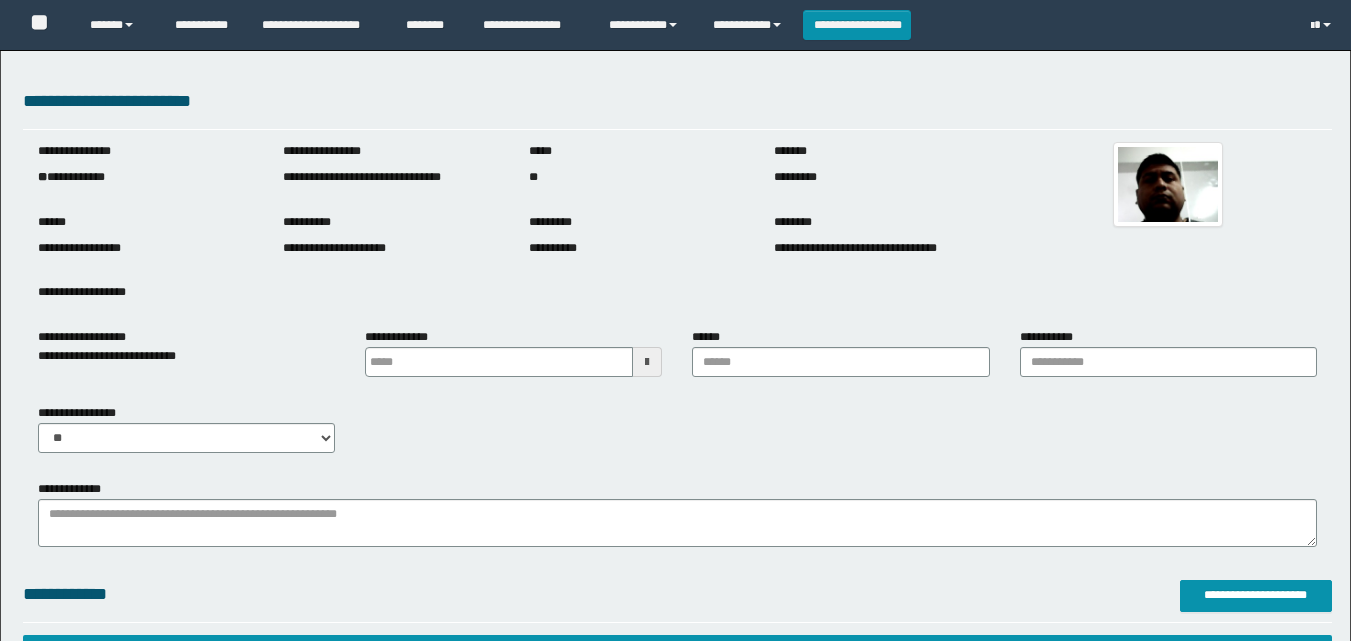 scroll, scrollTop: 0, scrollLeft: 0, axis: both 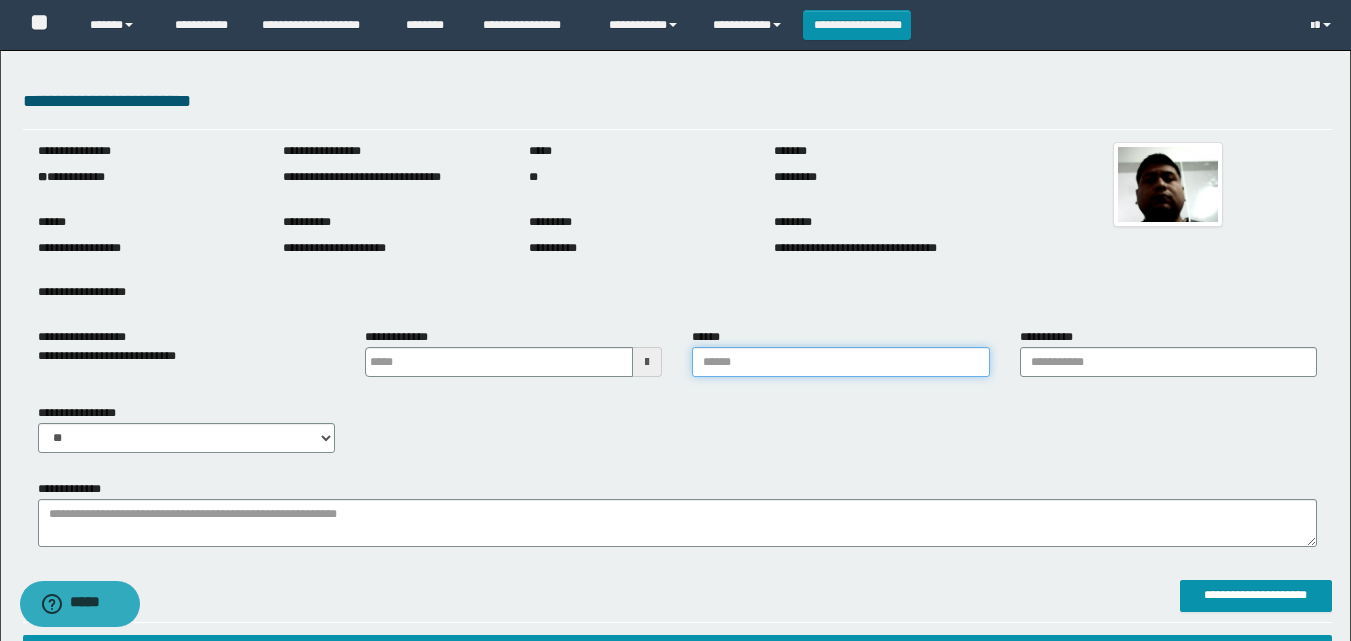 click on "******" at bounding box center [840, 362] 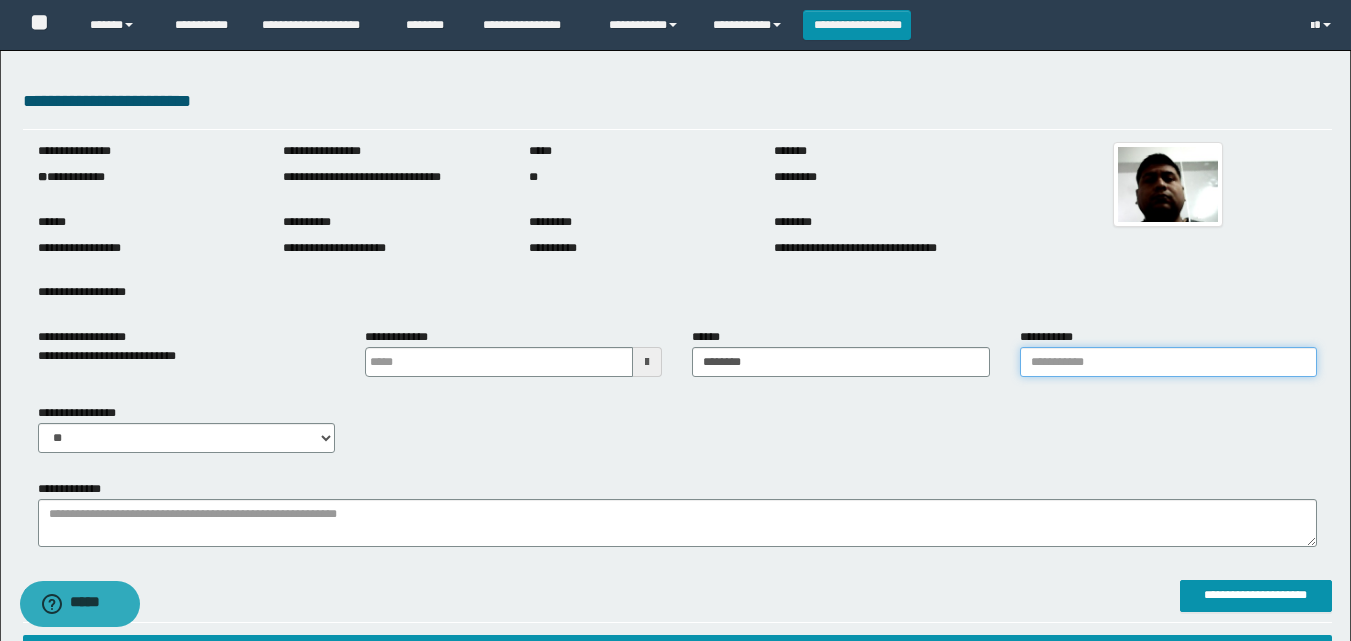 click on "**********" at bounding box center [1168, 362] 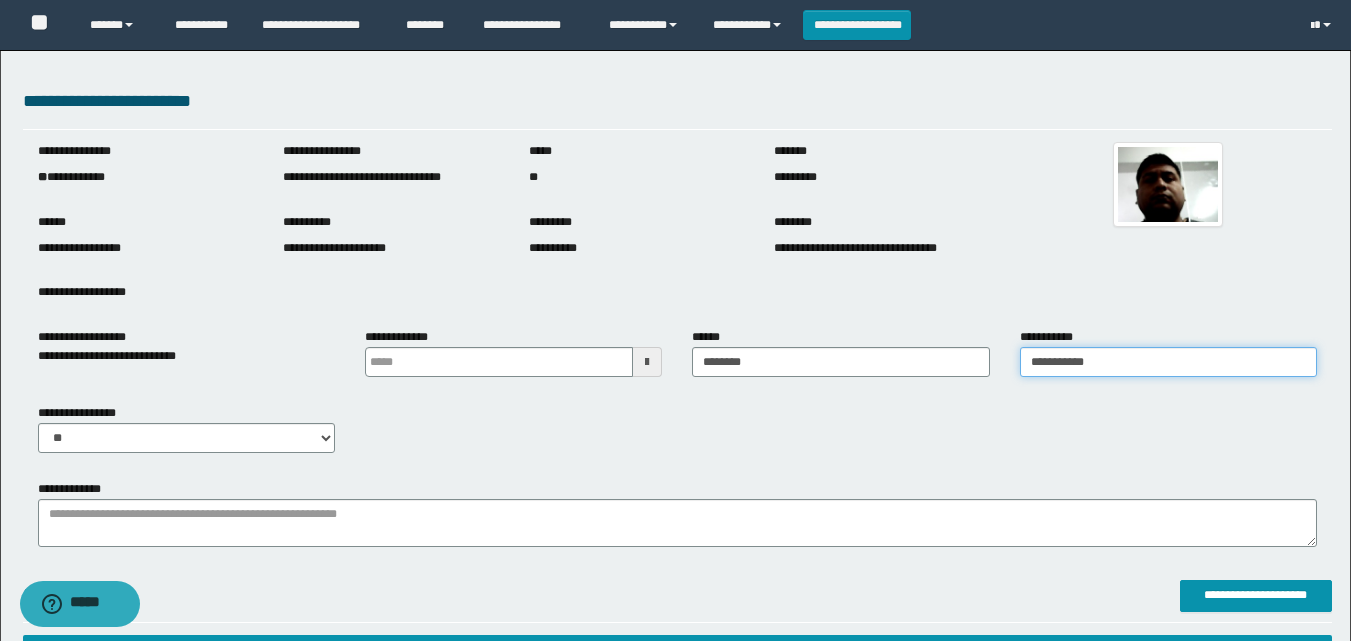 type 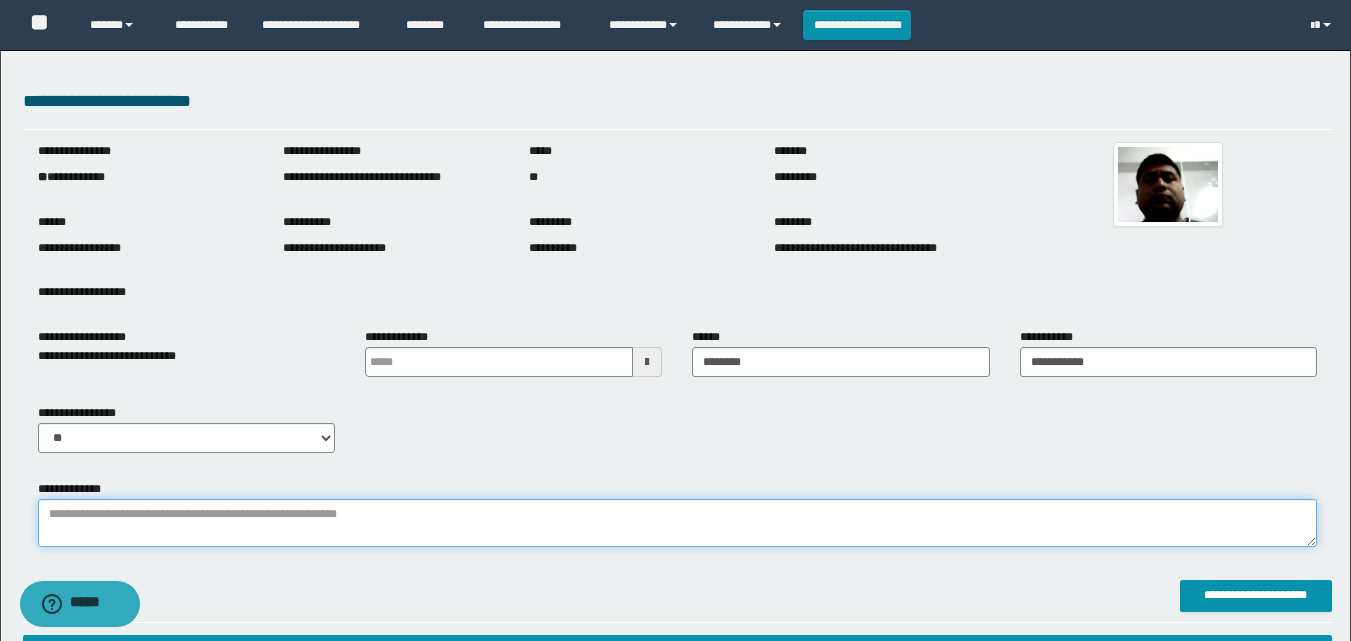 click on "**********" at bounding box center [677, 523] 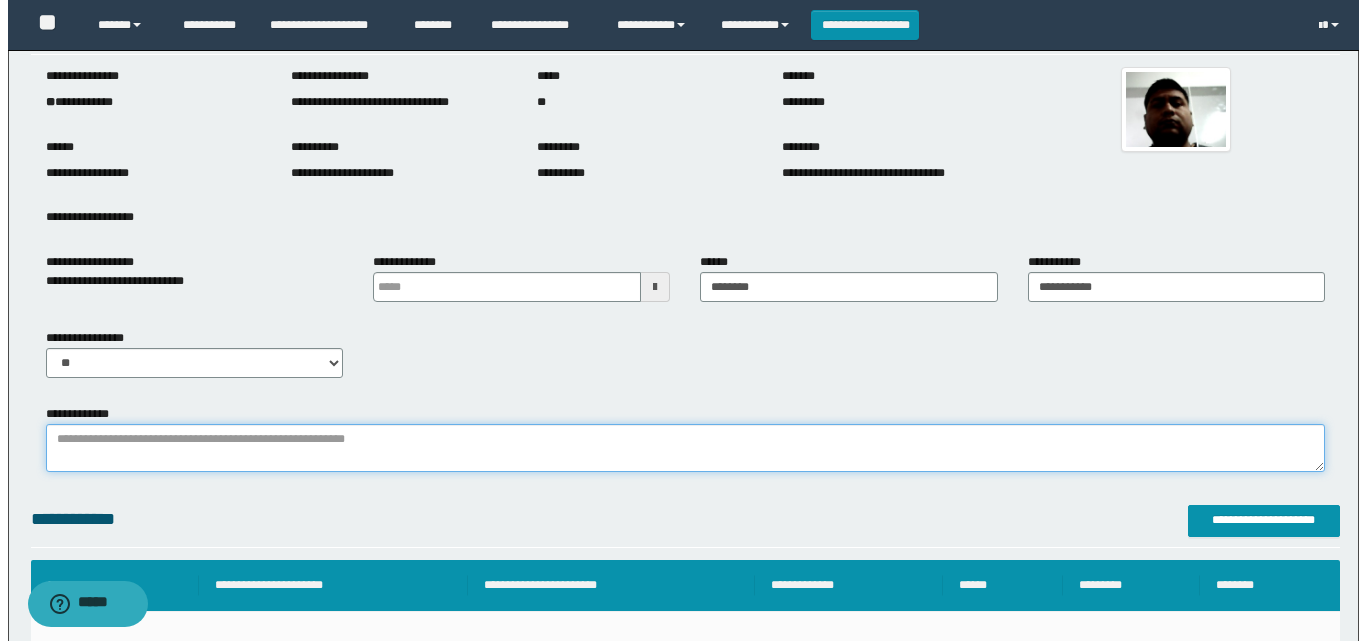 scroll, scrollTop: 200, scrollLeft: 0, axis: vertical 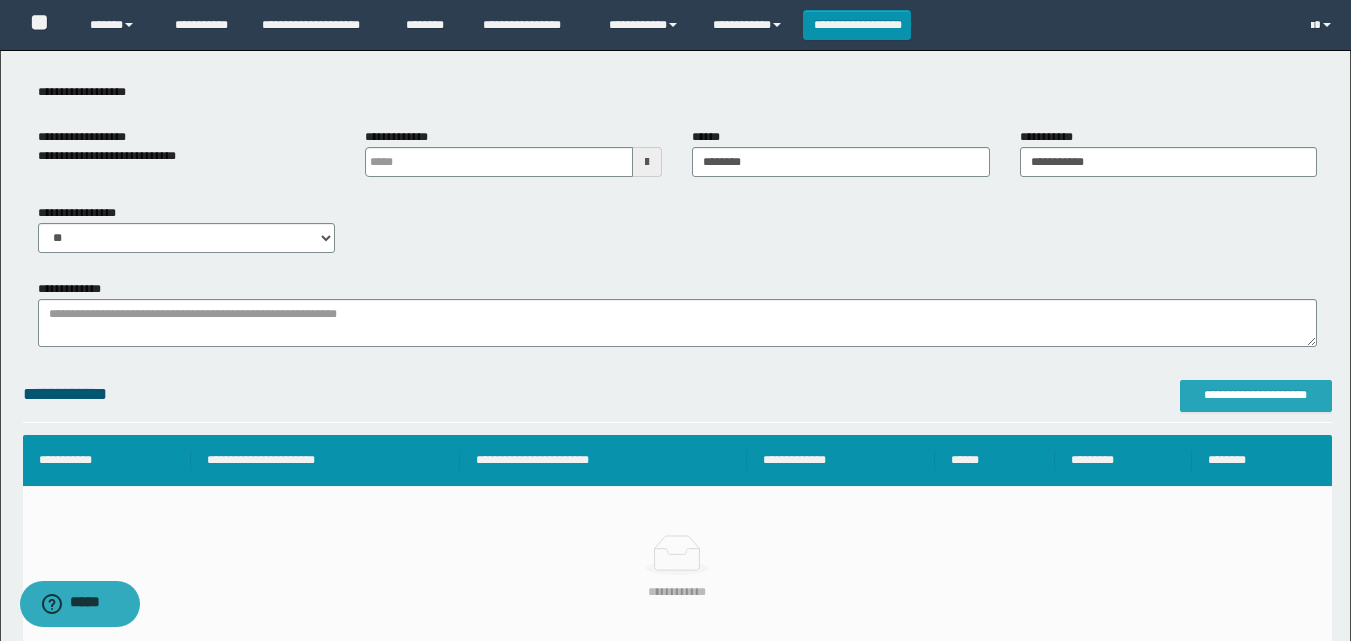 click on "**********" at bounding box center [1256, 396] 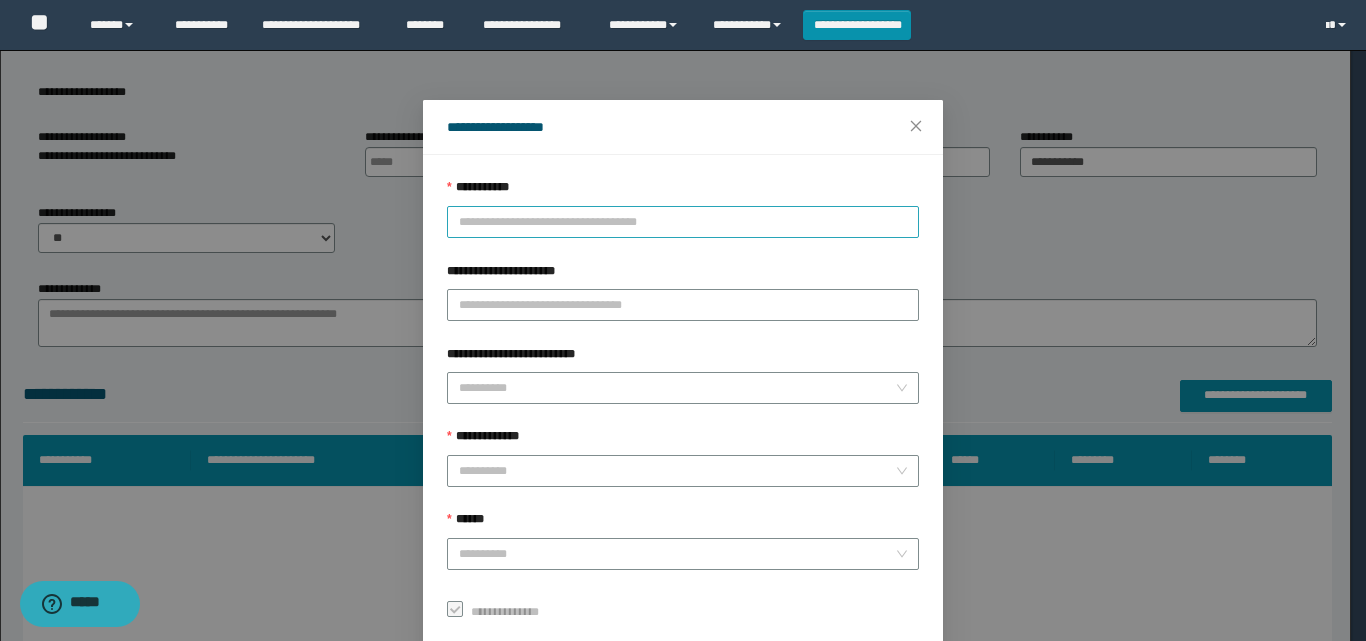 click on "**********" at bounding box center (683, 222) 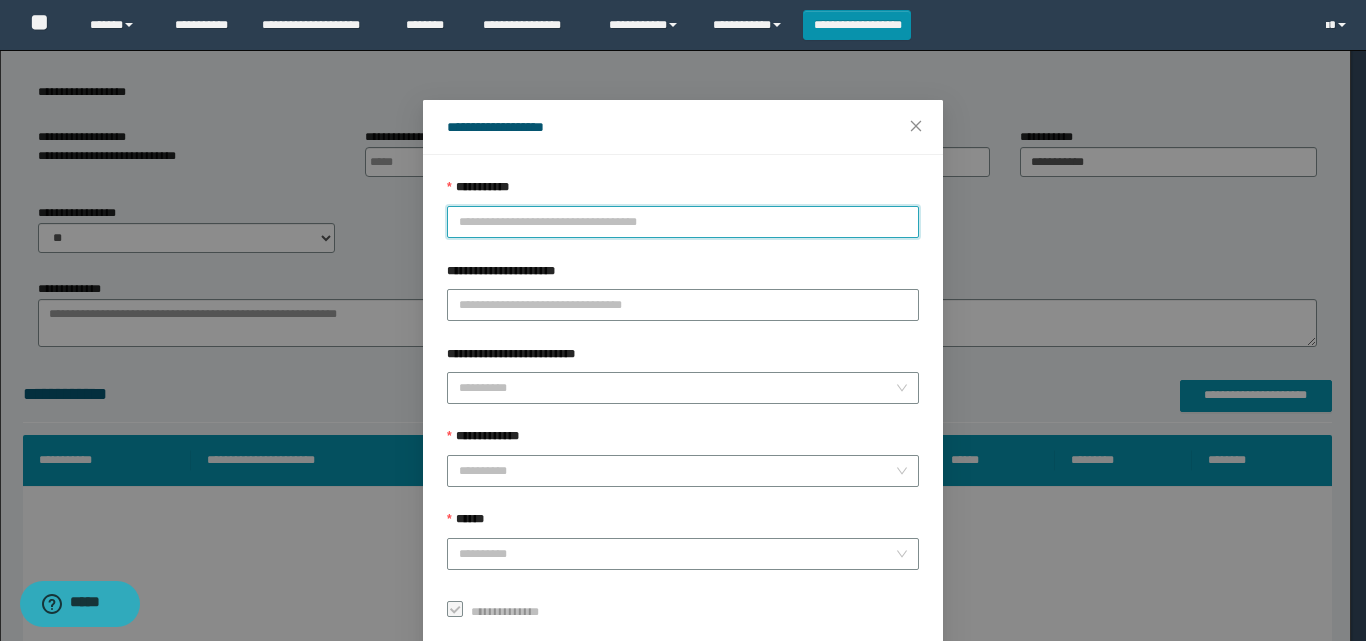click on "**********" at bounding box center (683, 222) 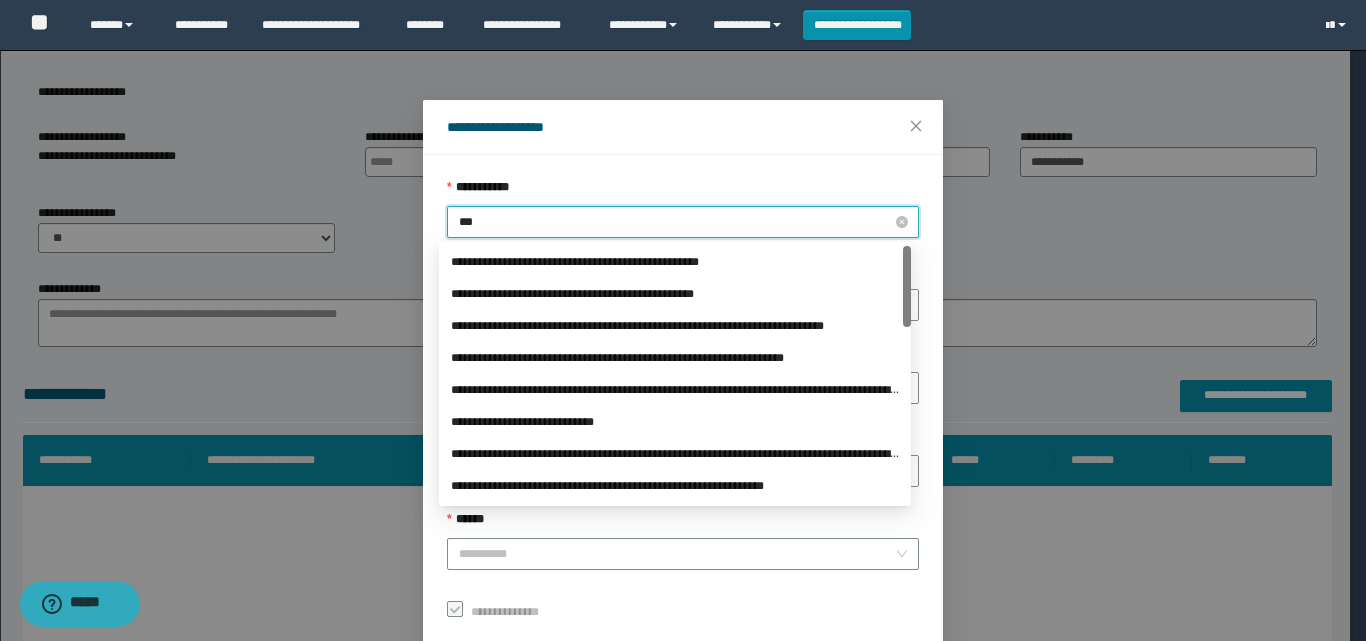 type on "****" 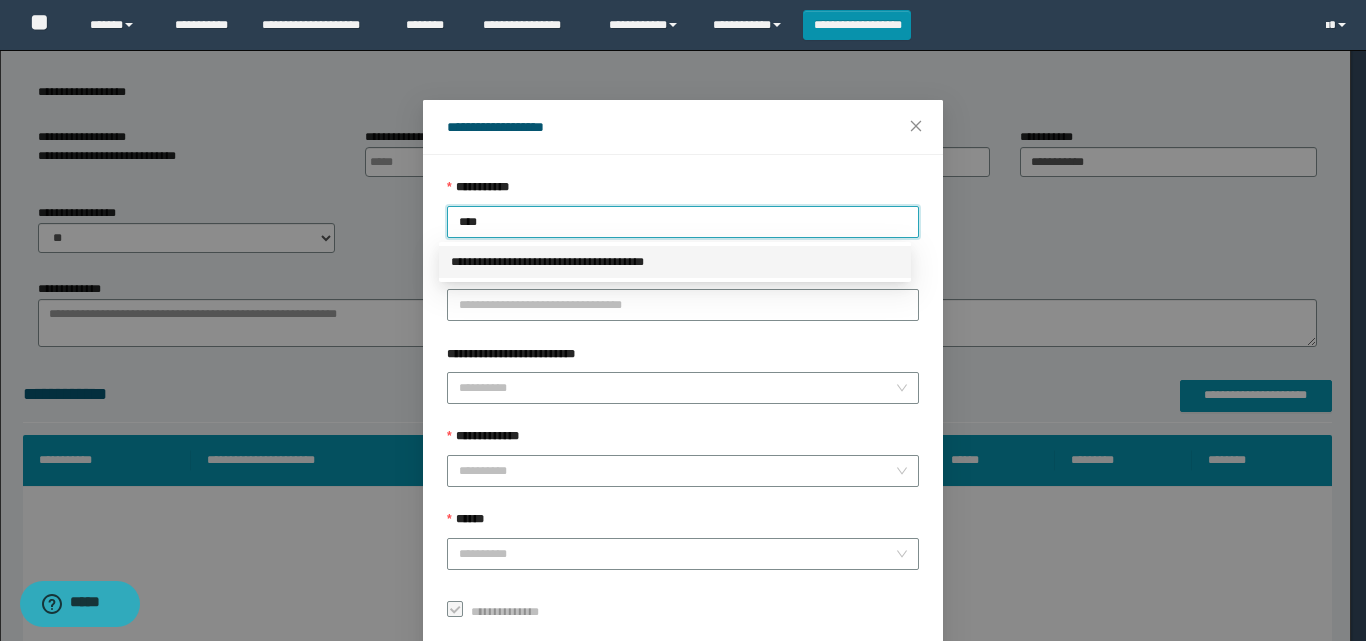 click on "**********" at bounding box center (675, 262) 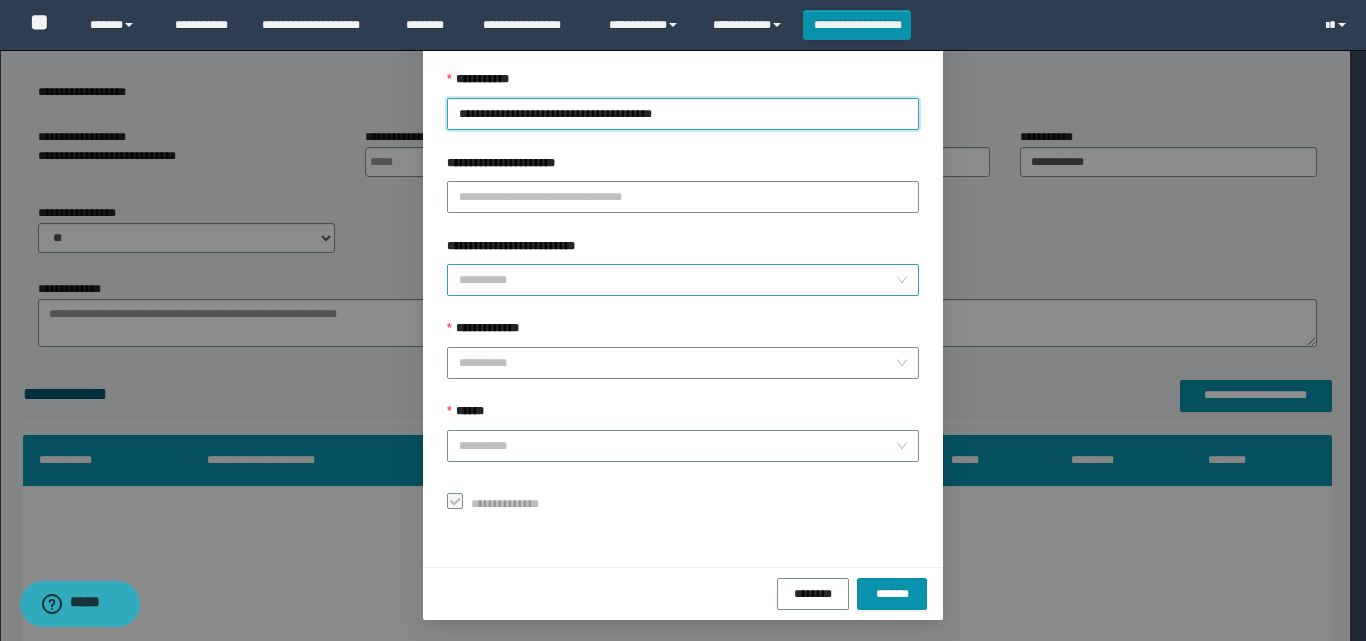 scroll, scrollTop: 111, scrollLeft: 0, axis: vertical 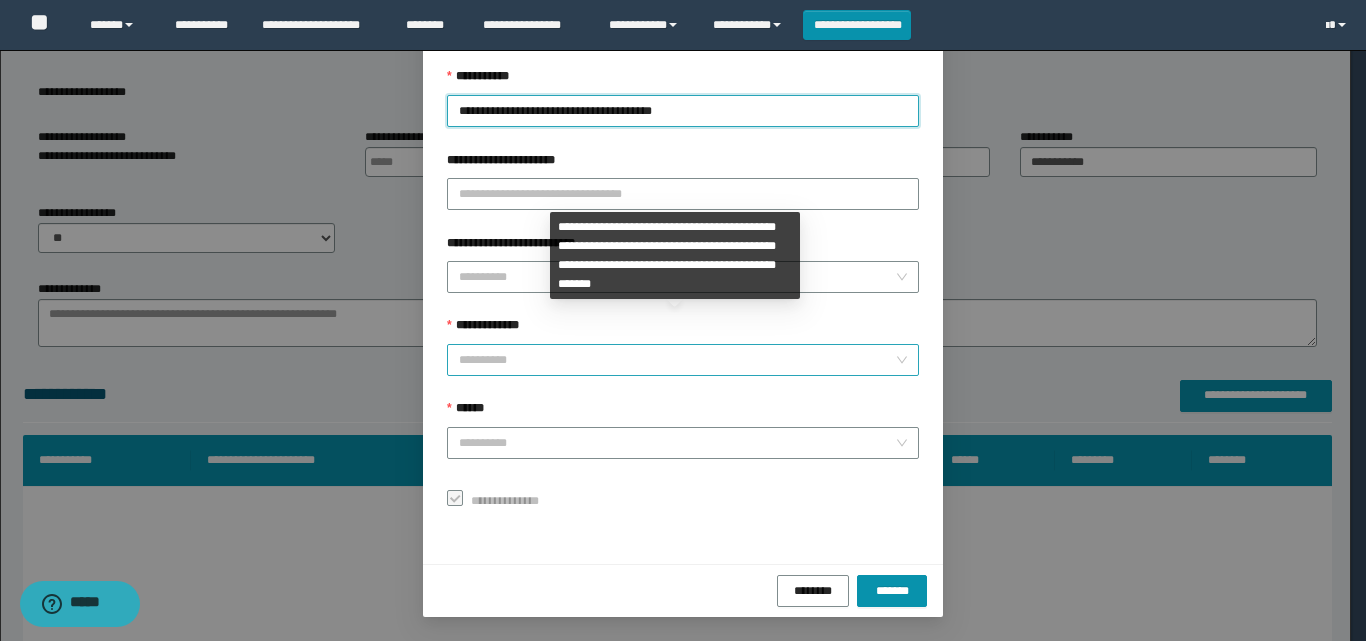 click on "**********" at bounding box center [677, 360] 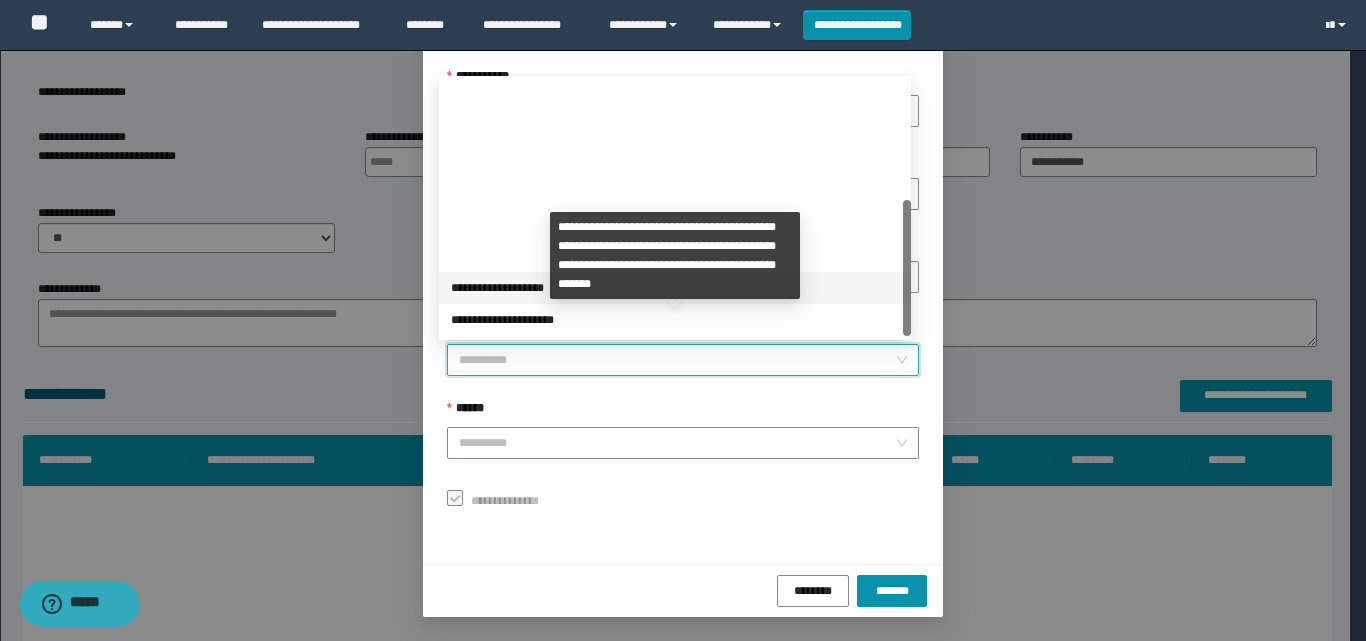 scroll, scrollTop: 224, scrollLeft: 0, axis: vertical 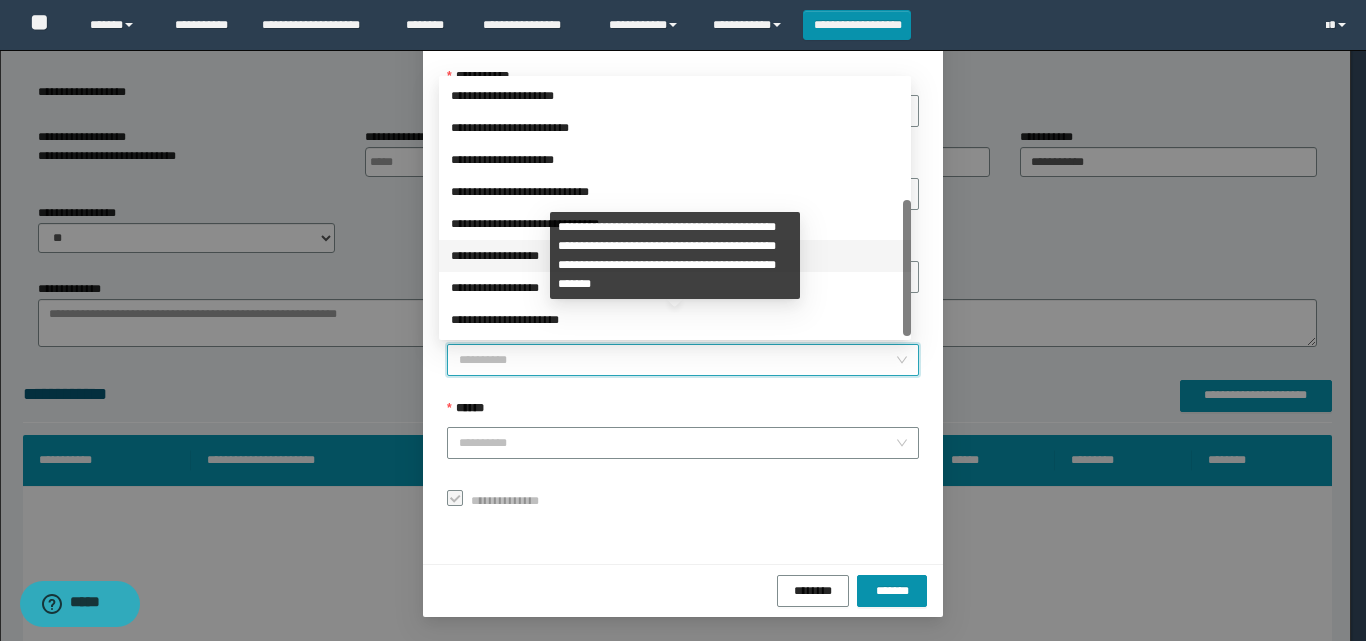 click on "**********" at bounding box center (675, 256) 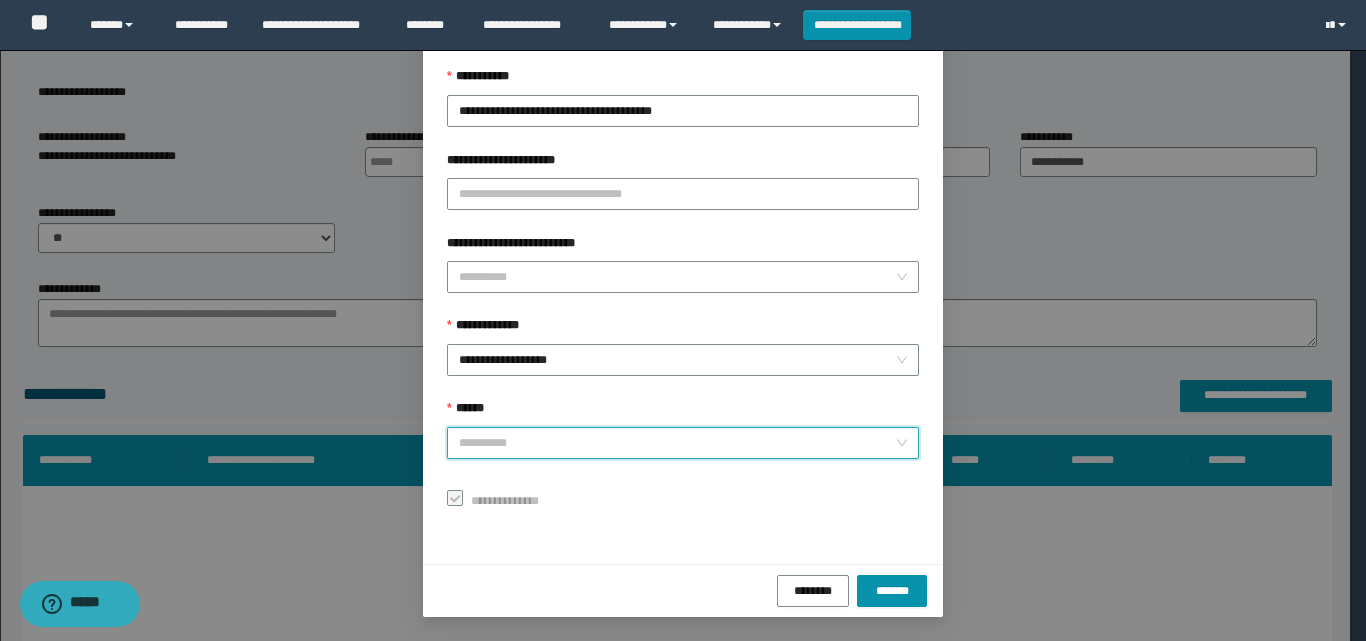 click on "******" at bounding box center (677, 443) 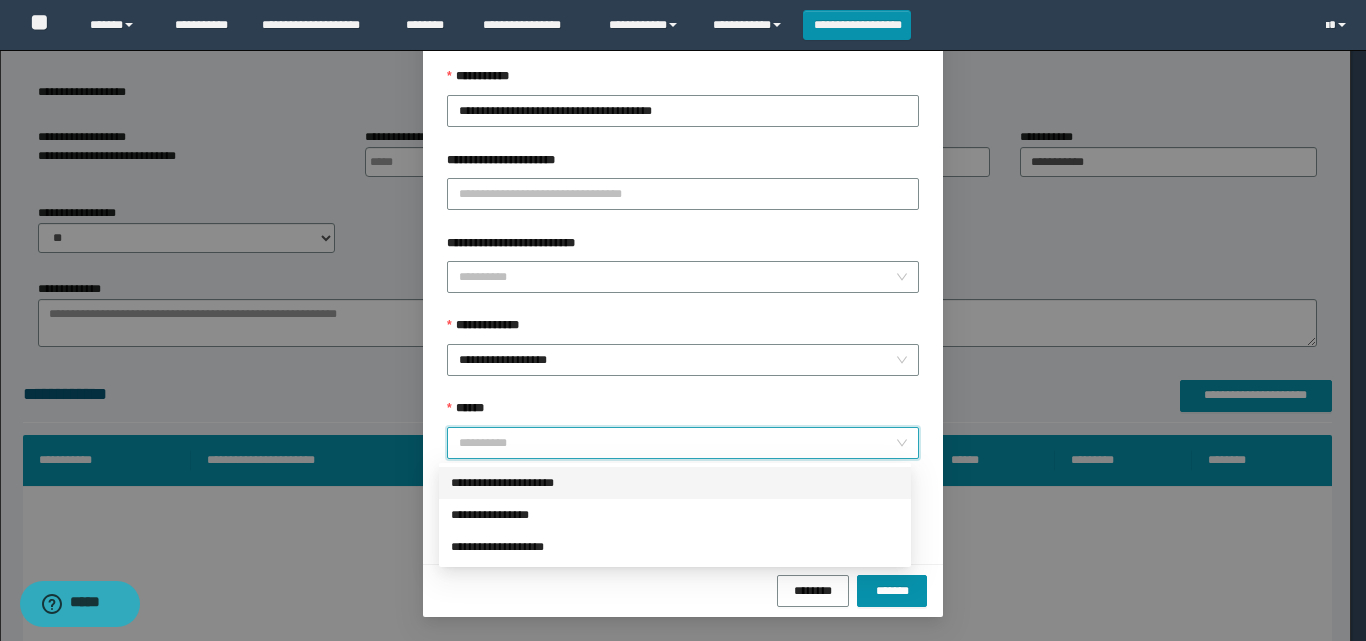 drag, startPoint x: 590, startPoint y: 478, endPoint x: 775, endPoint y: 543, distance: 196.08672 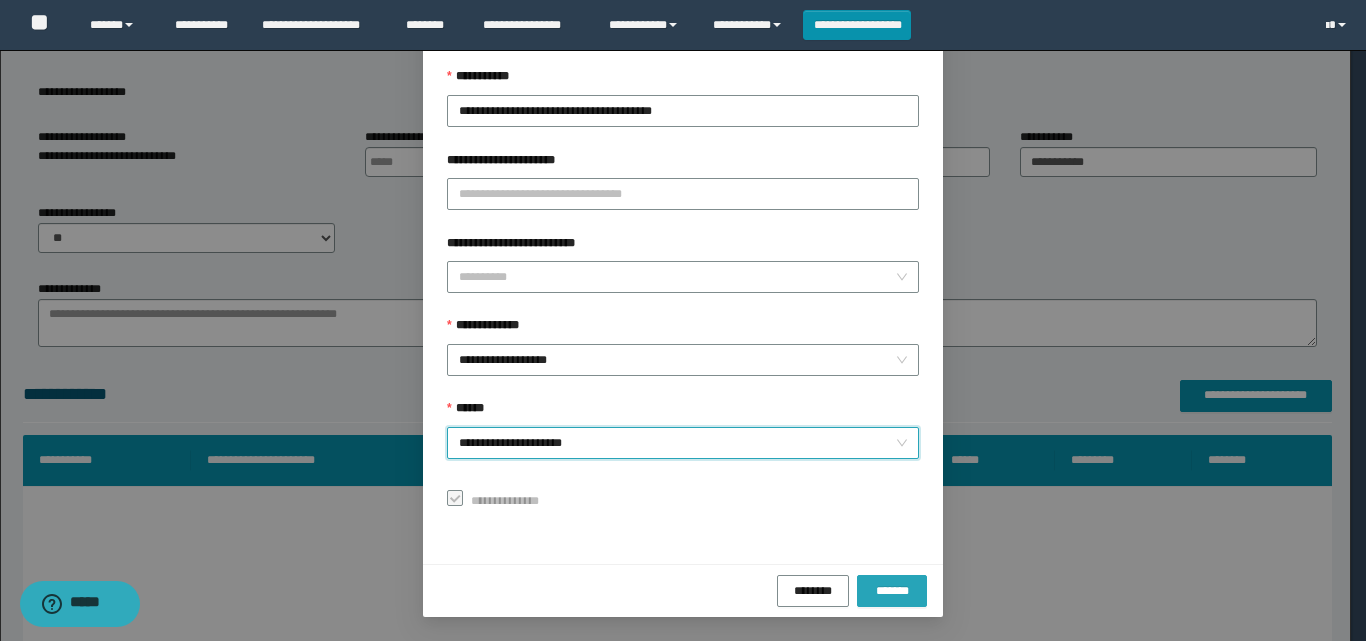 click on "*******" at bounding box center (892, 590) 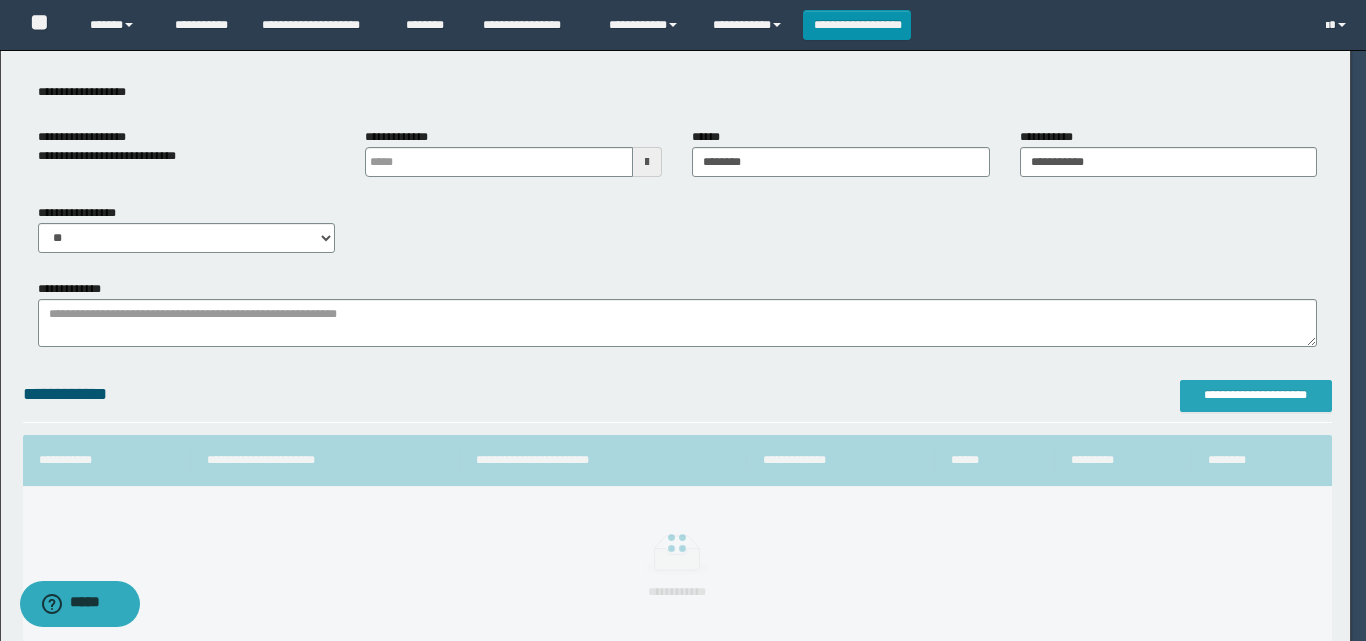 scroll, scrollTop: 0, scrollLeft: 0, axis: both 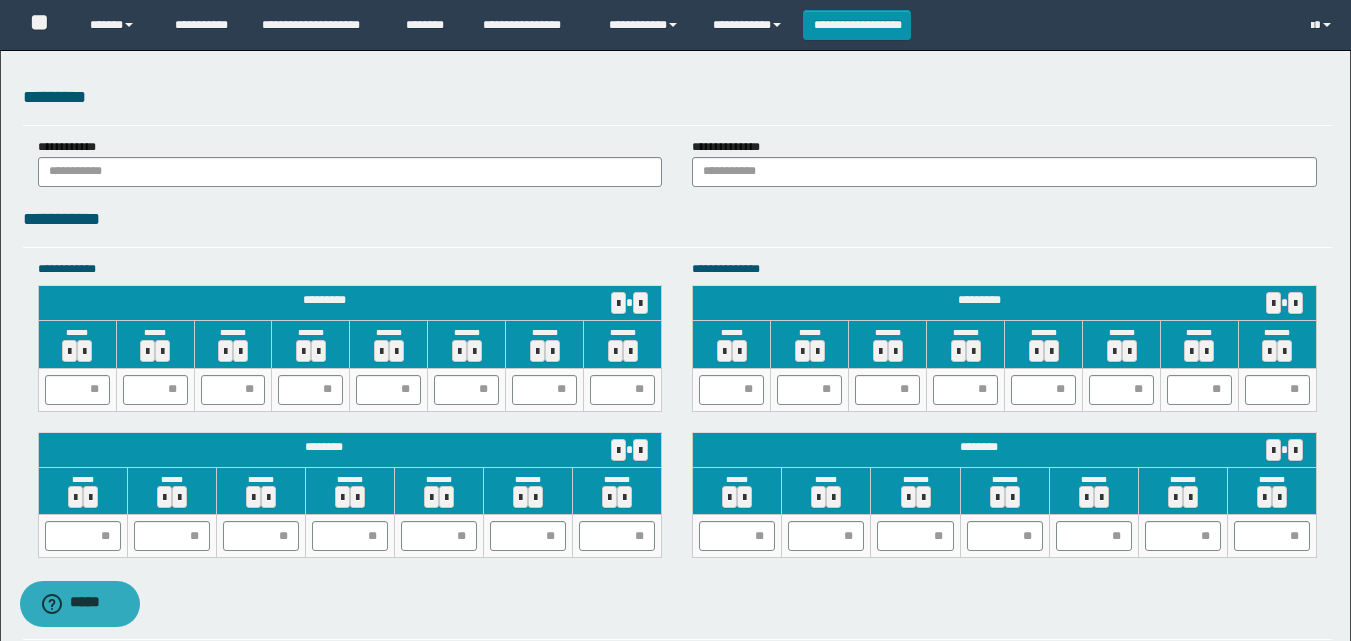 drag, startPoint x: 278, startPoint y: 228, endPoint x: 271, endPoint y: 200, distance: 28.86174 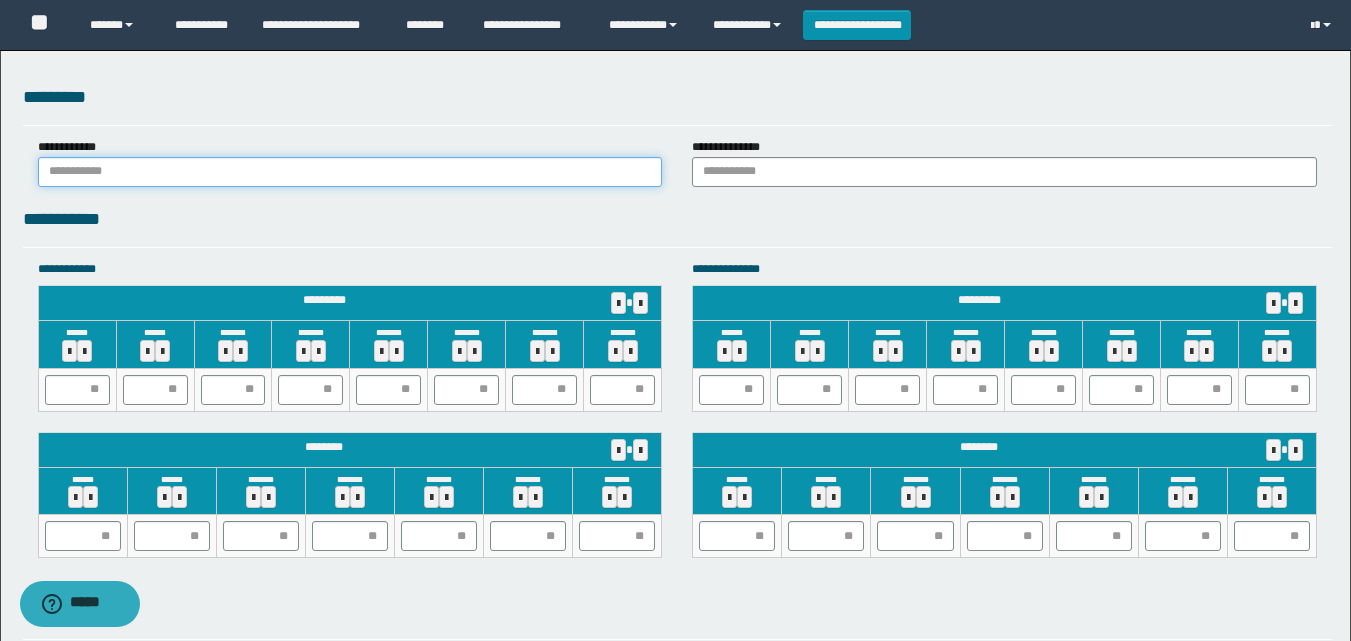 click at bounding box center (350, 172) 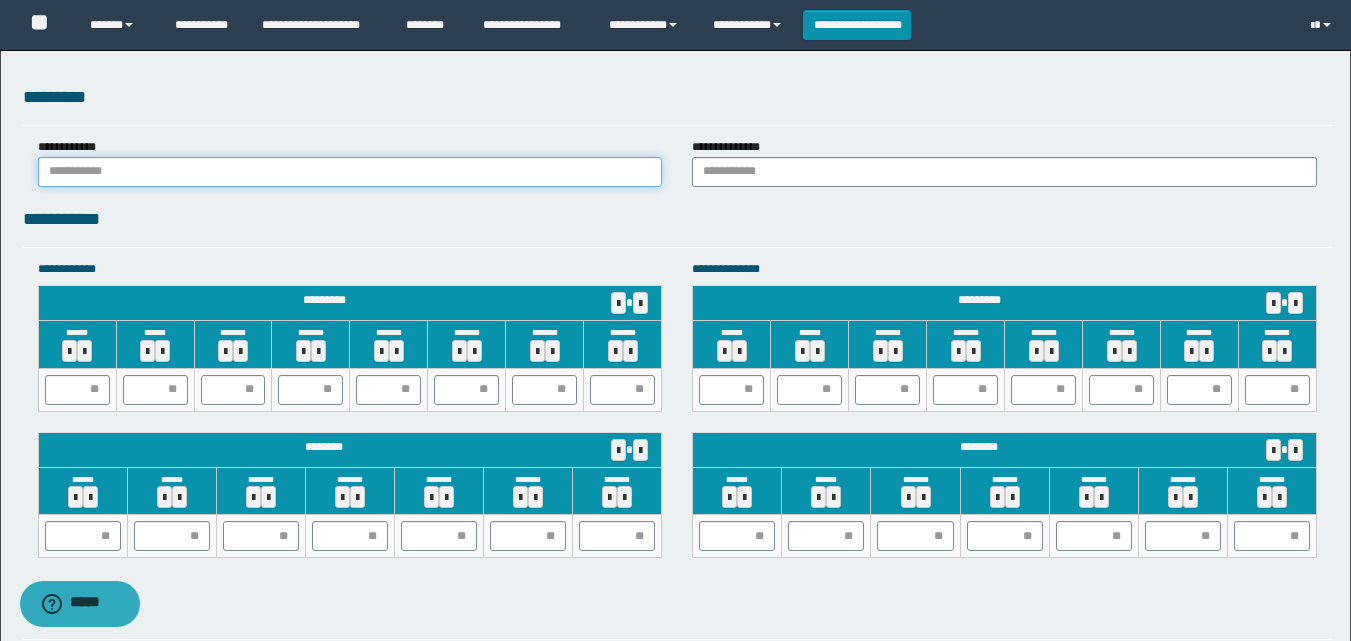 click at bounding box center (350, 172) 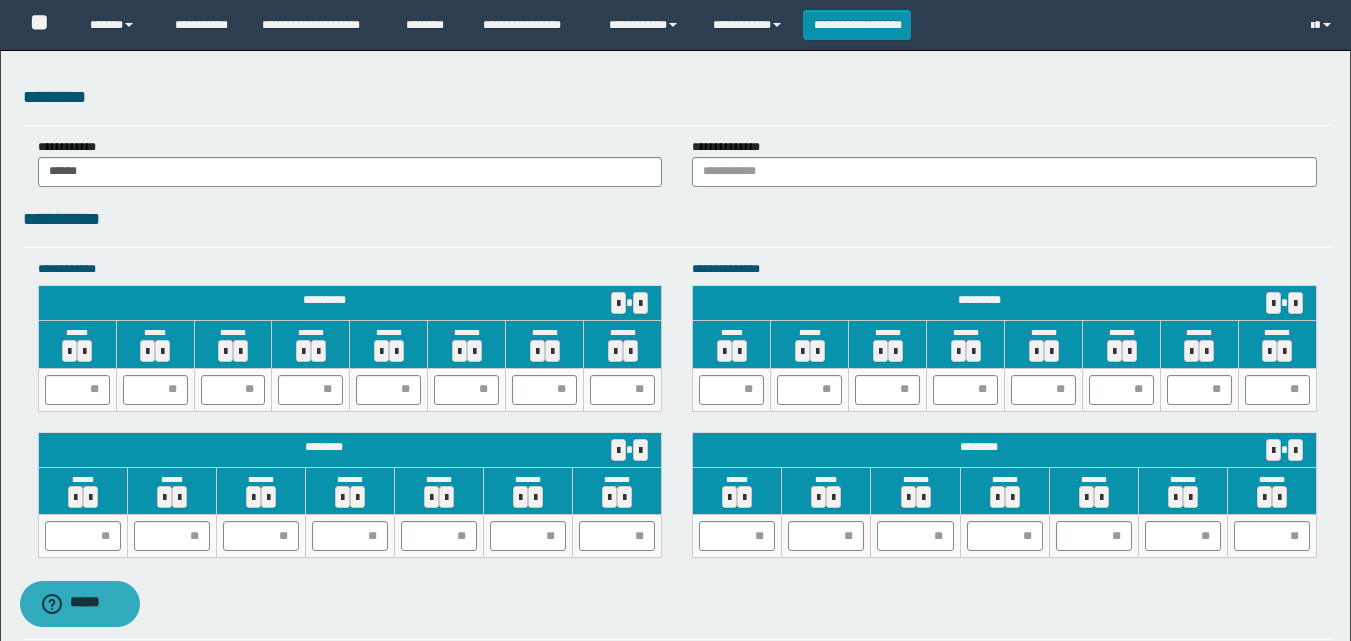 drag, startPoint x: 235, startPoint y: 216, endPoint x: 729, endPoint y: 204, distance: 494.14572 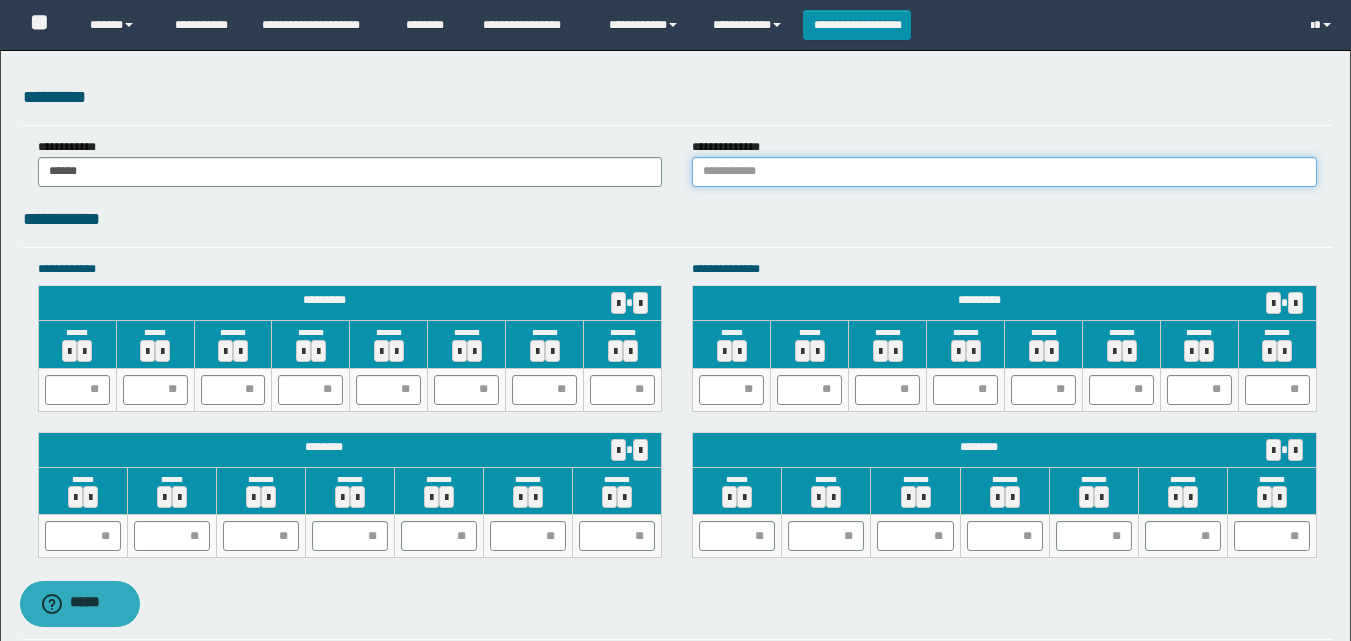drag, startPoint x: 770, startPoint y: 182, endPoint x: 783, endPoint y: 191, distance: 15.811388 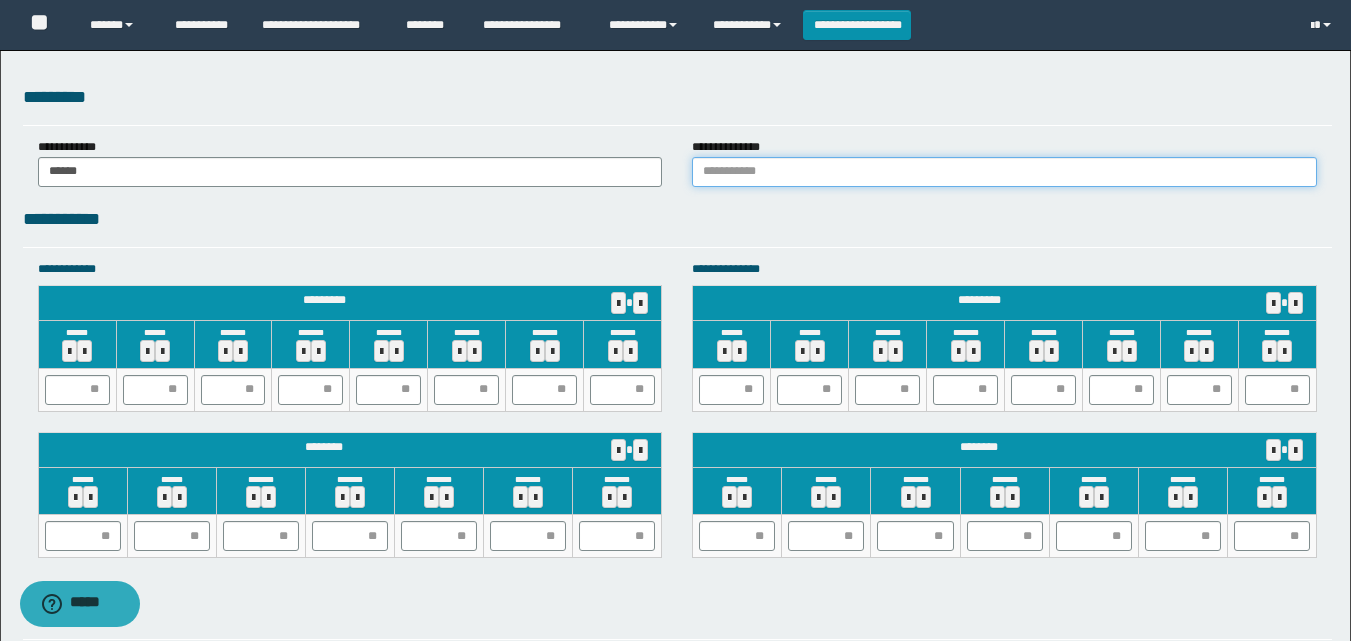 click at bounding box center (1004, 172) 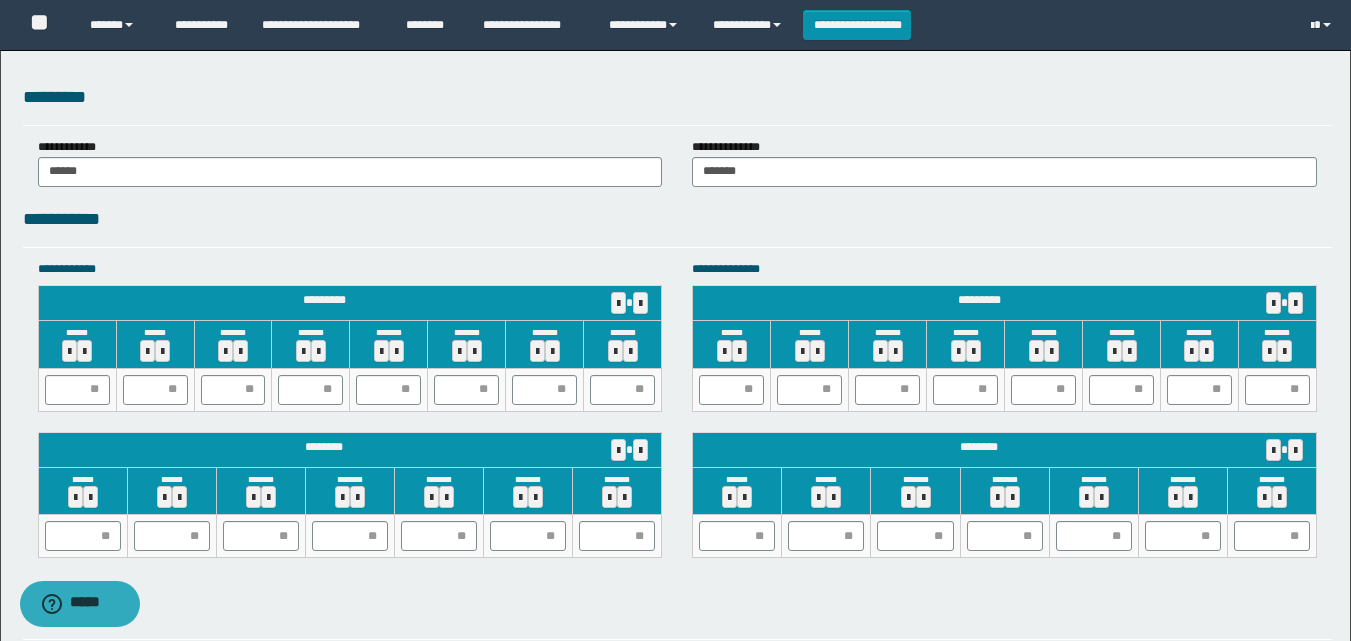click on "**********" at bounding box center (677, 226) 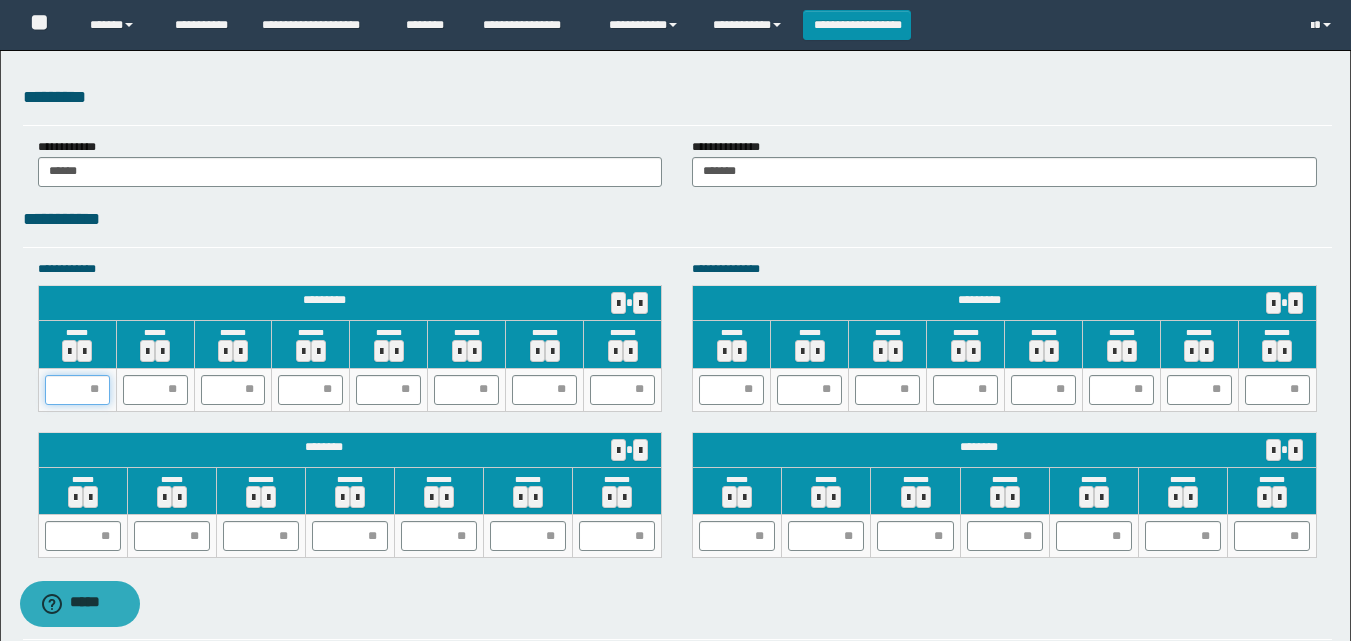 click at bounding box center [77, 390] 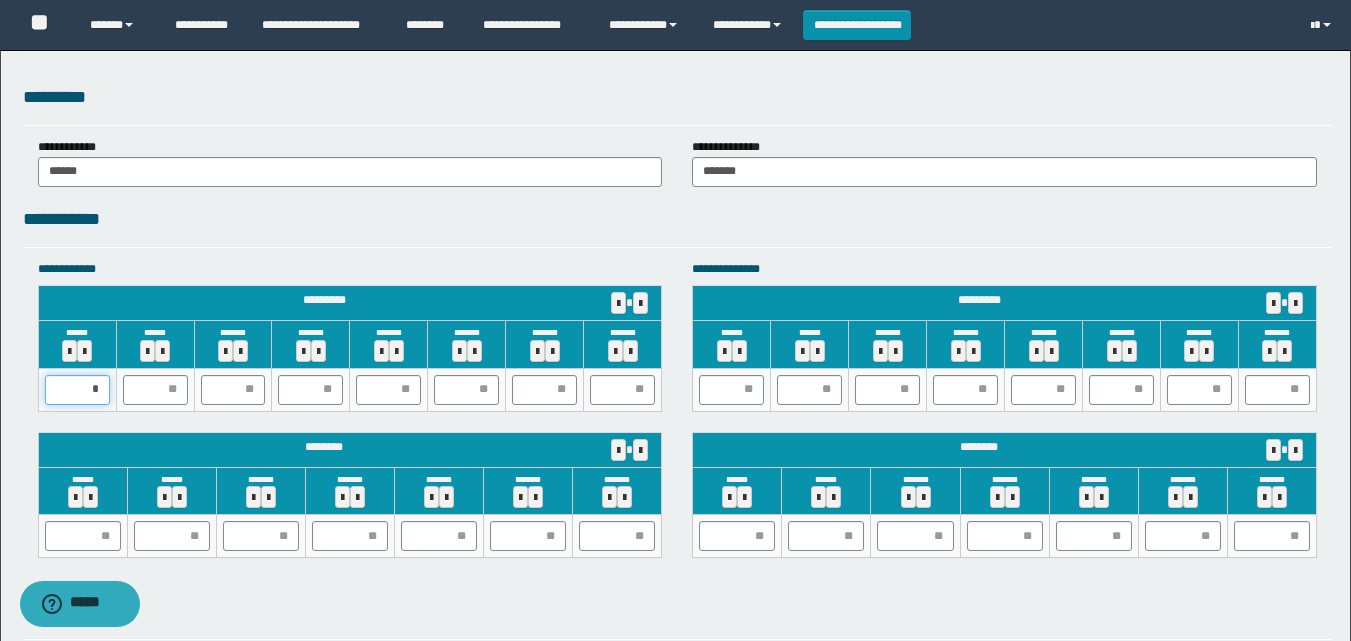 type on "**" 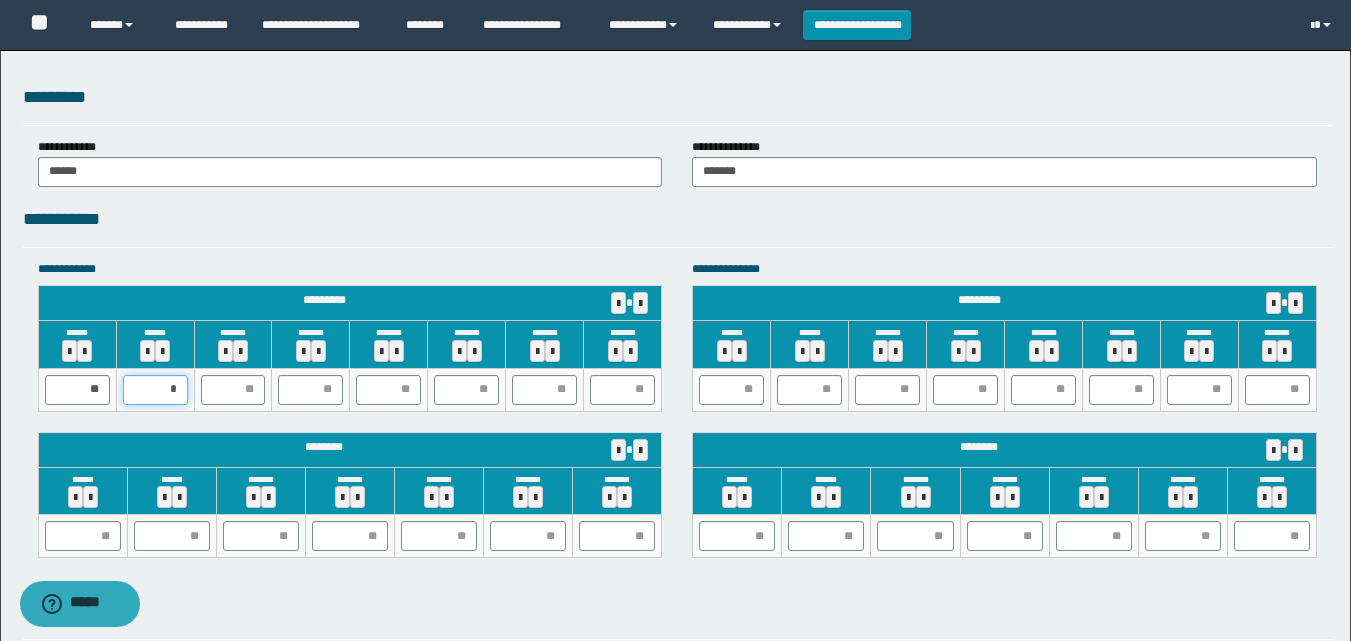 drag, startPoint x: 159, startPoint y: 401, endPoint x: 230, endPoint y: 397, distance: 71.11259 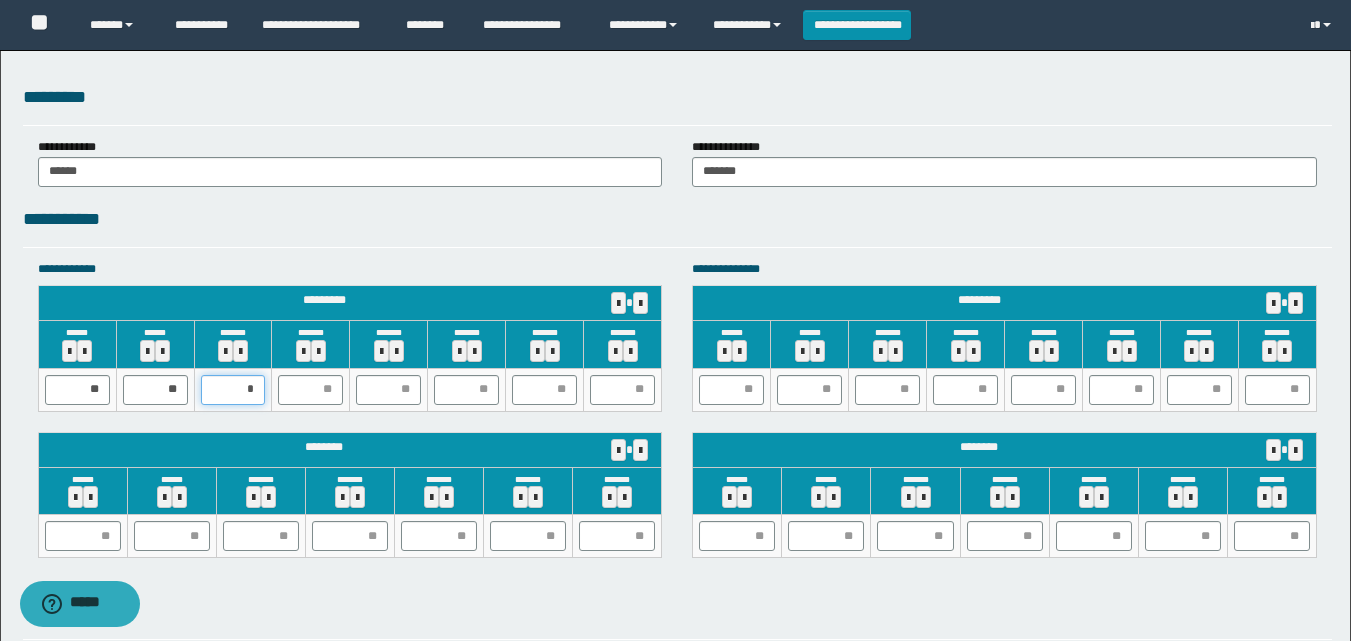 type on "**" 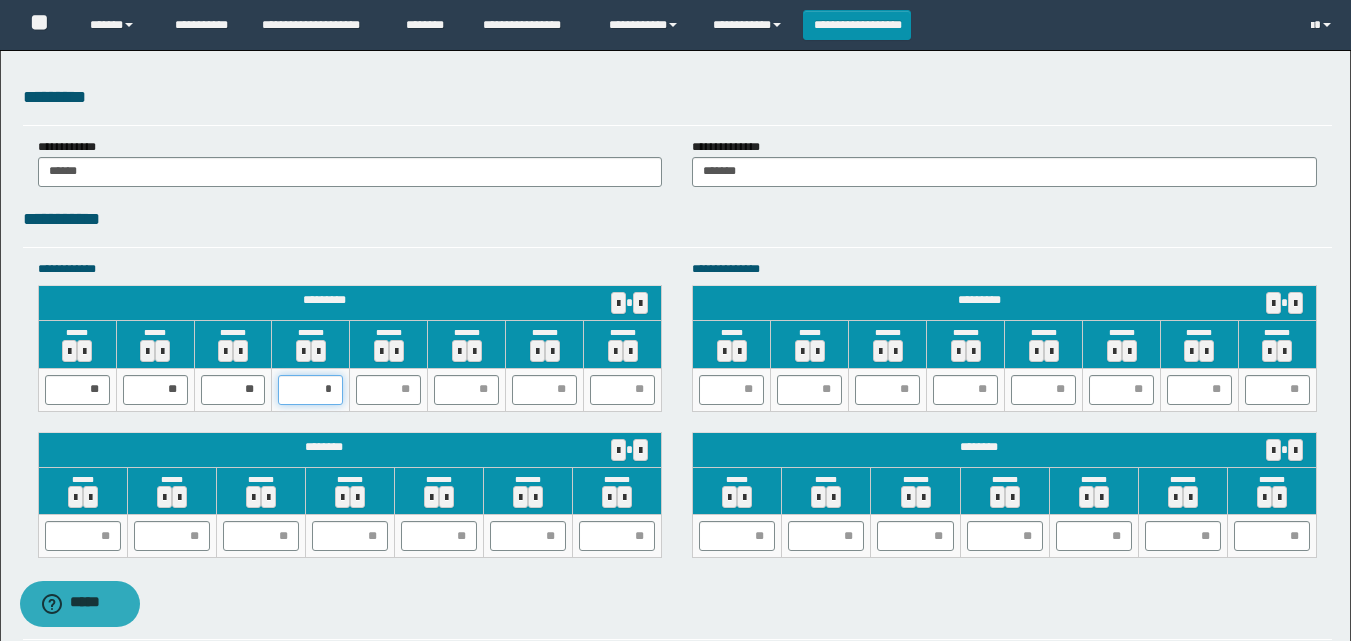 type on "**" 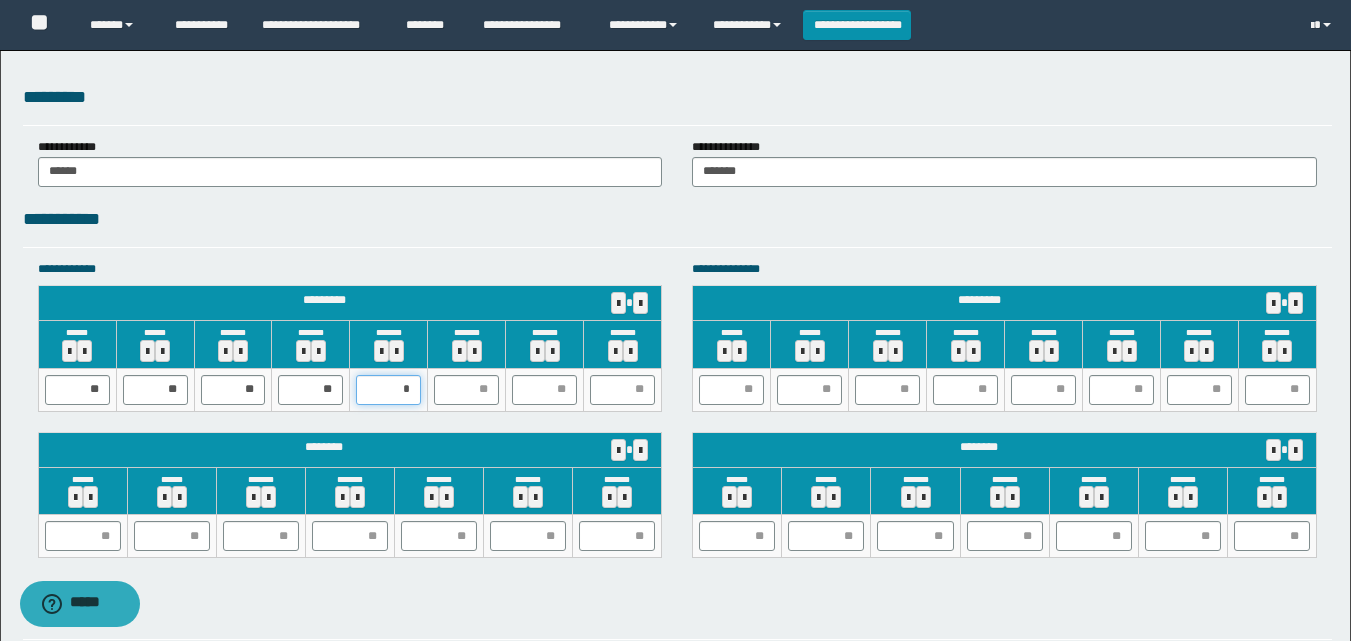 type on "**" 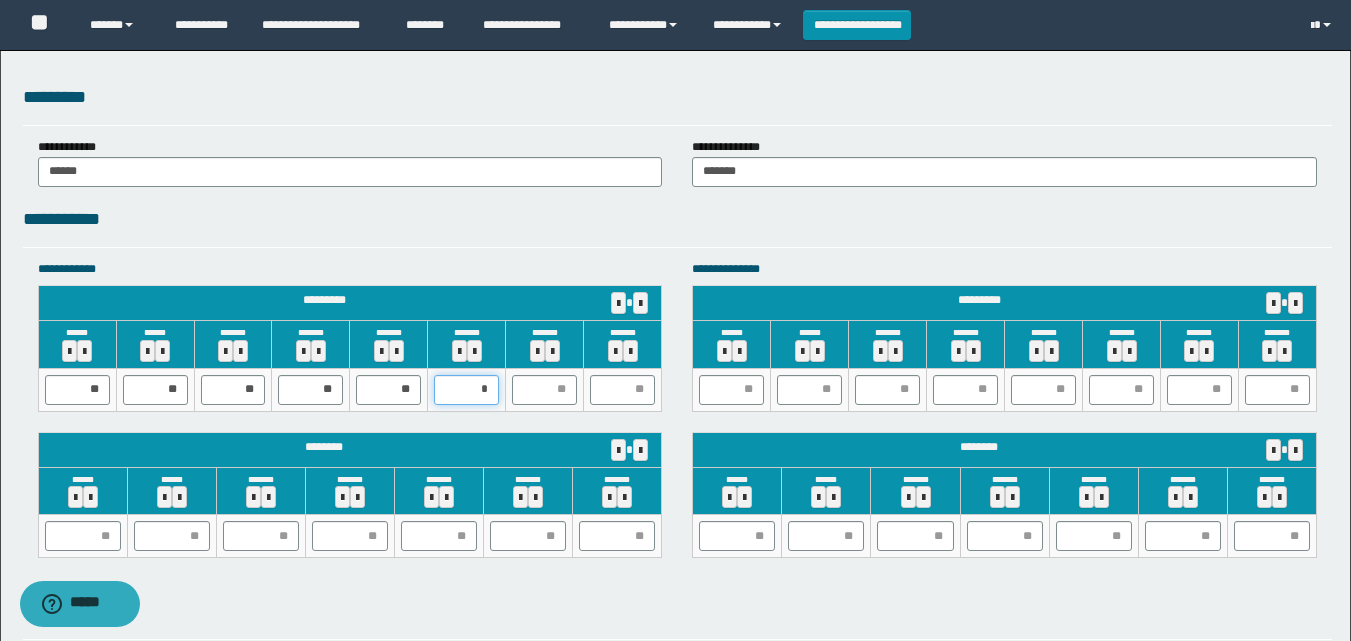 type on "**" 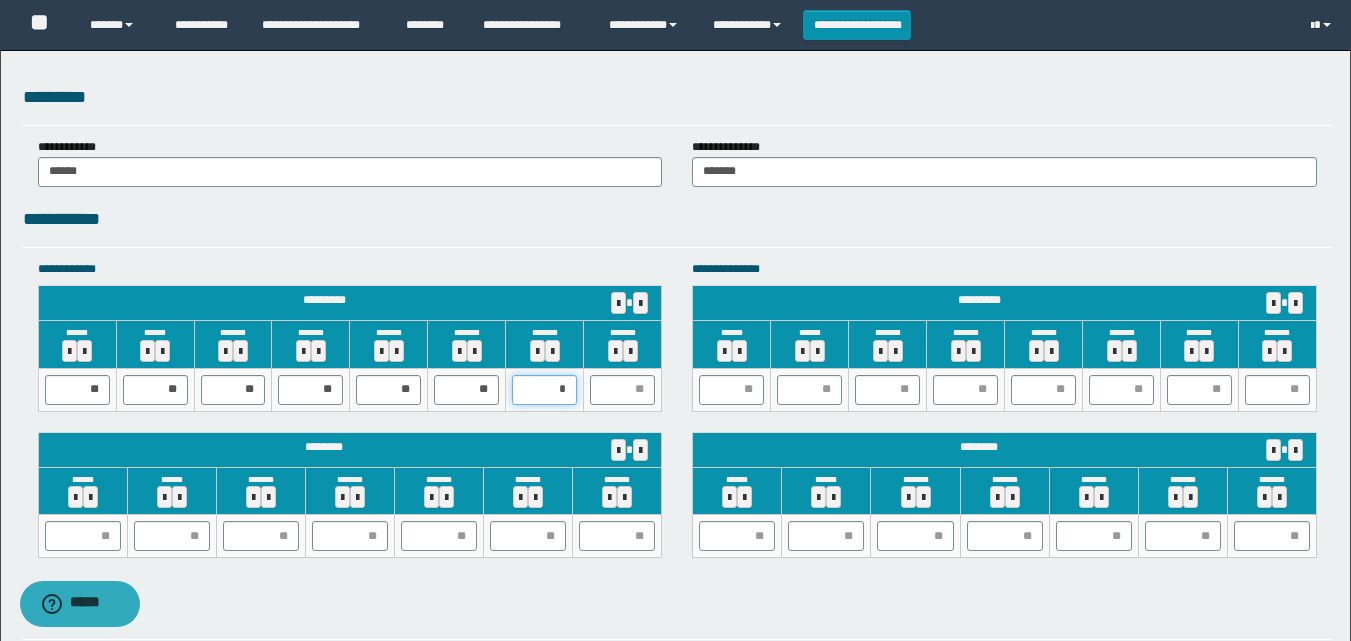 type on "**" 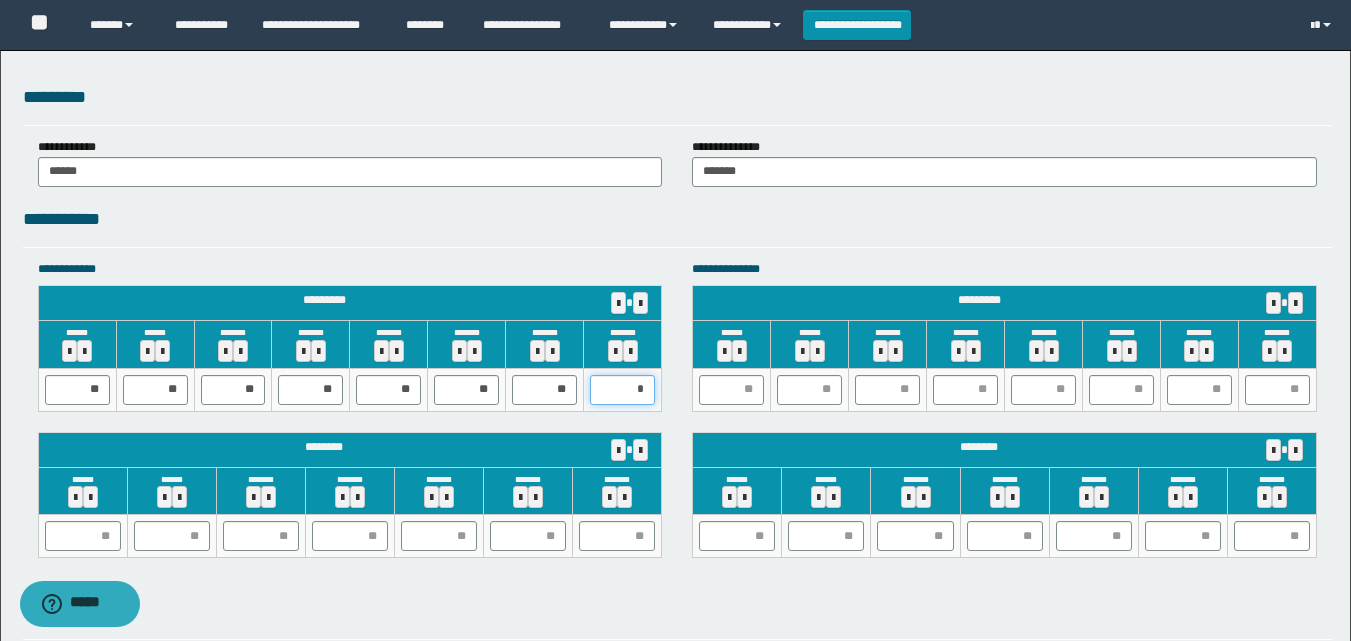 type on "**" 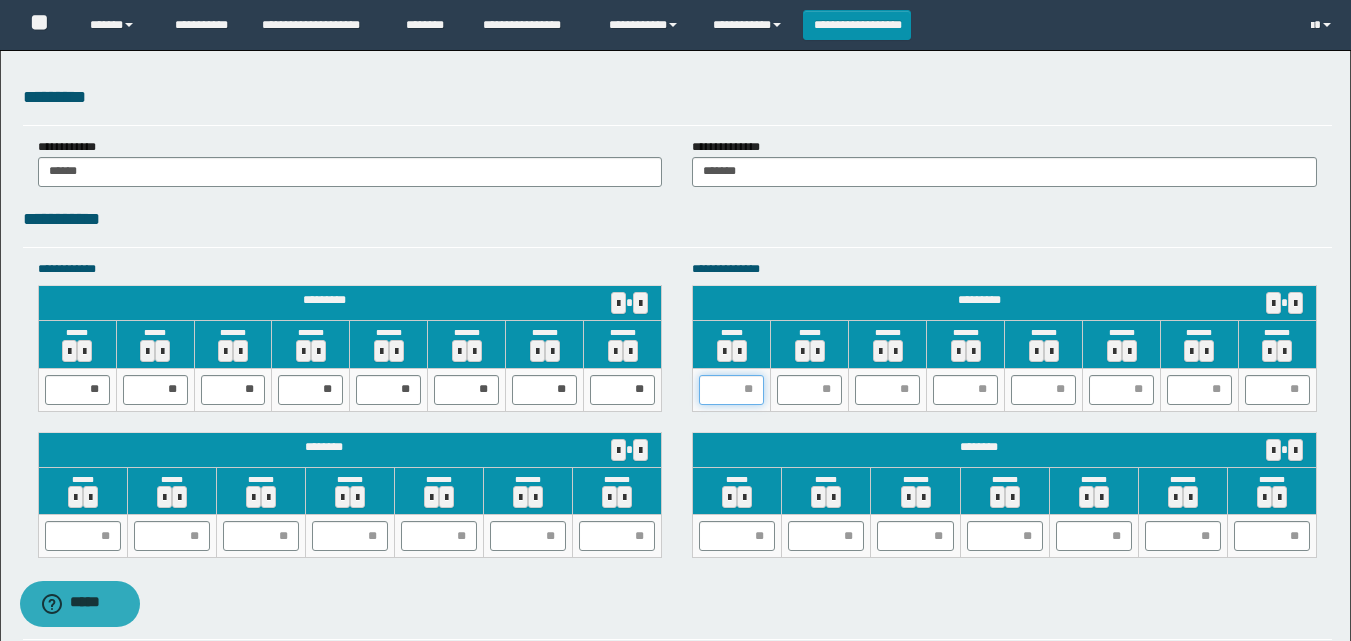 click at bounding box center (731, 390) 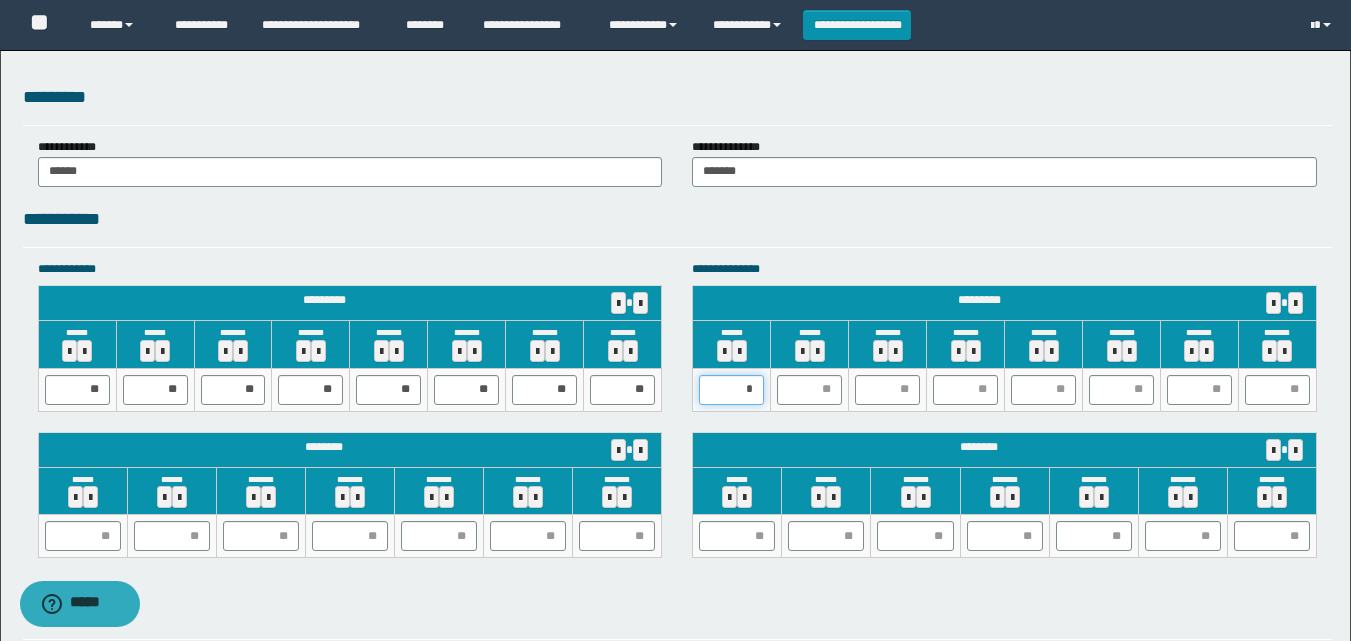 type on "**" 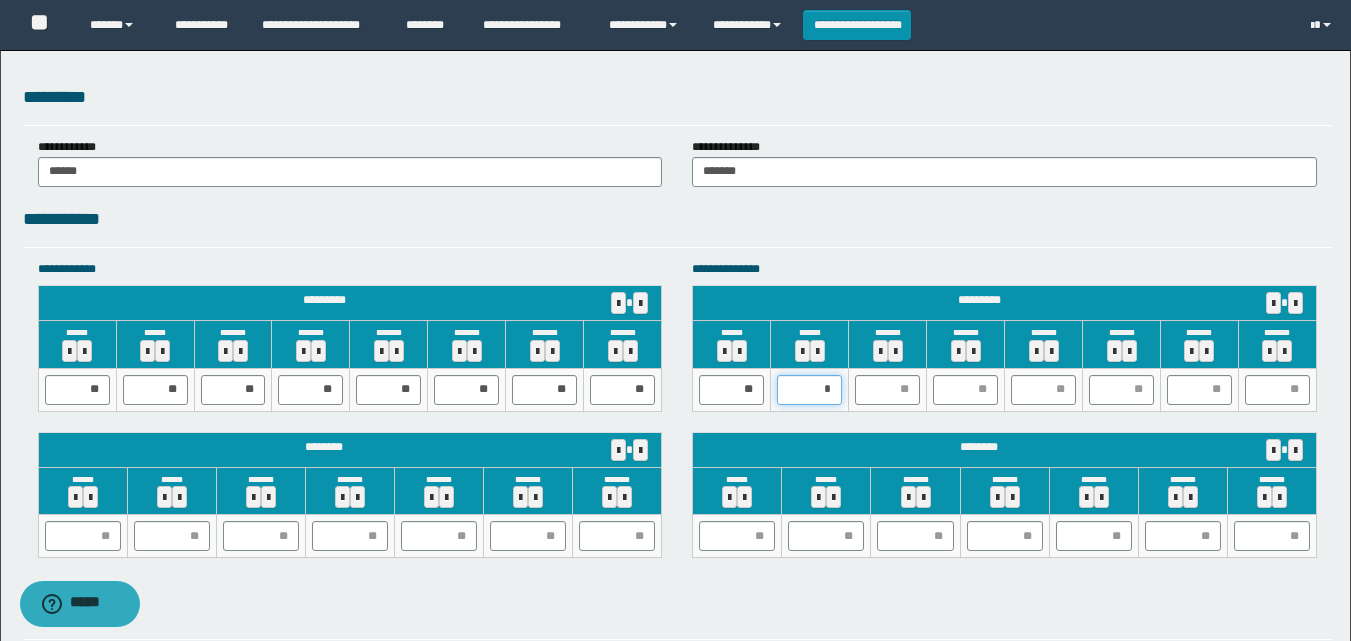 type on "**" 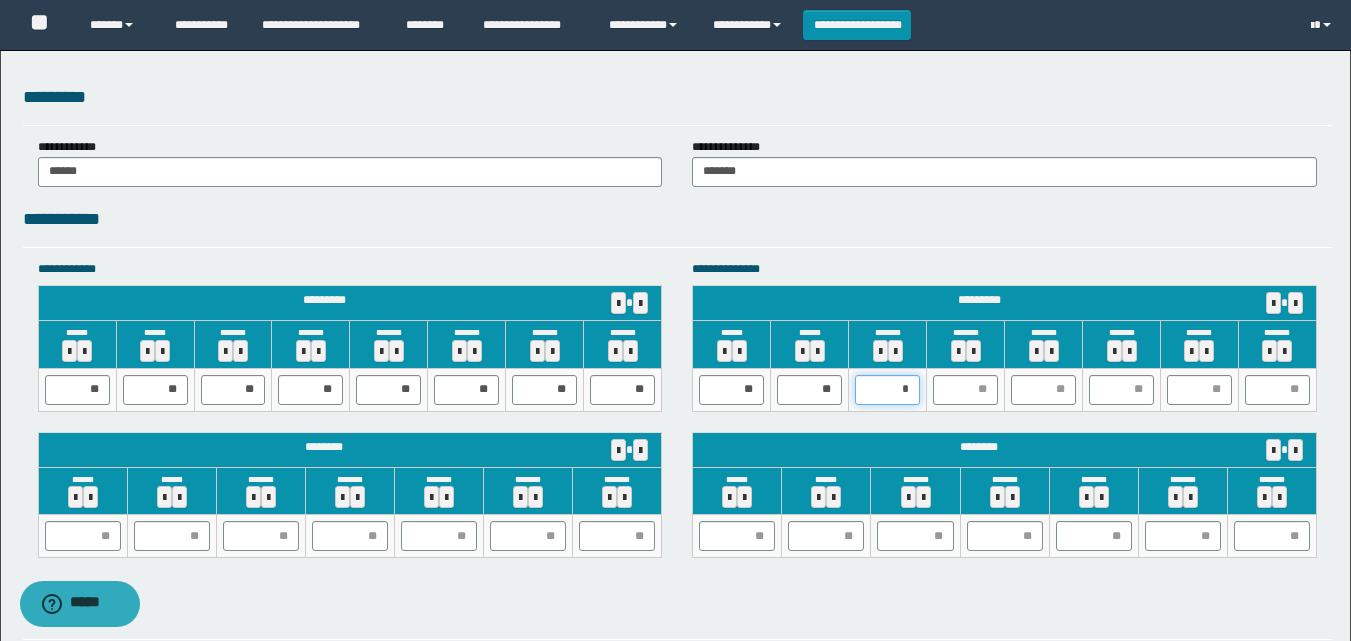 type on "**" 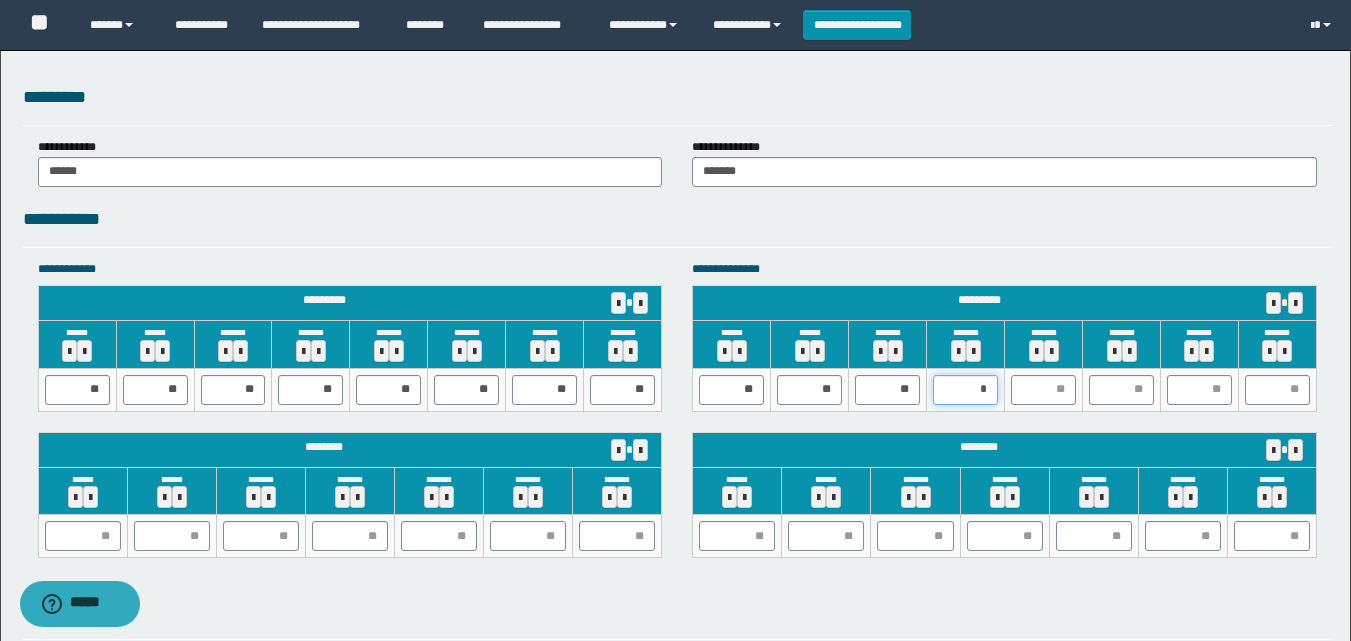 type on "**" 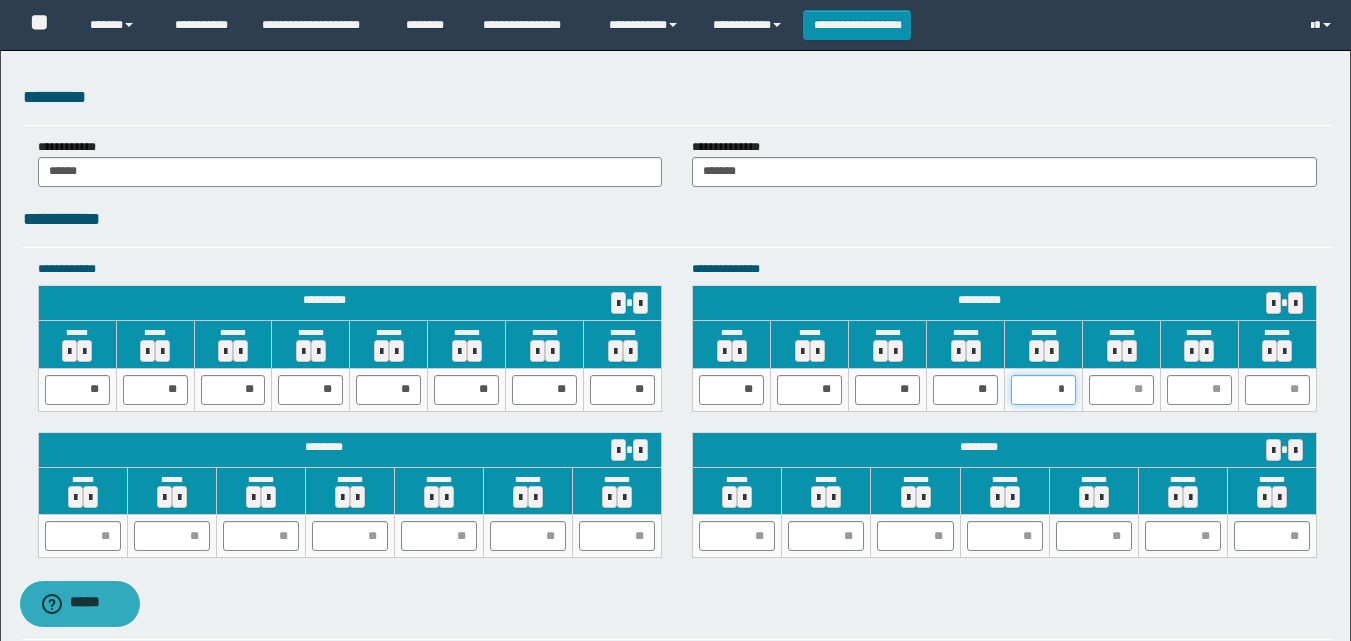 type on "**" 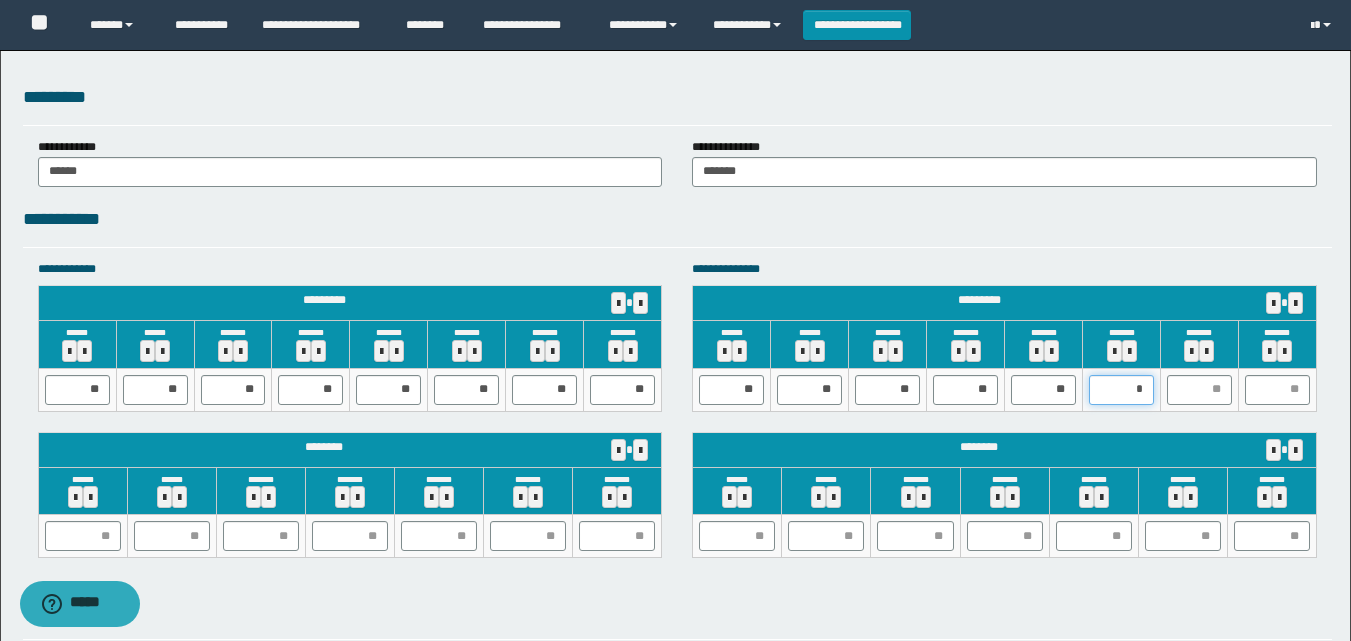 type on "**" 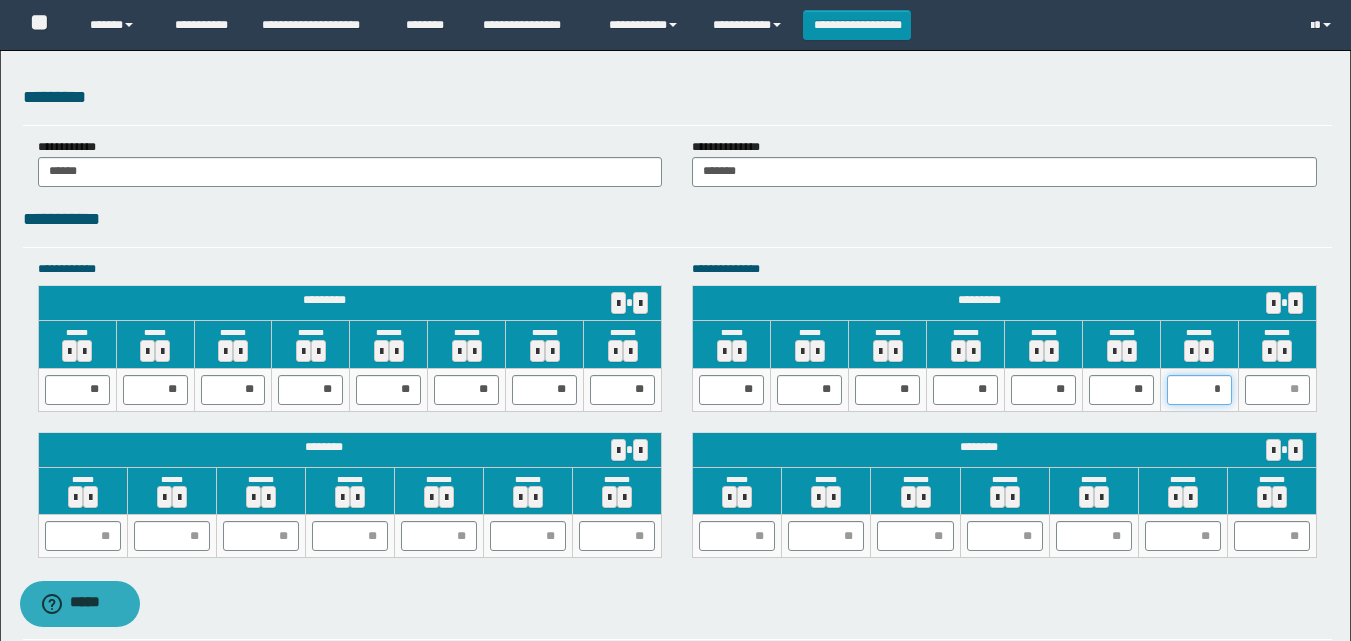 type on "**" 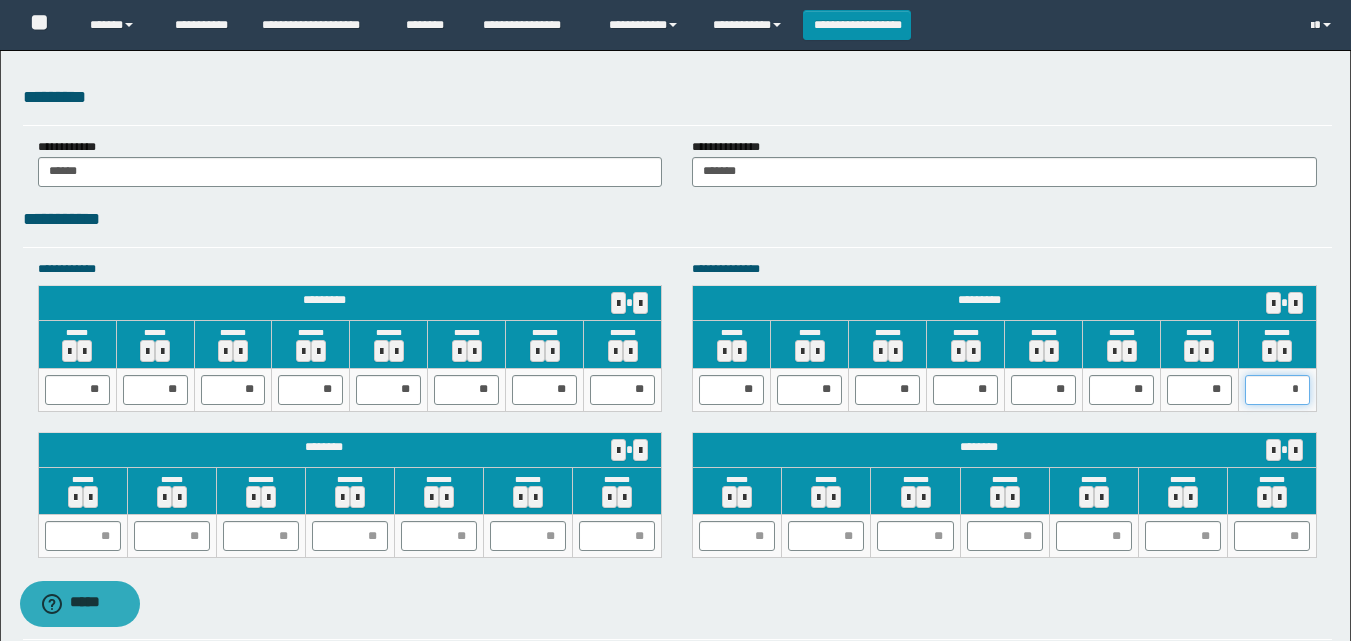 type on "**" 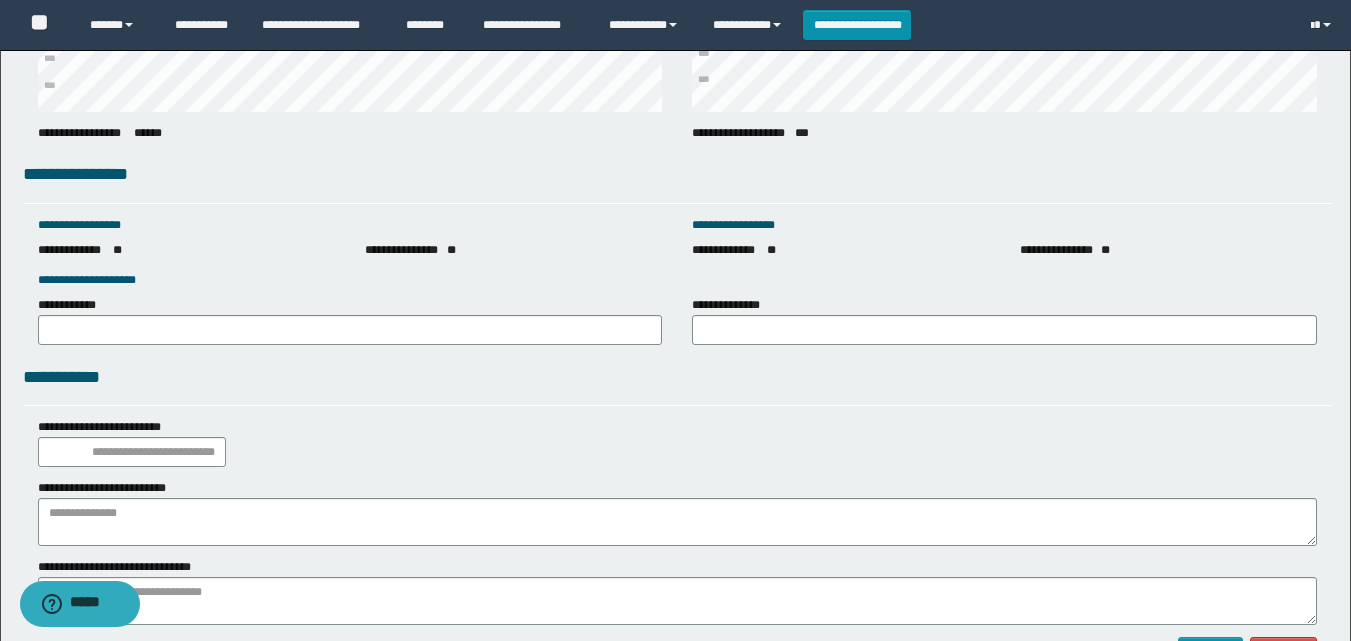 scroll, scrollTop: 2831, scrollLeft: 0, axis: vertical 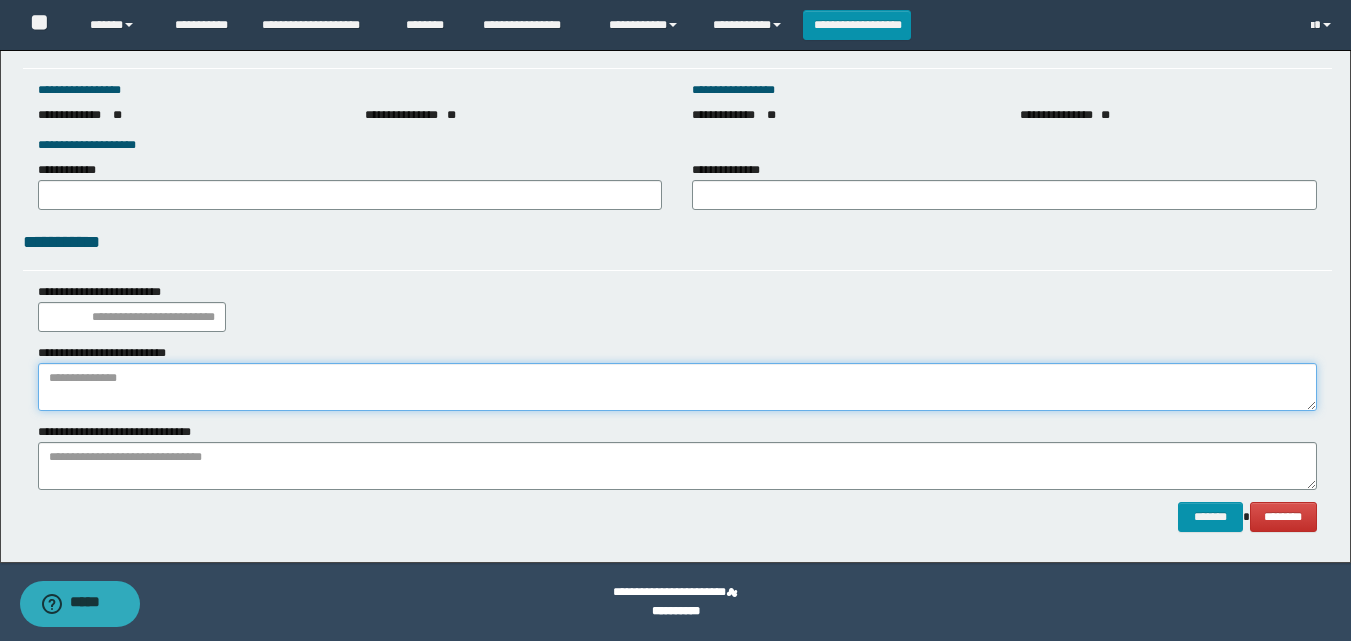 click at bounding box center (677, 387) 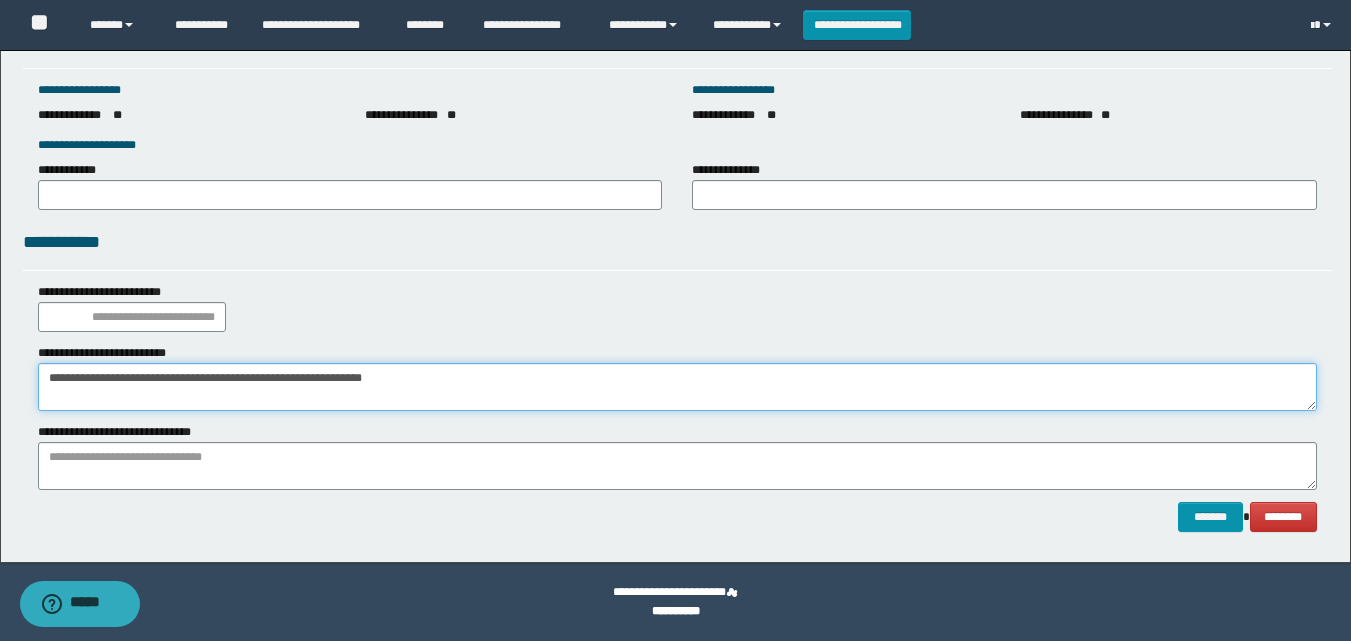 type on "**********" 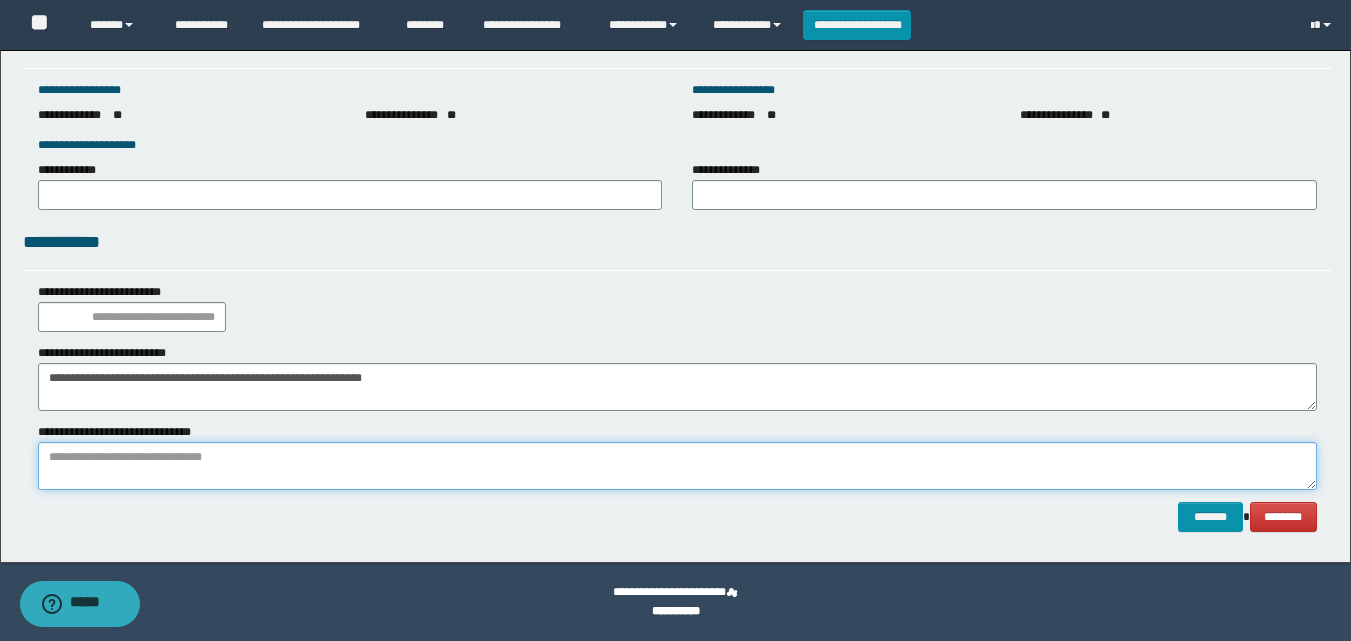 click at bounding box center (677, 466) 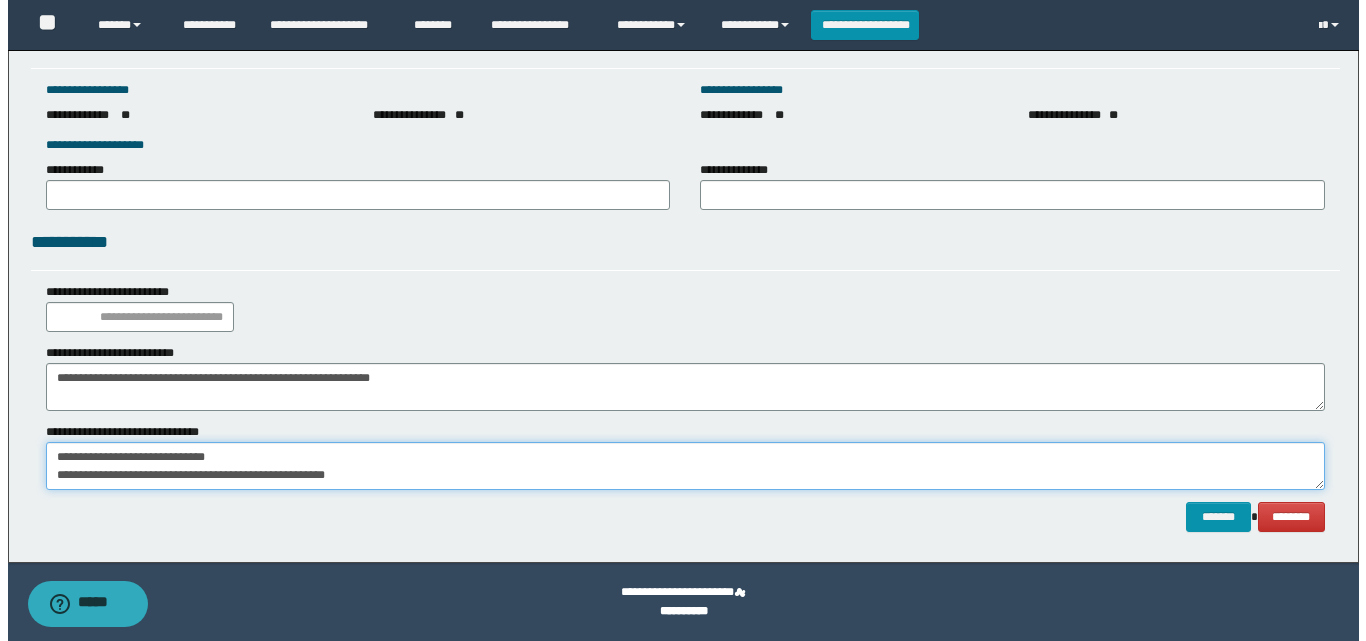scroll, scrollTop: 0, scrollLeft: 0, axis: both 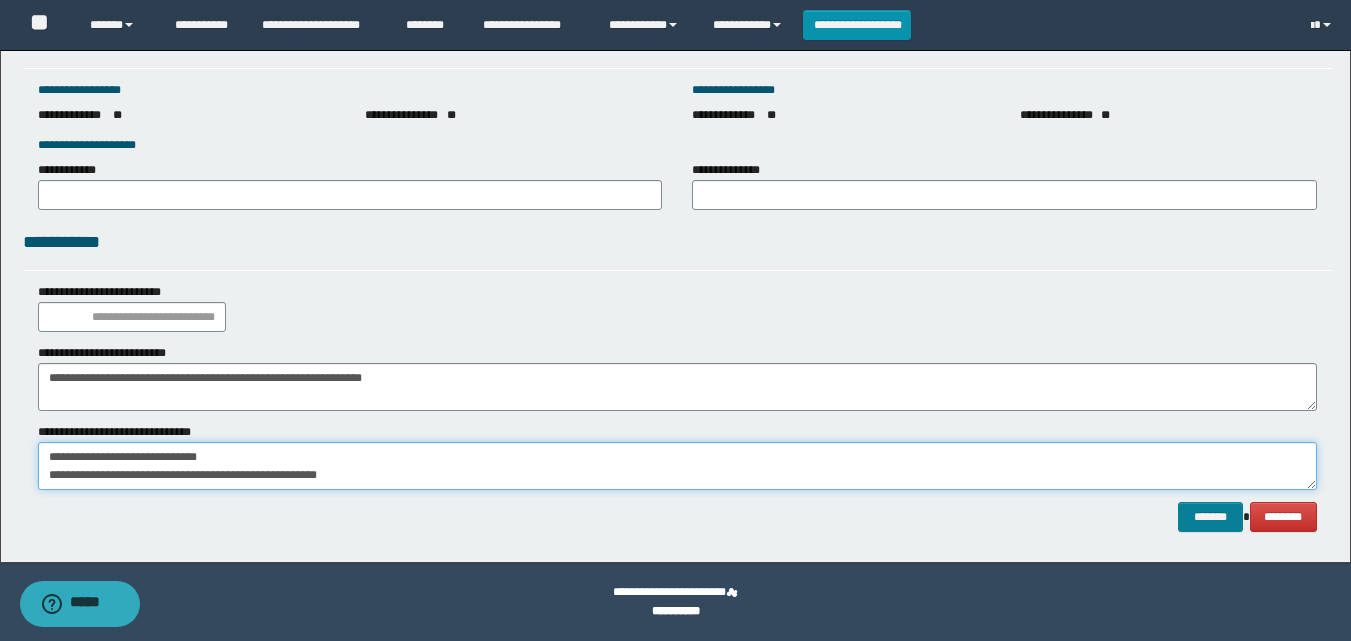 type on "**********" 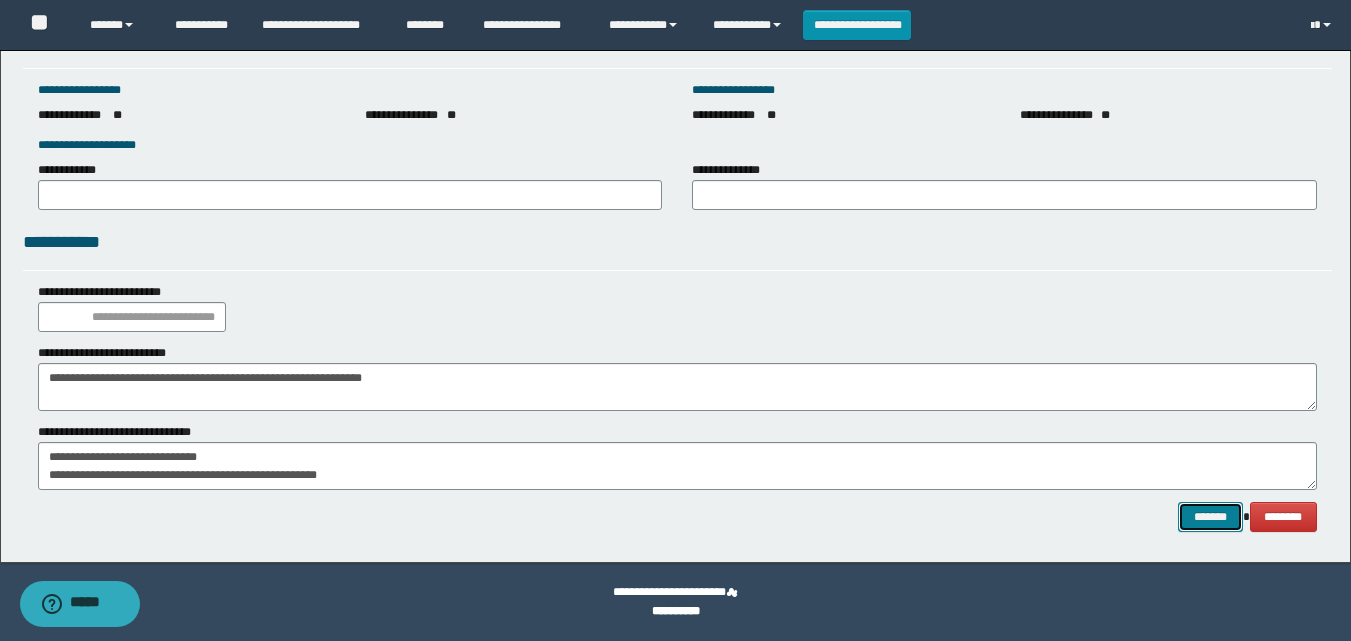 click on "*******" at bounding box center [1210, 517] 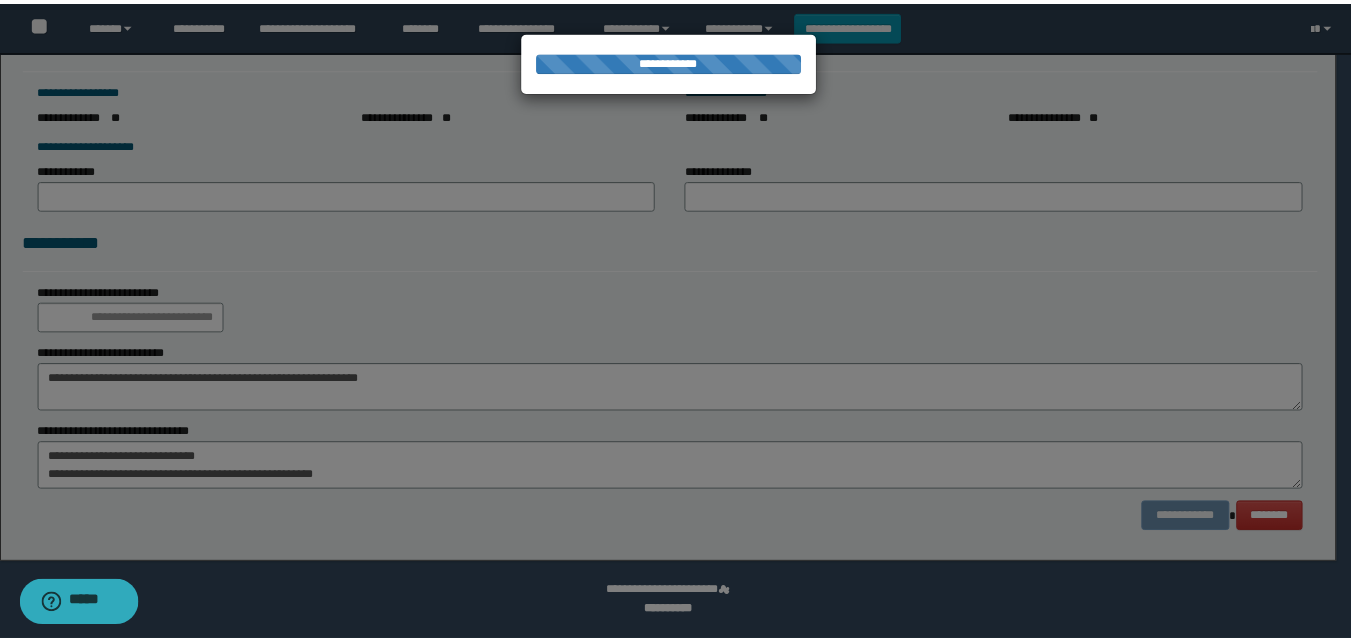 scroll, scrollTop: 0, scrollLeft: 0, axis: both 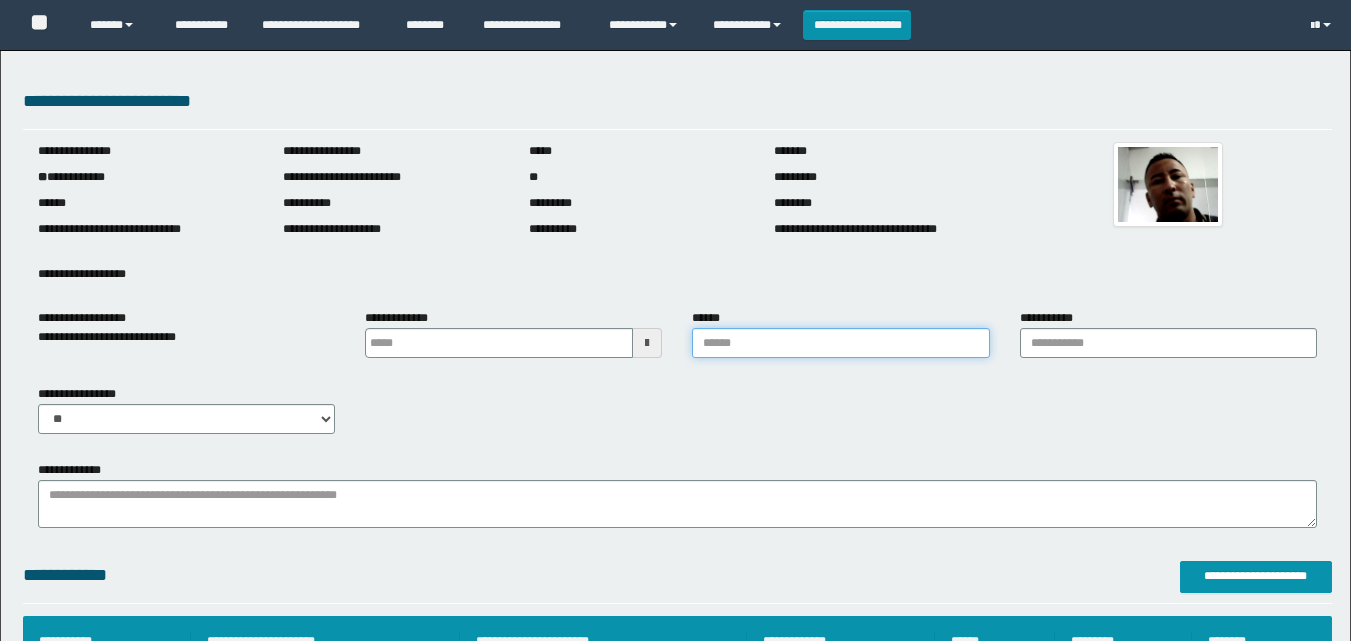 click on "******" at bounding box center [840, 343] 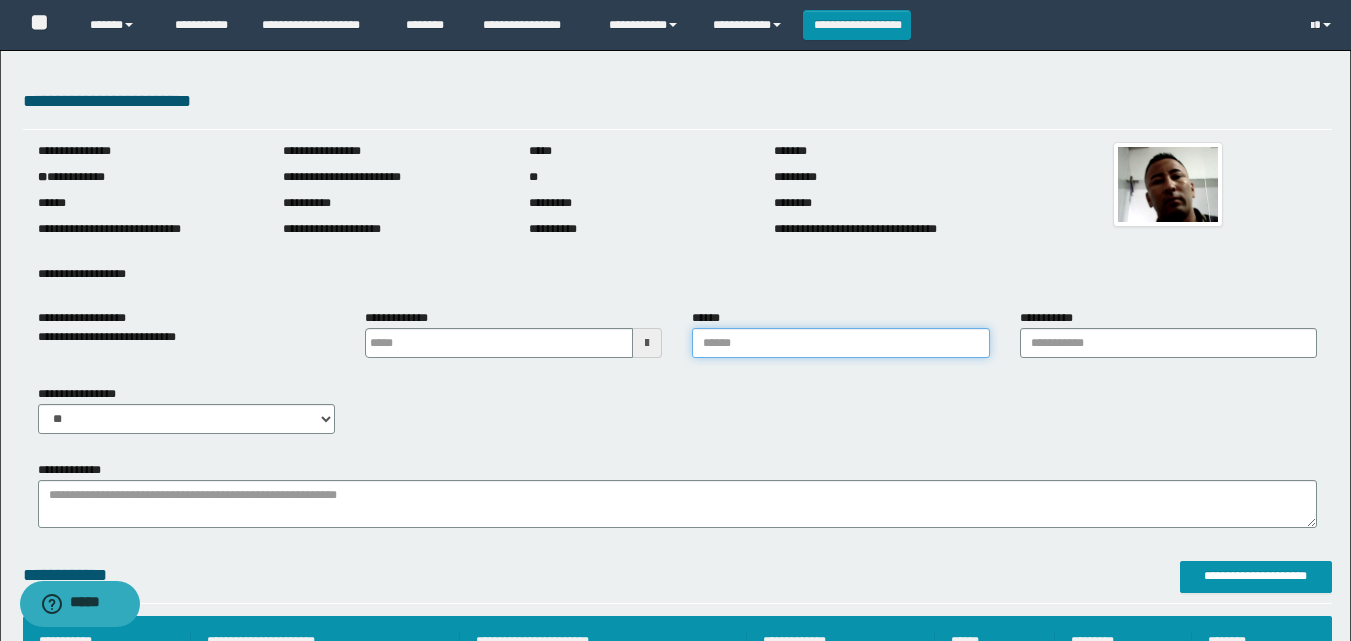 type on "*******" 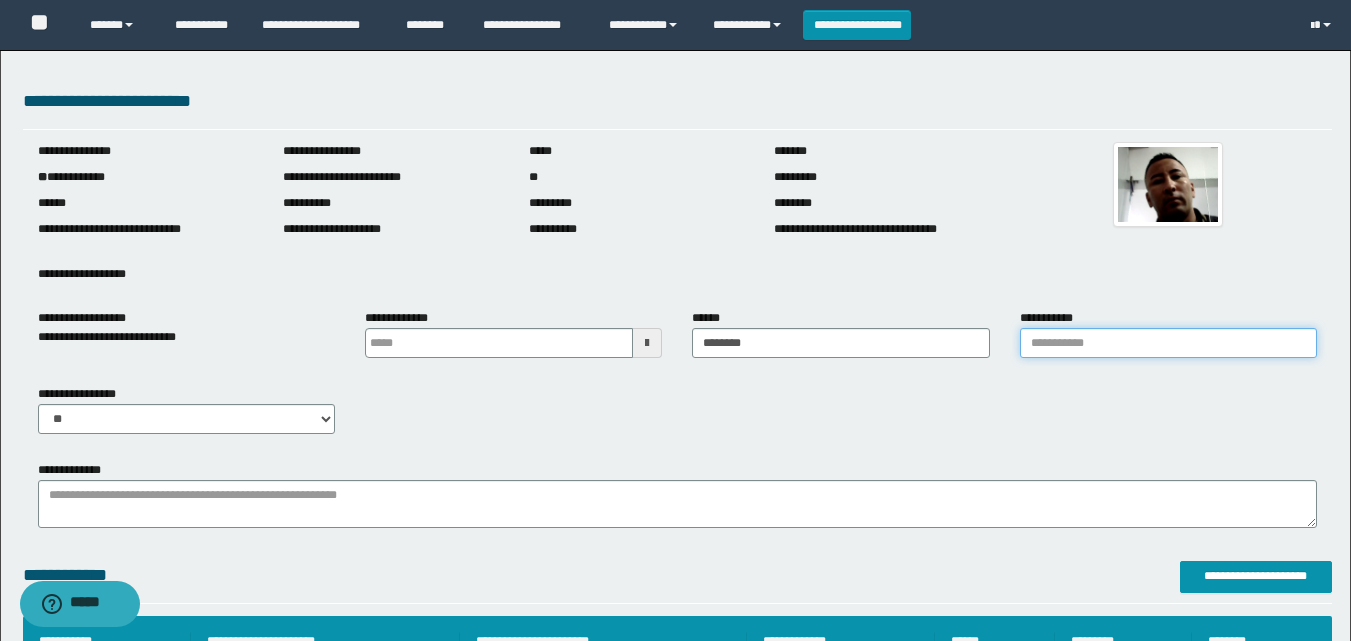 click on "**********" at bounding box center [1168, 343] 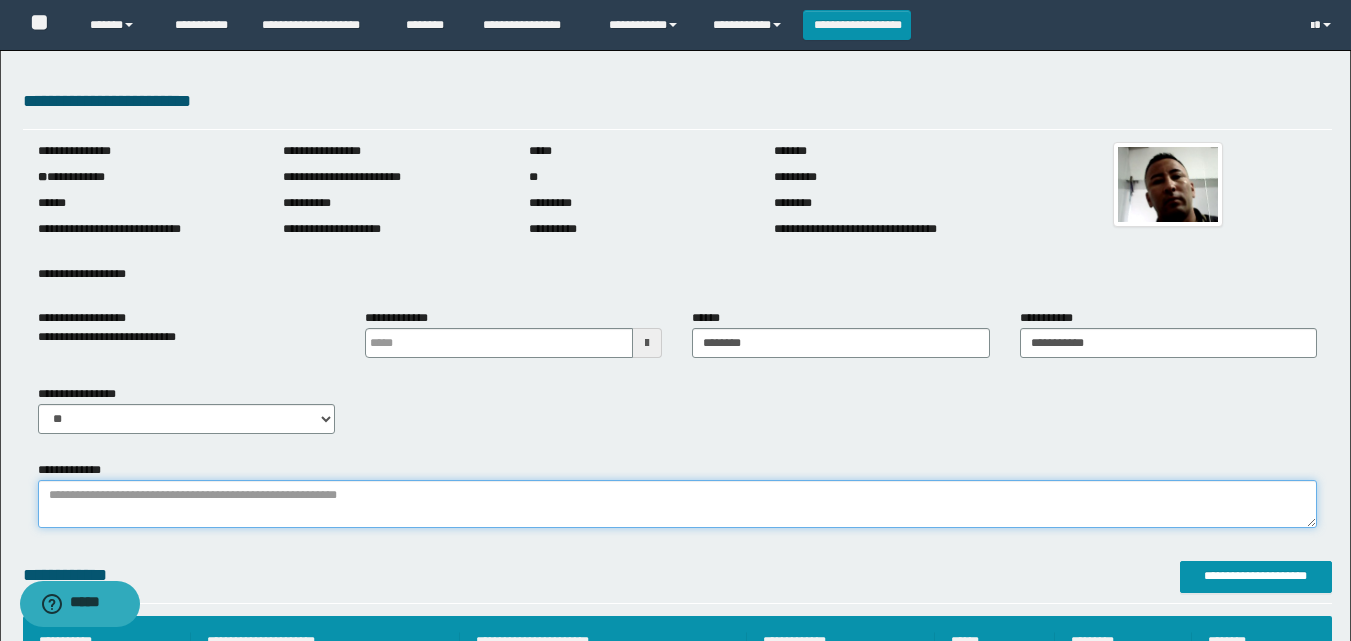 click on "**********" at bounding box center [677, 504] 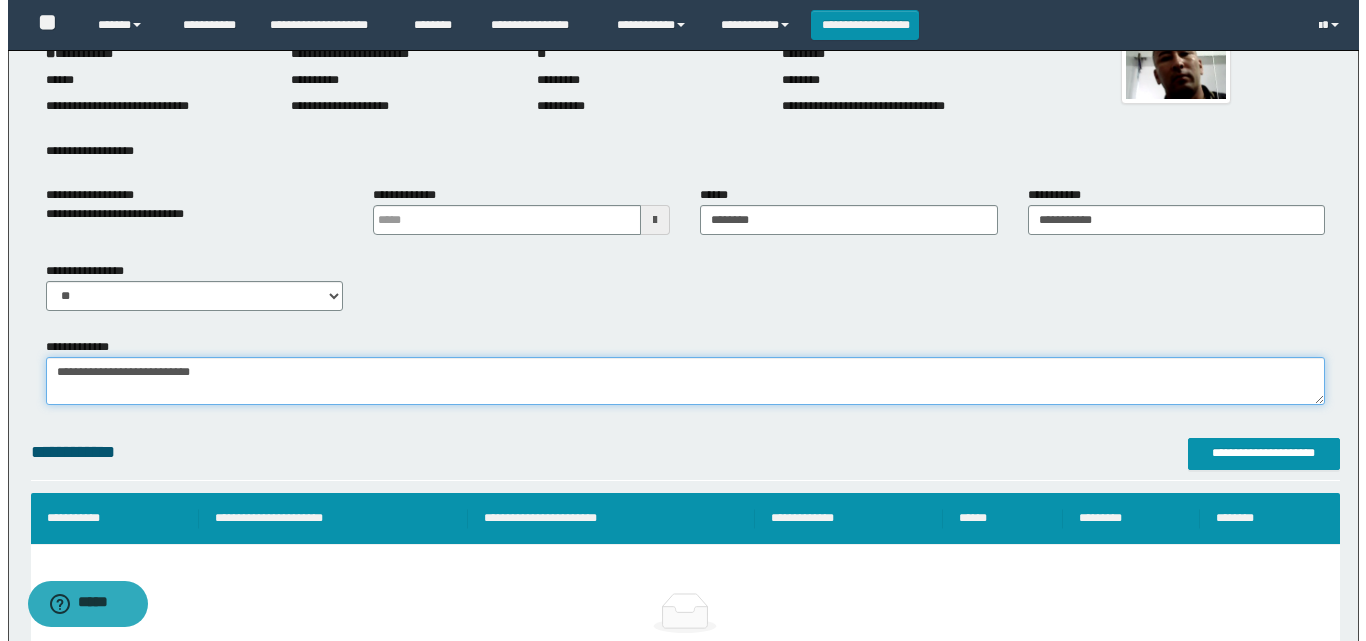 scroll, scrollTop: 300, scrollLeft: 0, axis: vertical 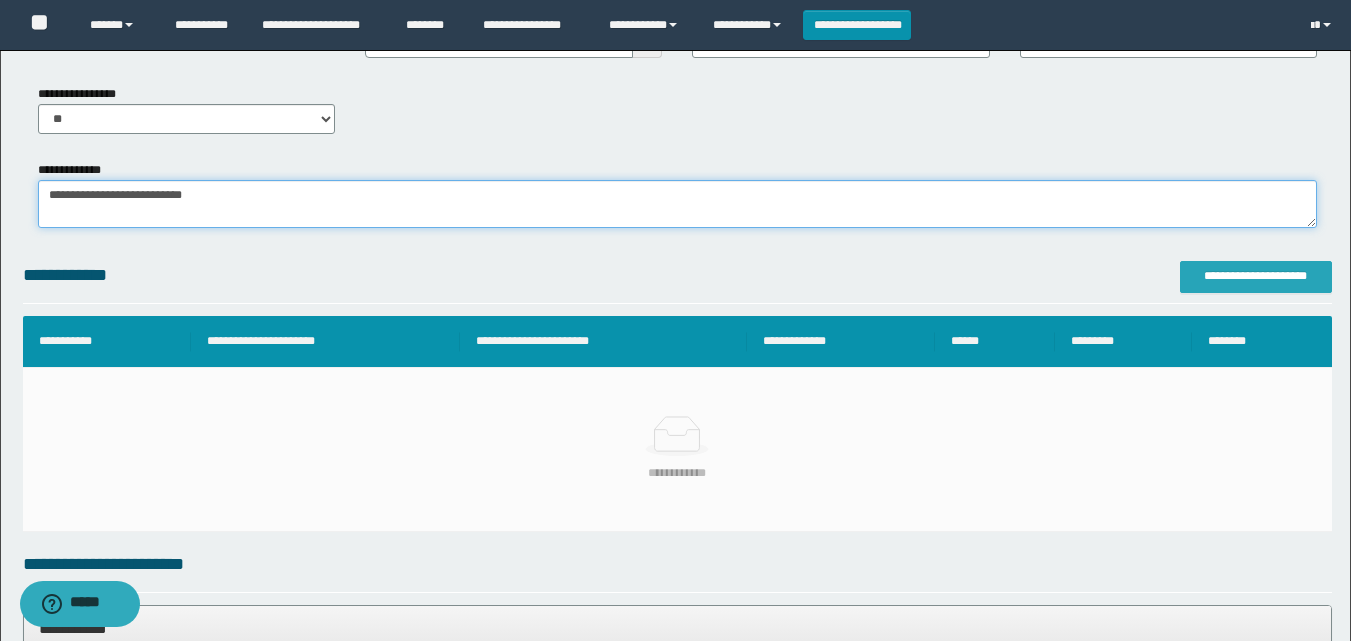 type on "**********" 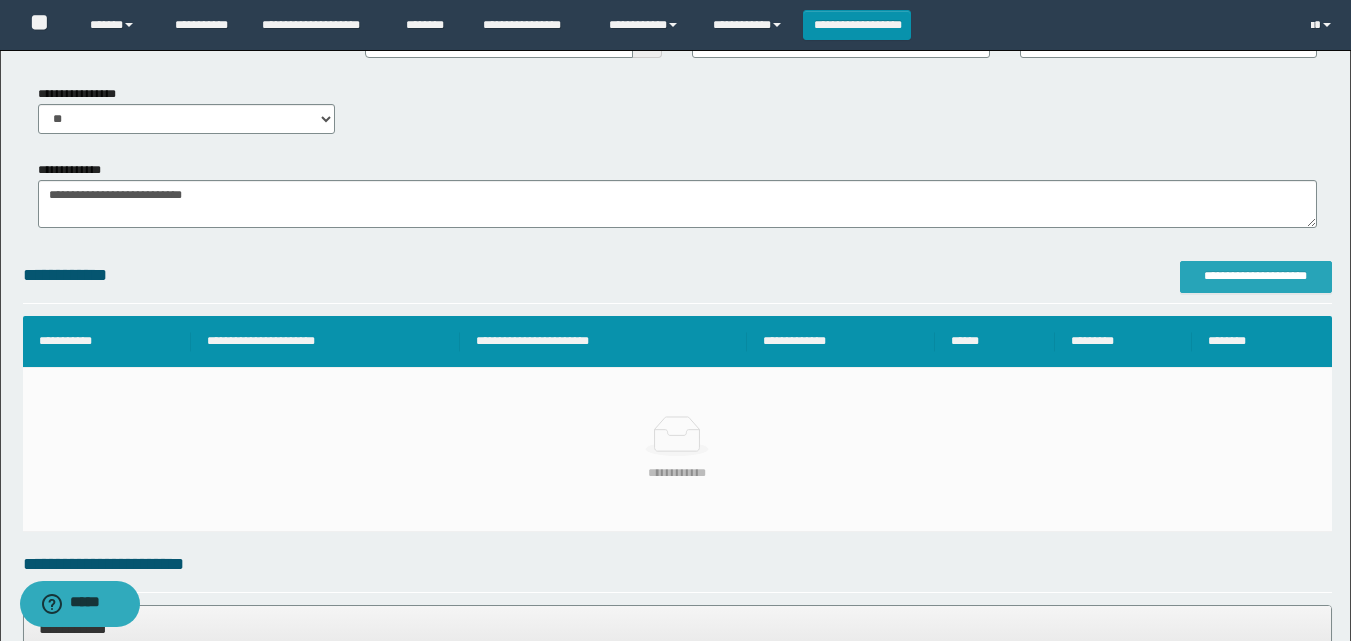 click on "**********" at bounding box center (1256, 276) 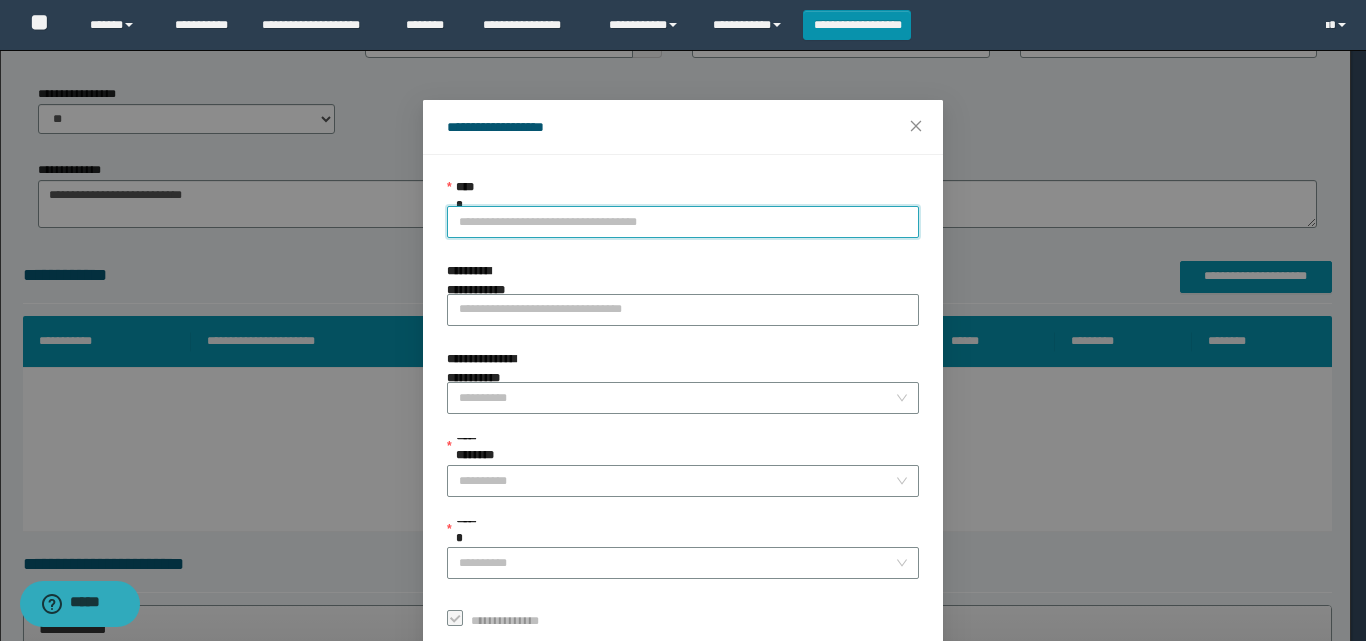 click on "**********" at bounding box center [683, 222] 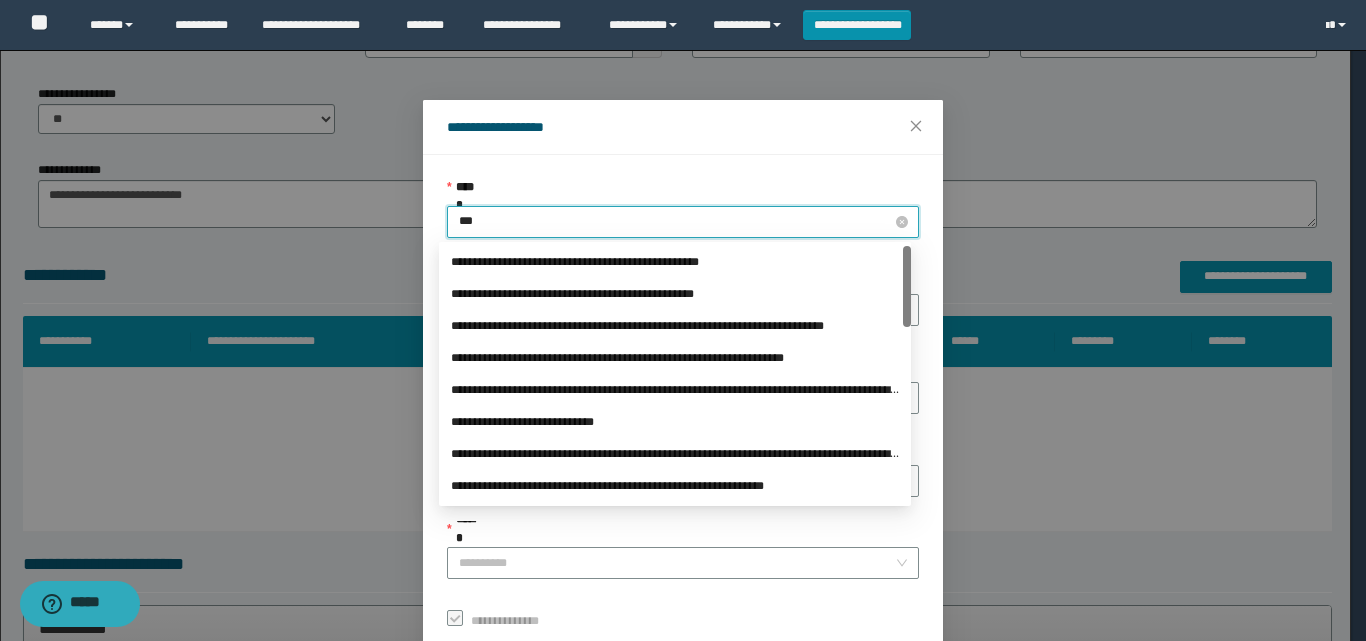 type on "****" 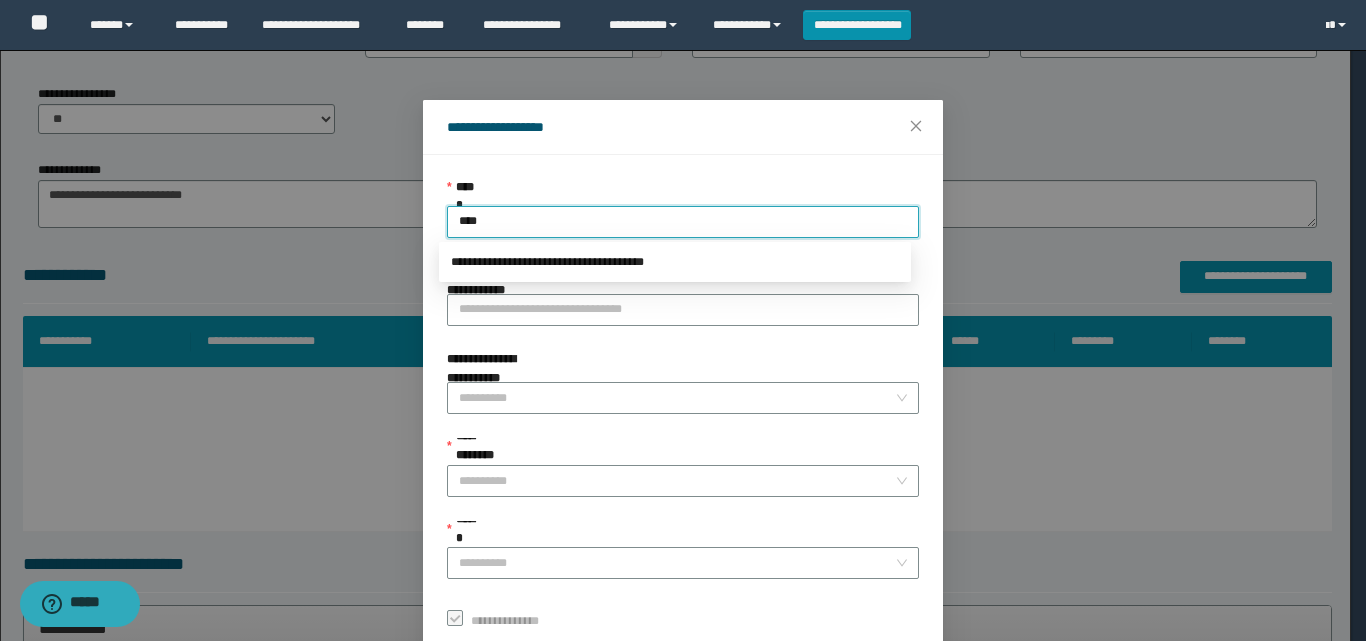 click on "**********" at bounding box center [675, 262] 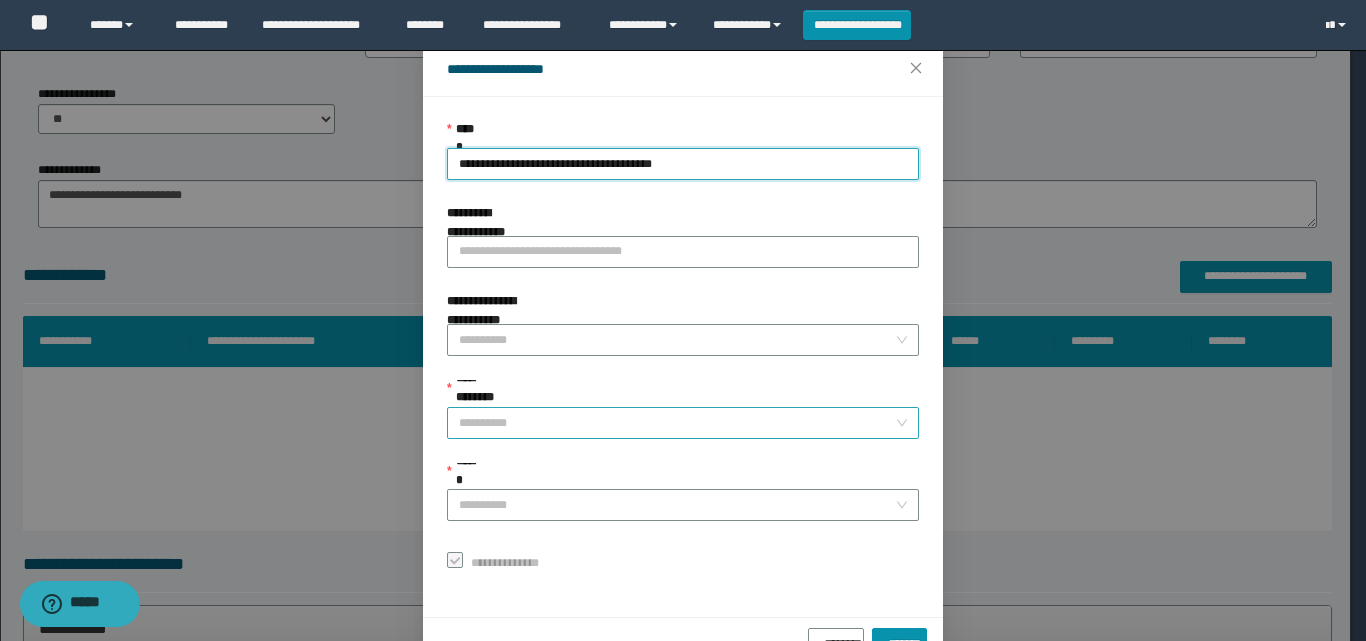 scroll, scrollTop: 111, scrollLeft: 0, axis: vertical 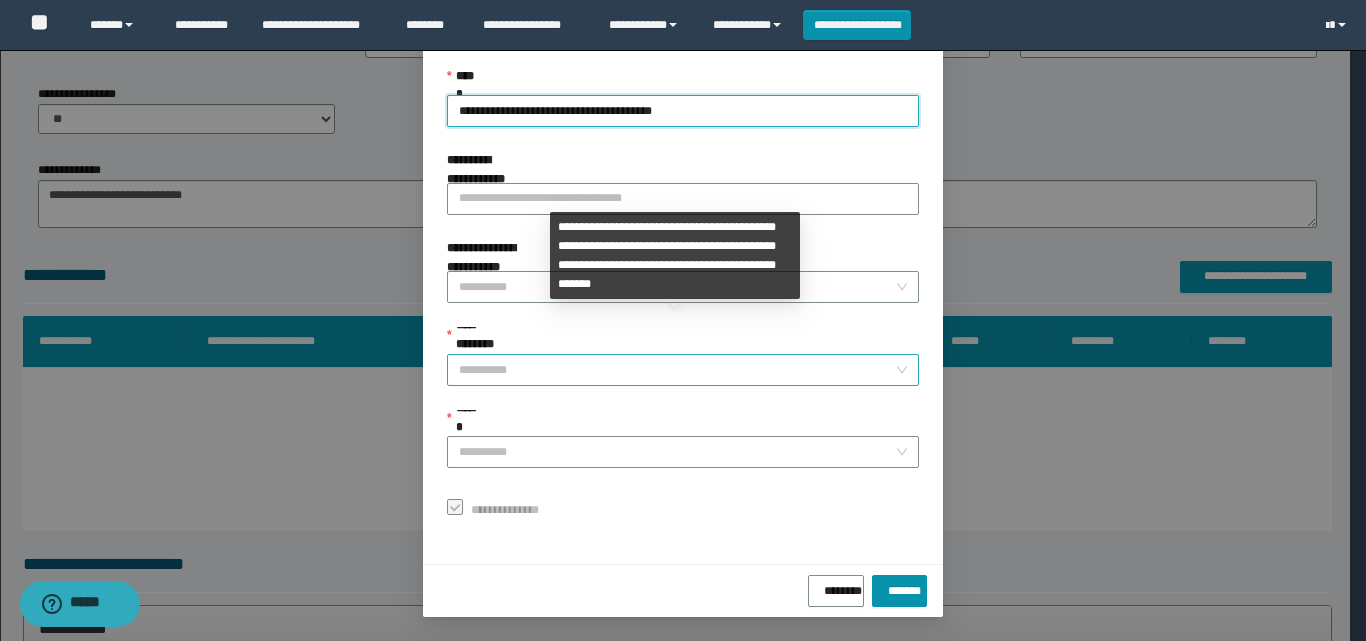 click on "**********" at bounding box center (677, 370) 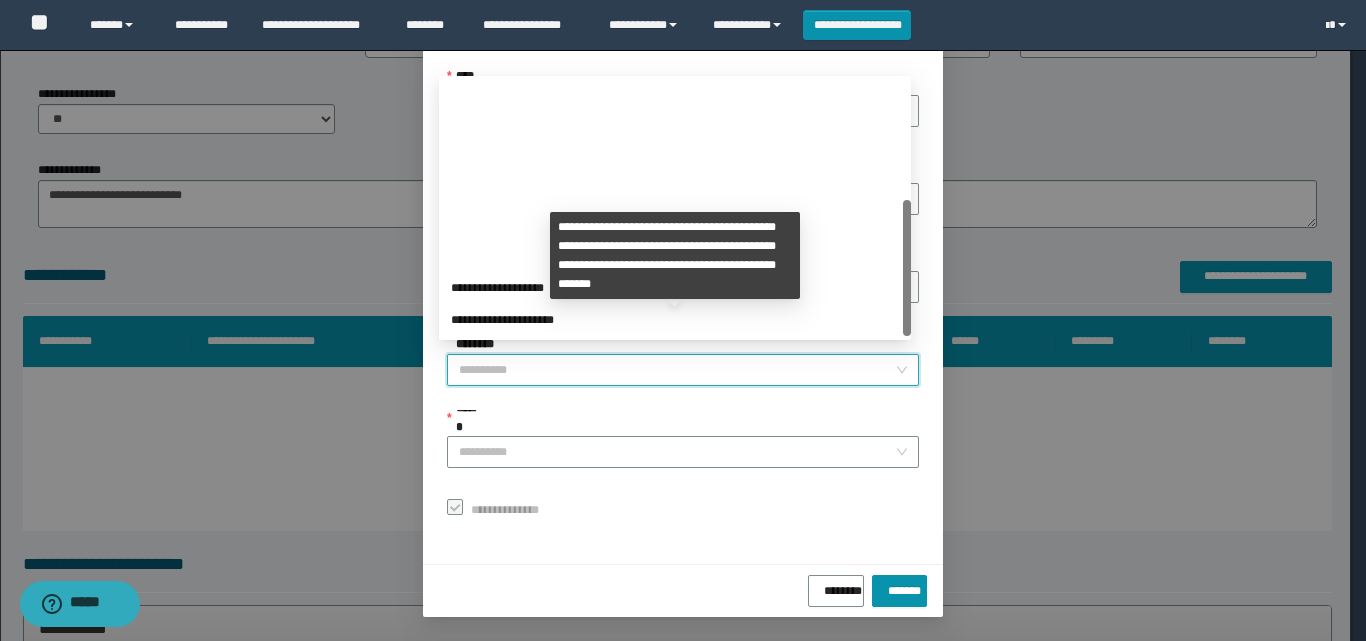 scroll, scrollTop: 224, scrollLeft: 0, axis: vertical 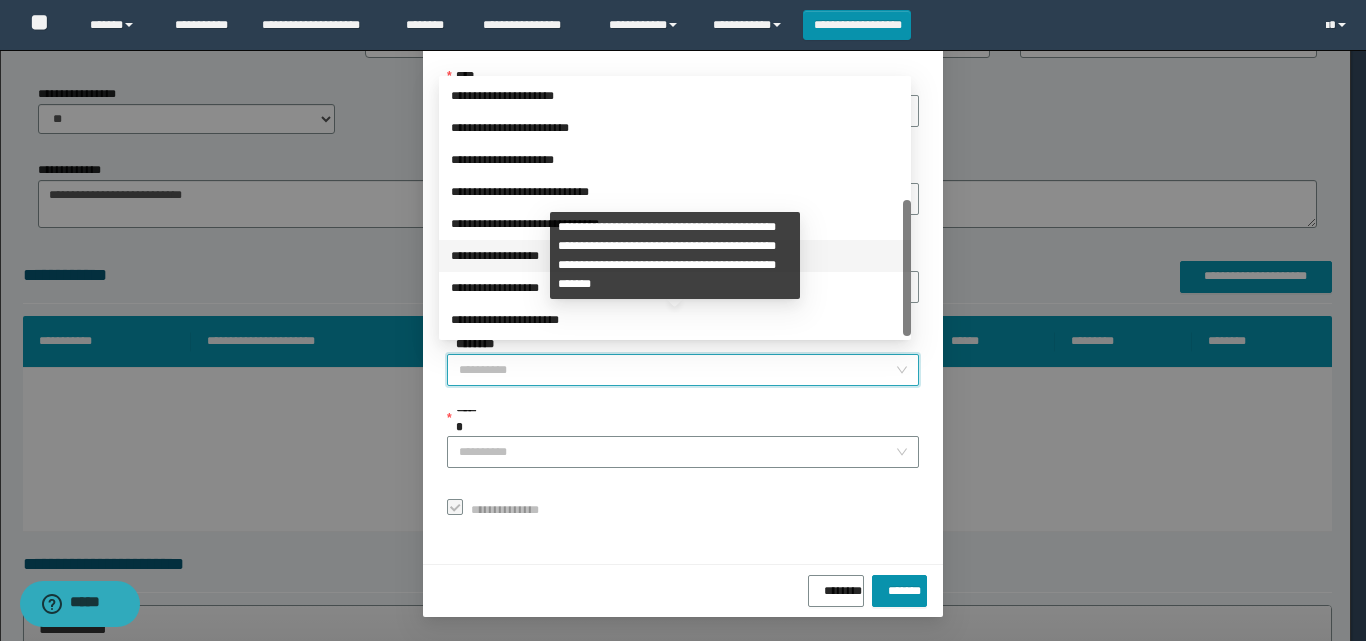 click on "**********" at bounding box center (675, 256) 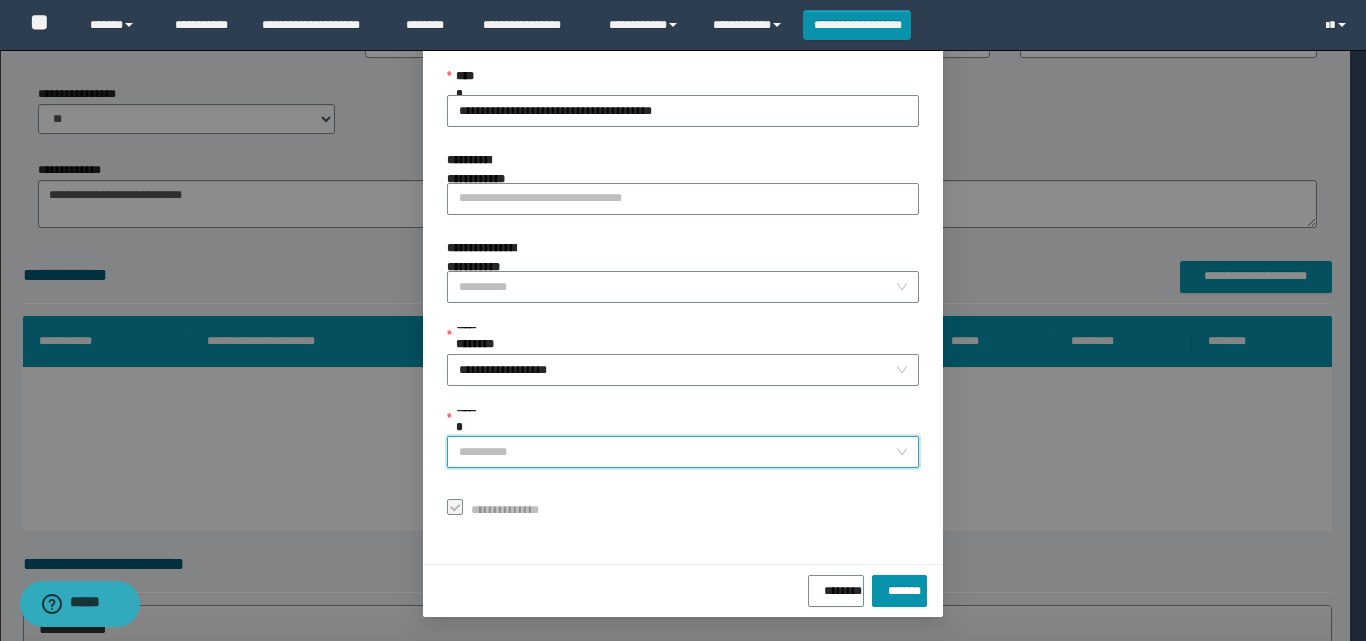 click on "******" at bounding box center (677, 452) 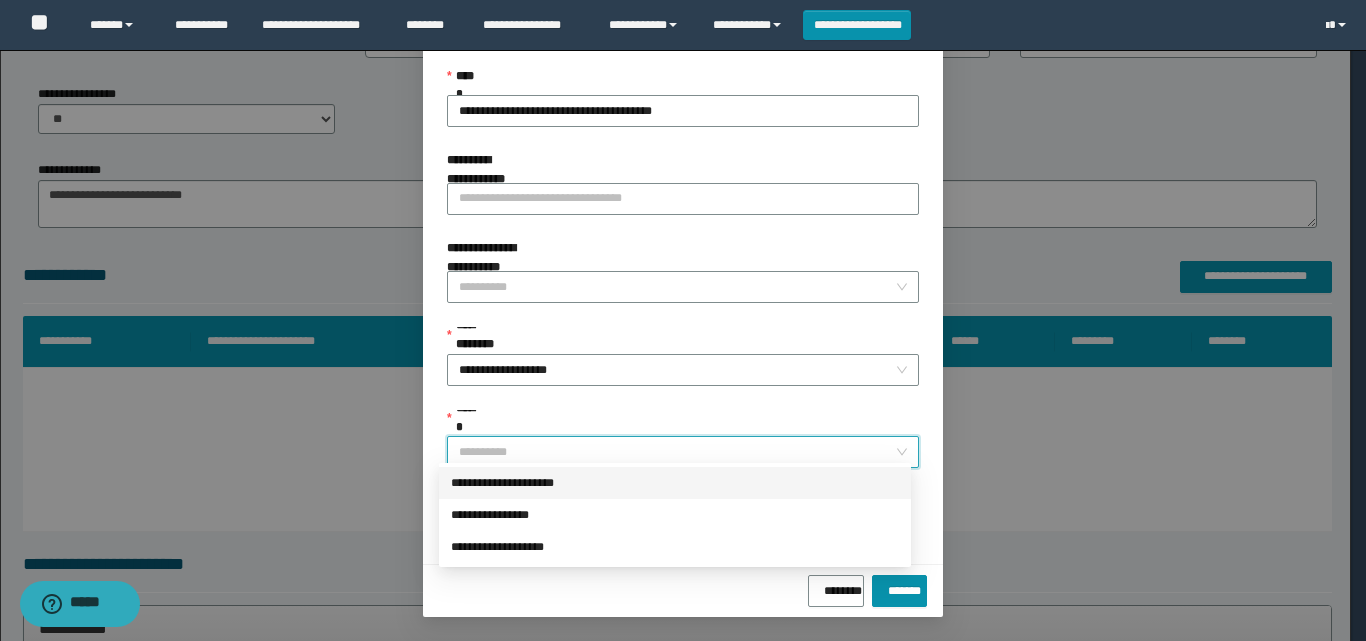 click on "**********" at bounding box center [675, 483] 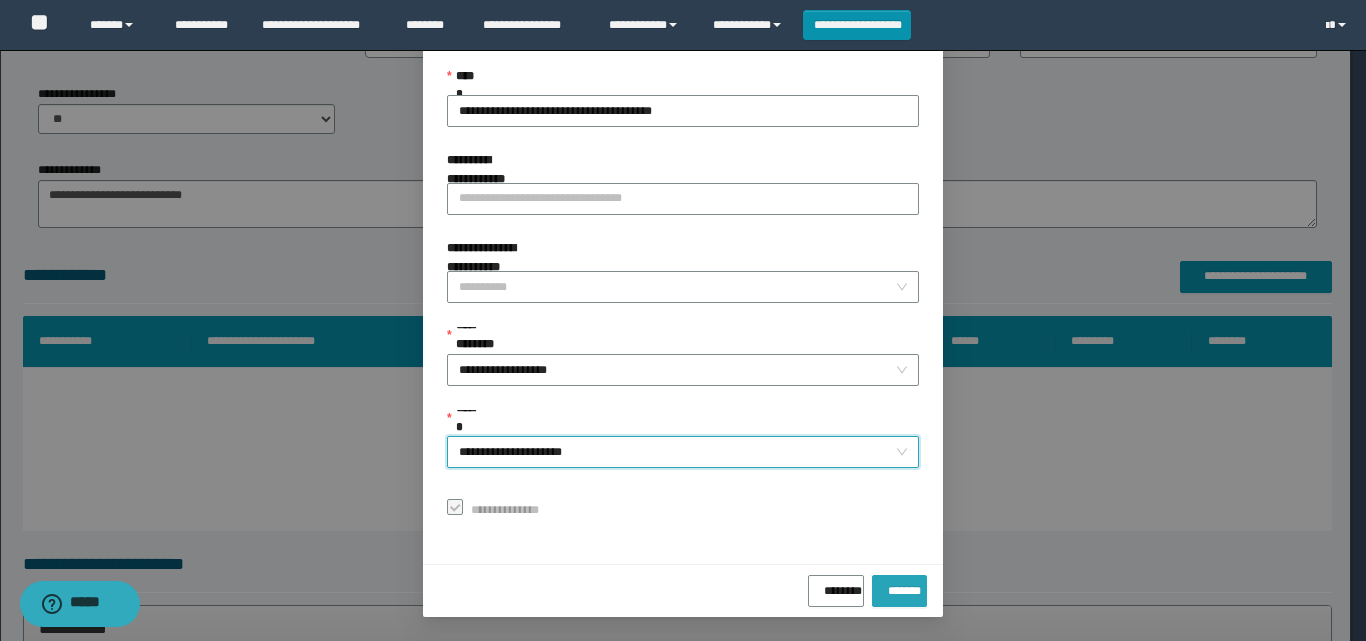click on "*******" at bounding box center [899, 587] 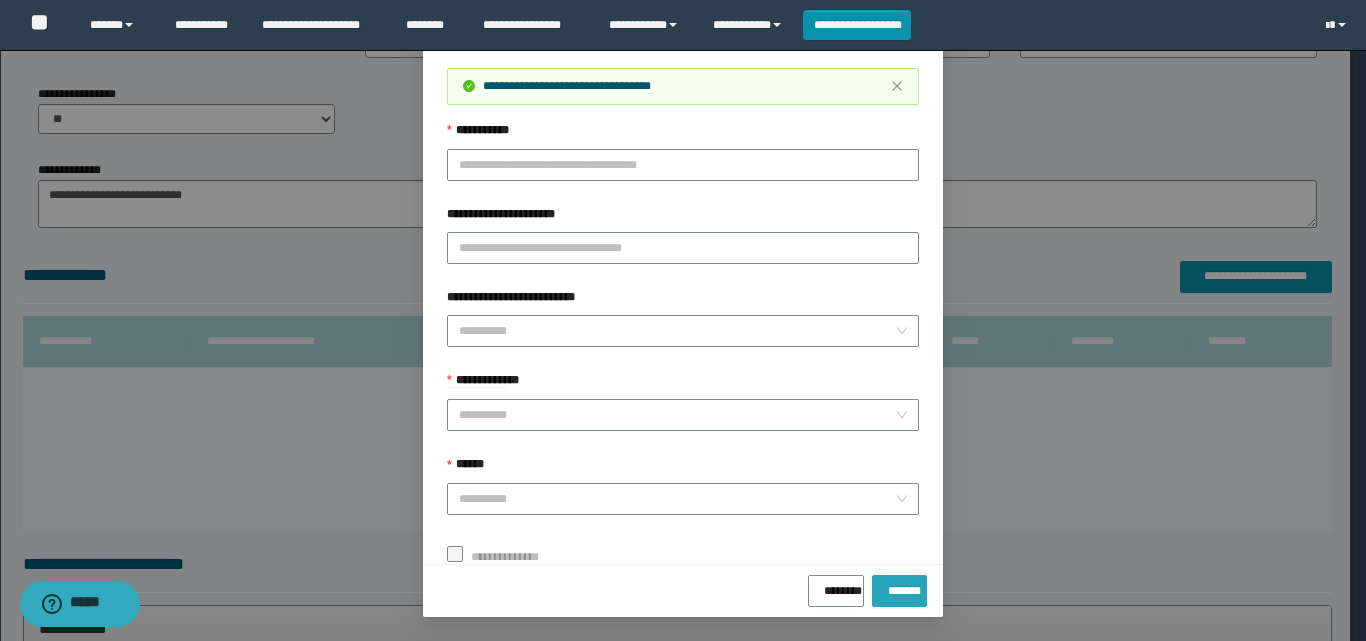 scroll, scrollTop: 64, scrollLeft: 0, axis: vertical 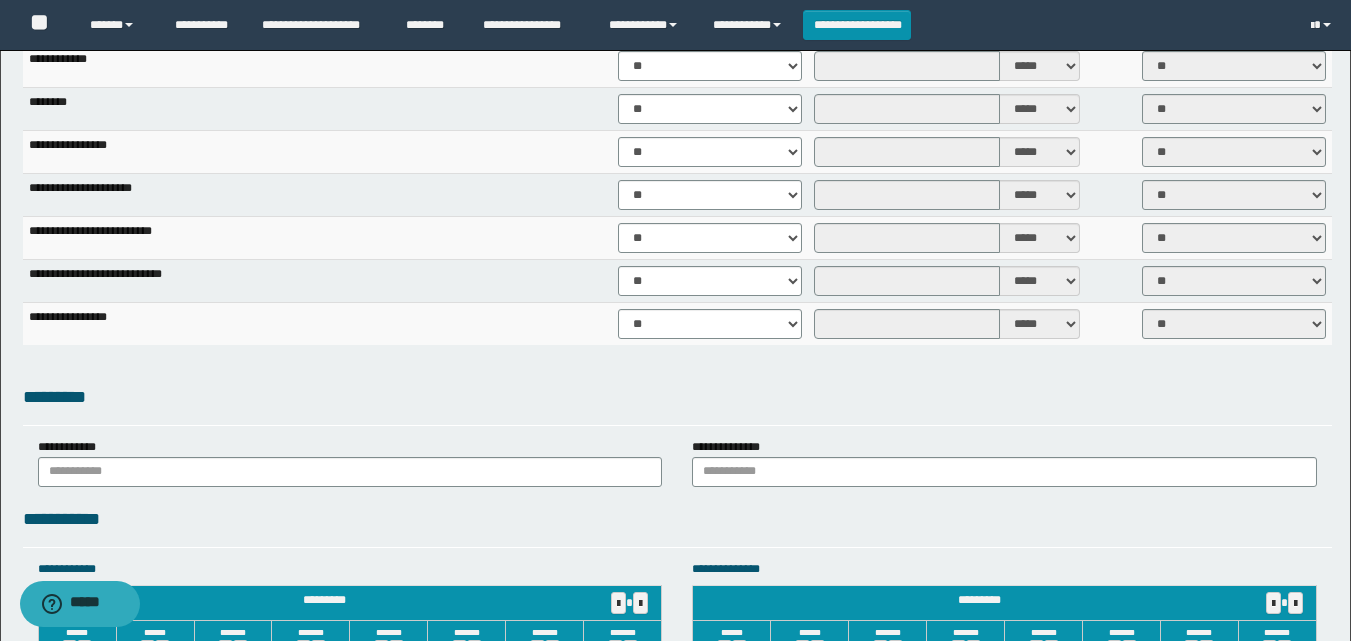 click on "*********" at bounding box center (677, 397) 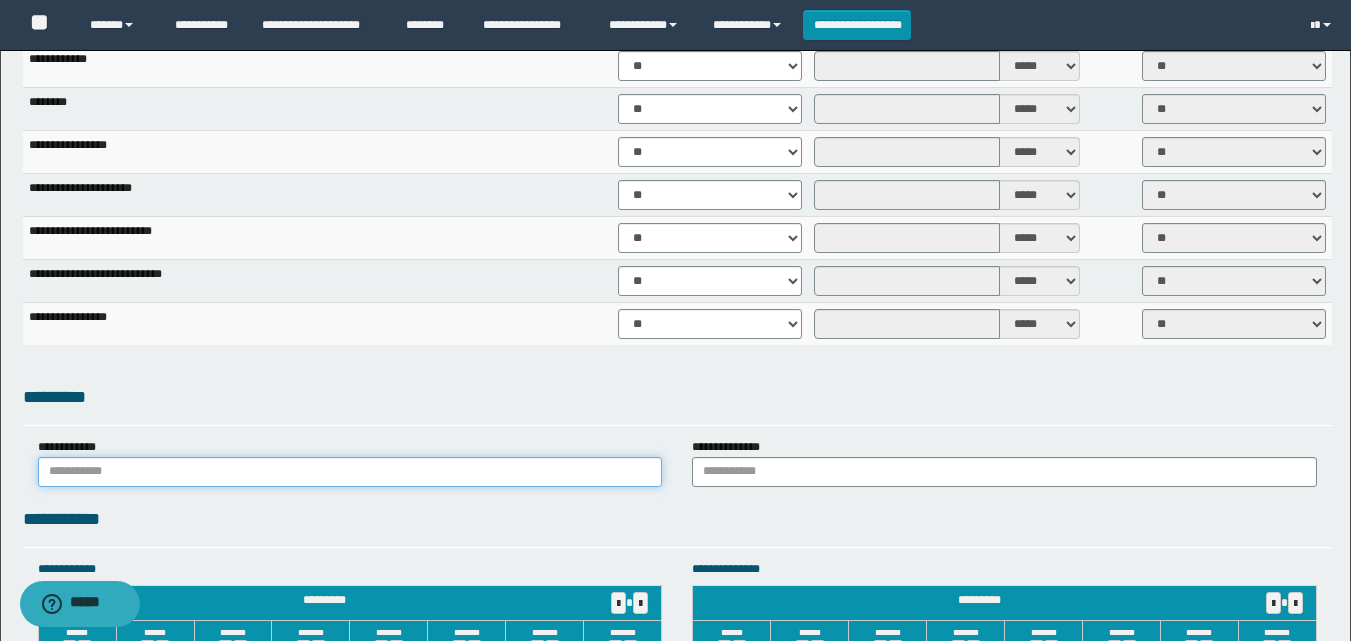 click at bounding box center [350, 472] 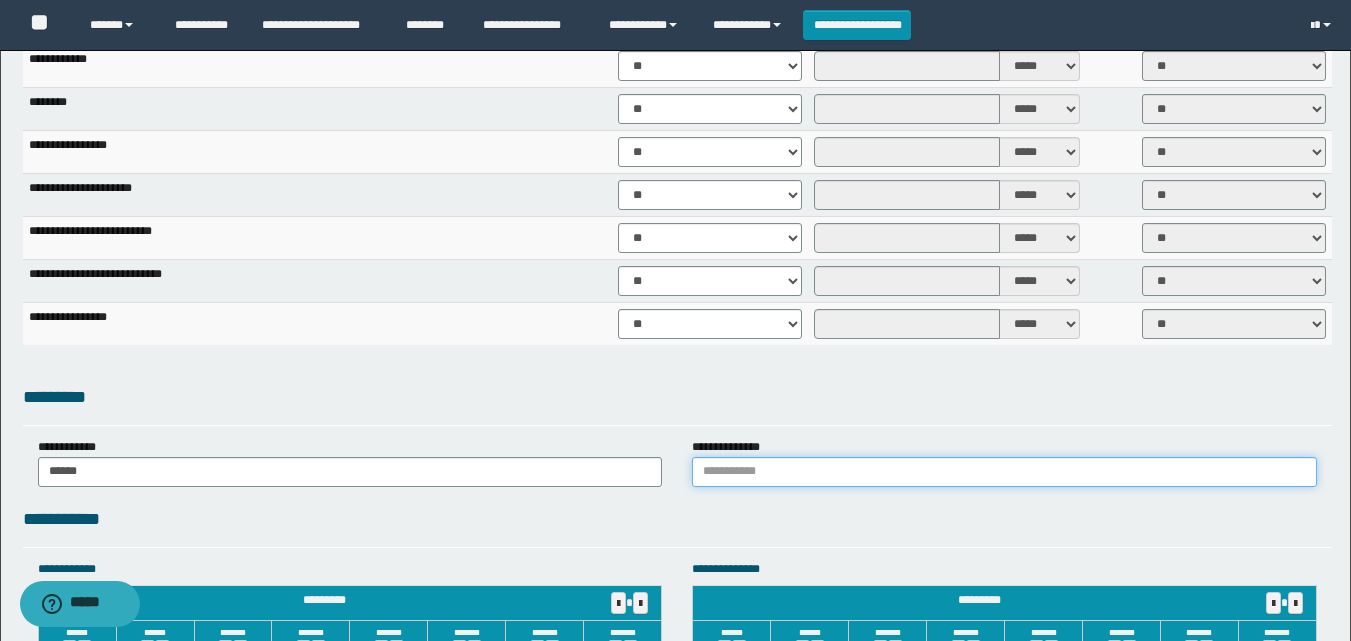 click at bounding box center (1004, 472) 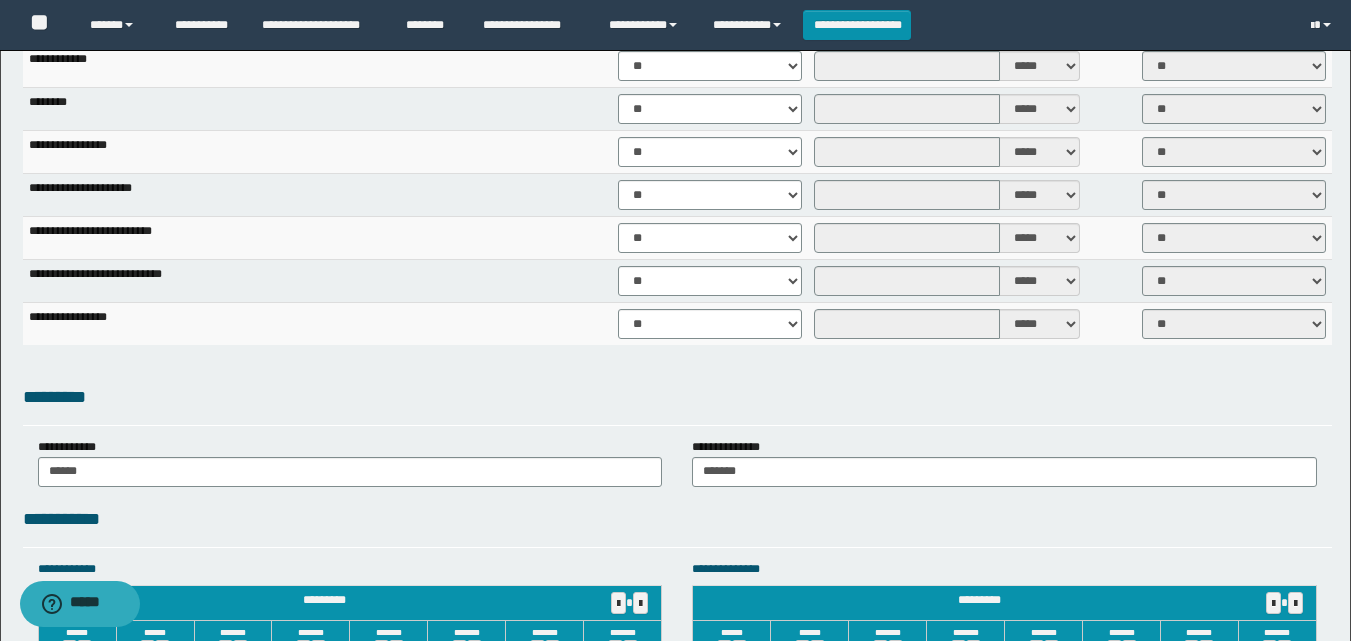 click on "*********" at bounding box center [677, 397] 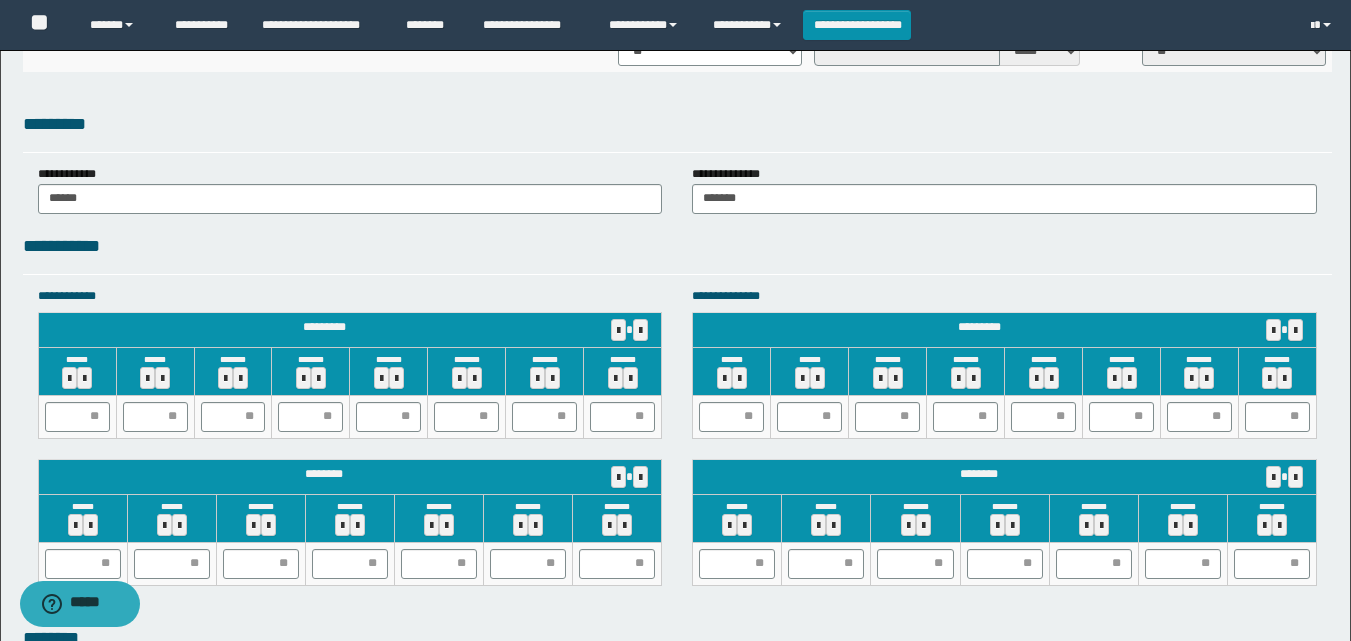 scroll, scrollTop: 1712, scrollLeft: 0, axis: vertical 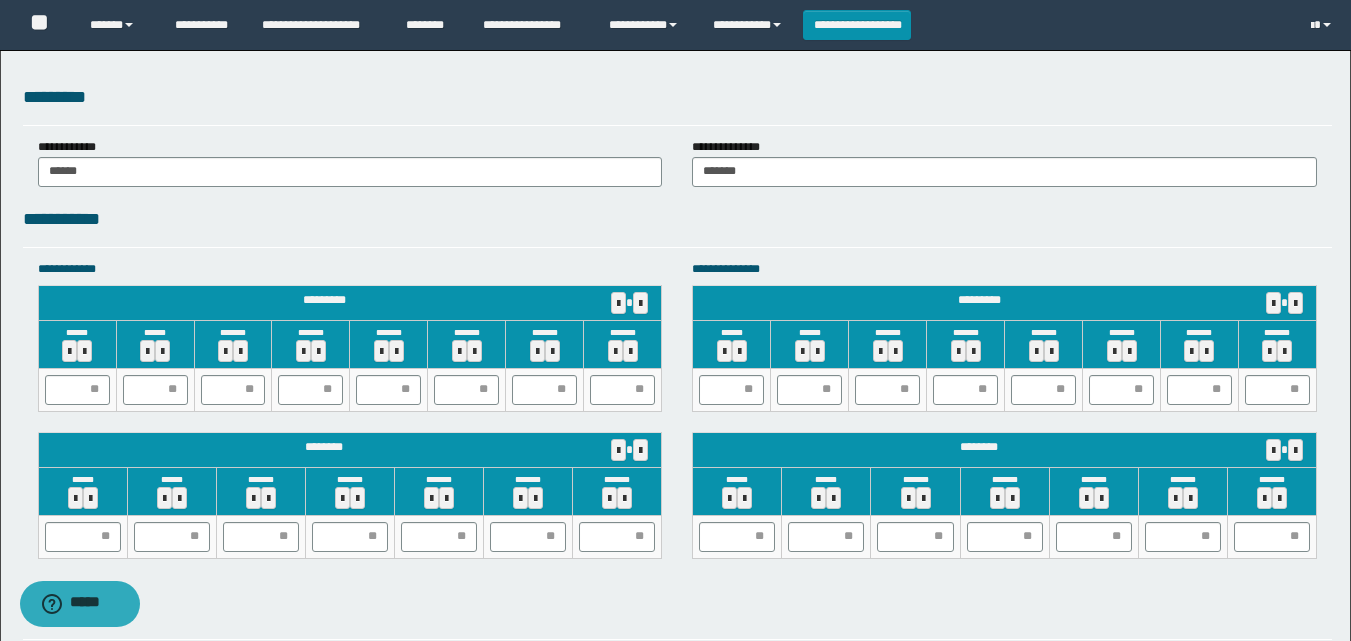 click on "**********" at bounding box center (677, 226) 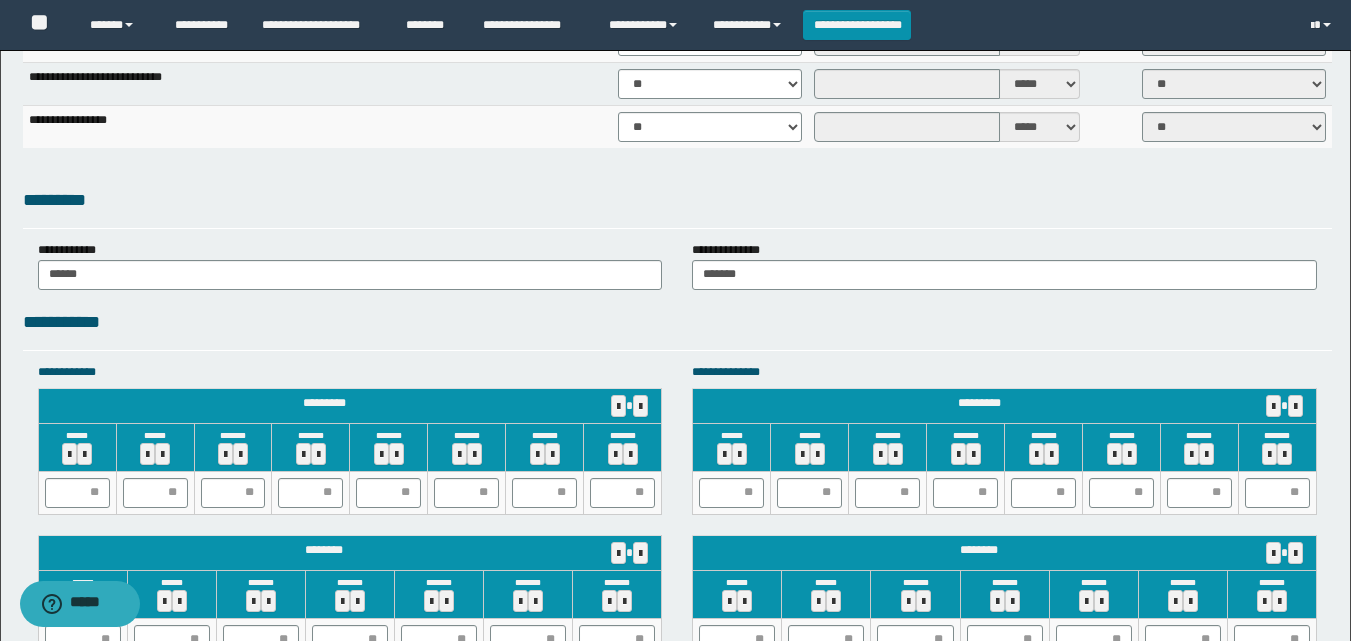scroll, scrollTop: 1598, scrollLeft: 0, axis: vertical 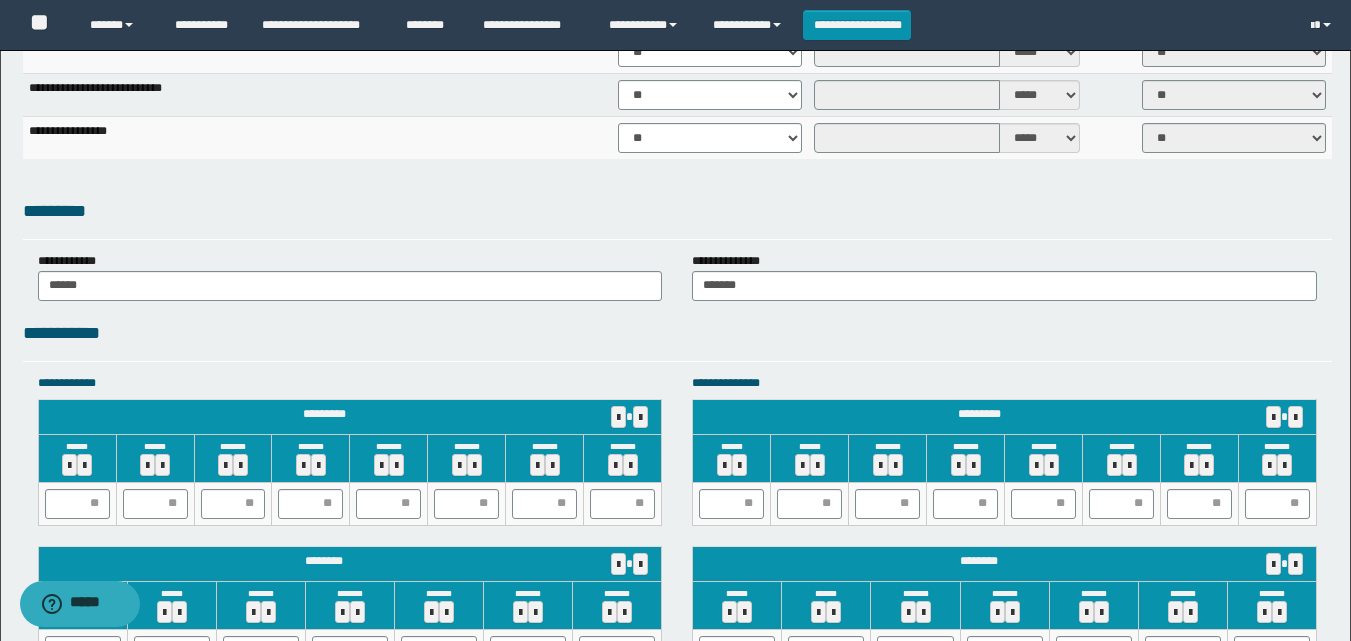 click on "**********" at bounding box center (677, 333) 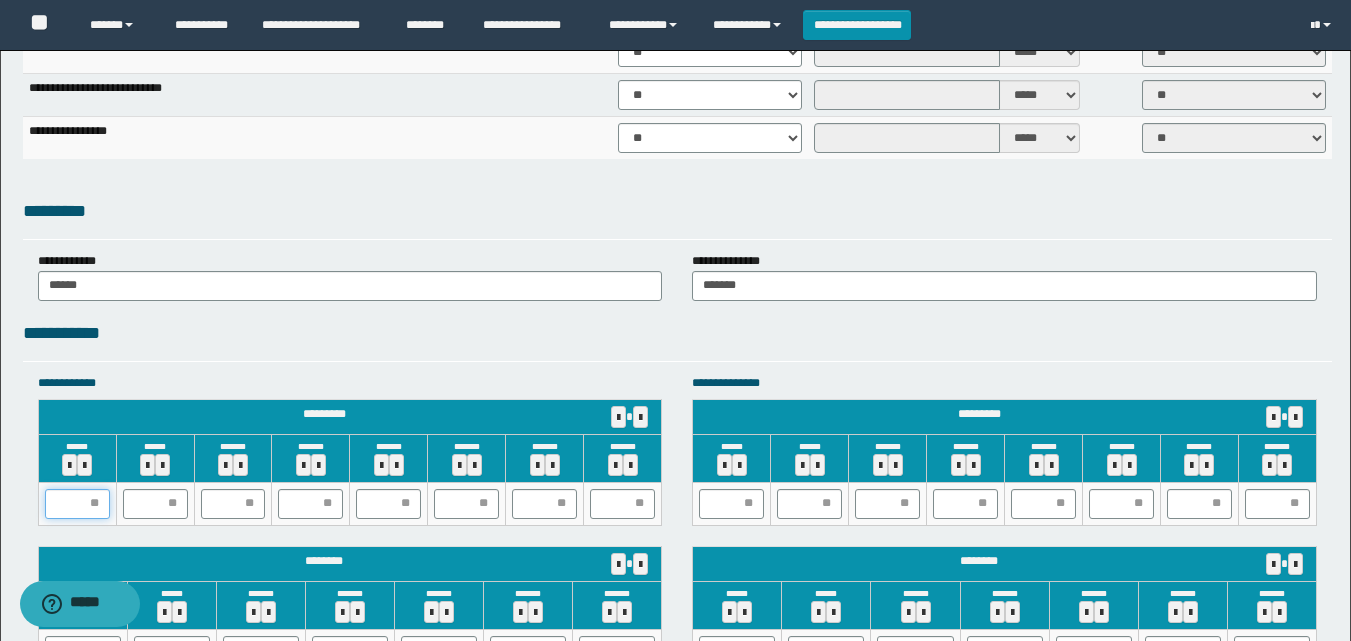 click at bounding box center (77, 504) 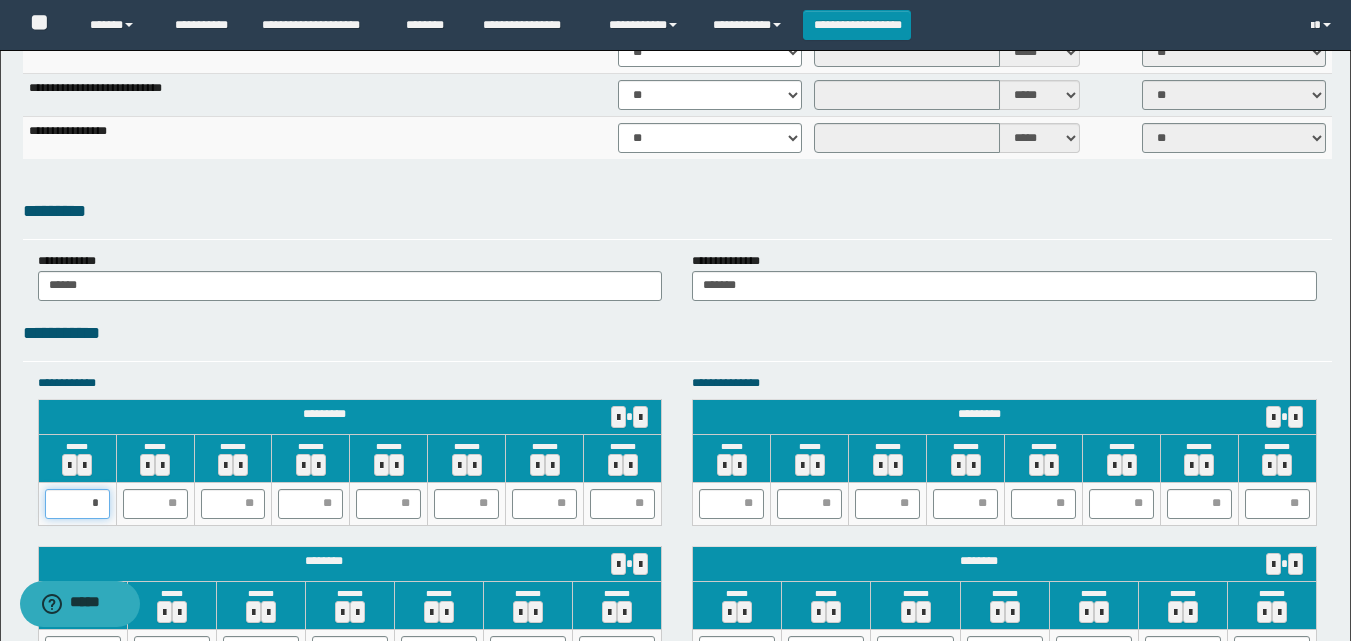 type on "**" 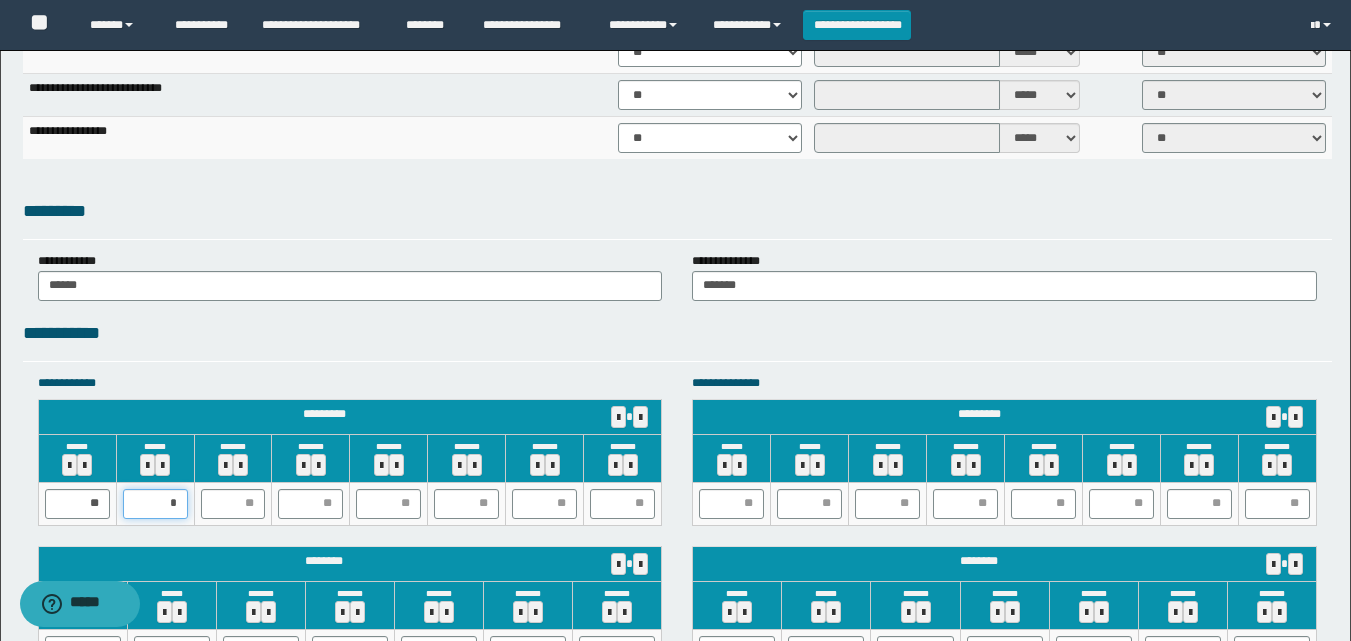 type on "**" 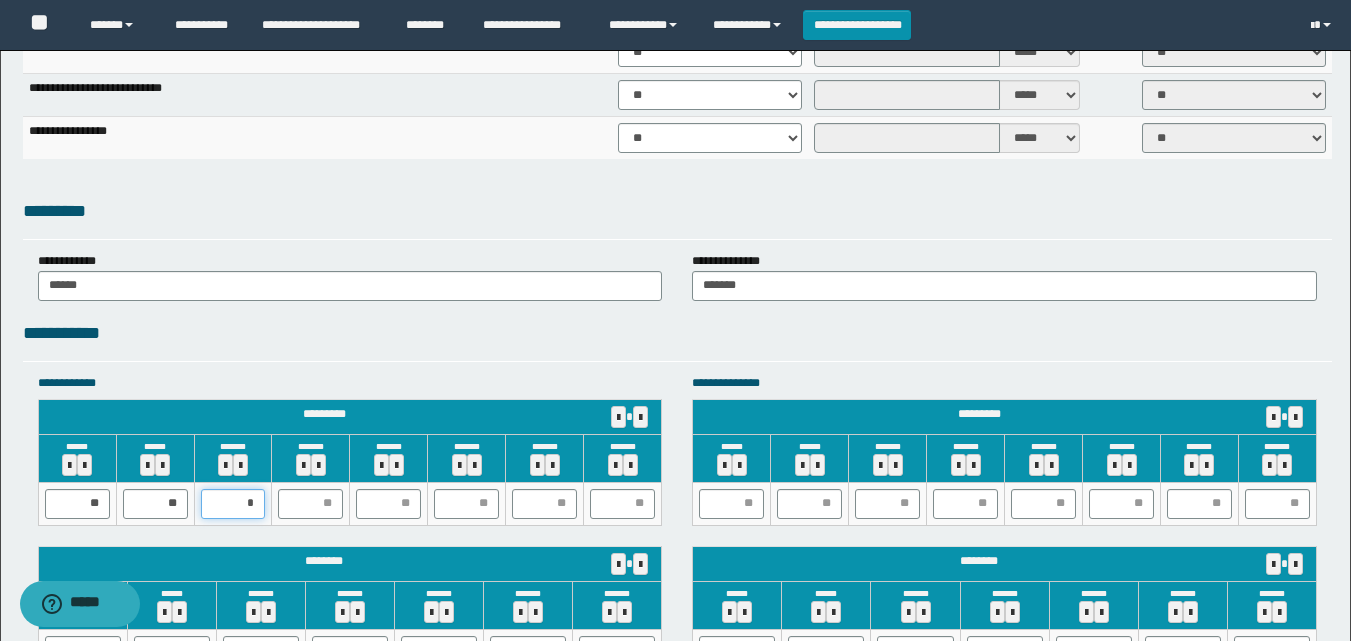 type on "**" 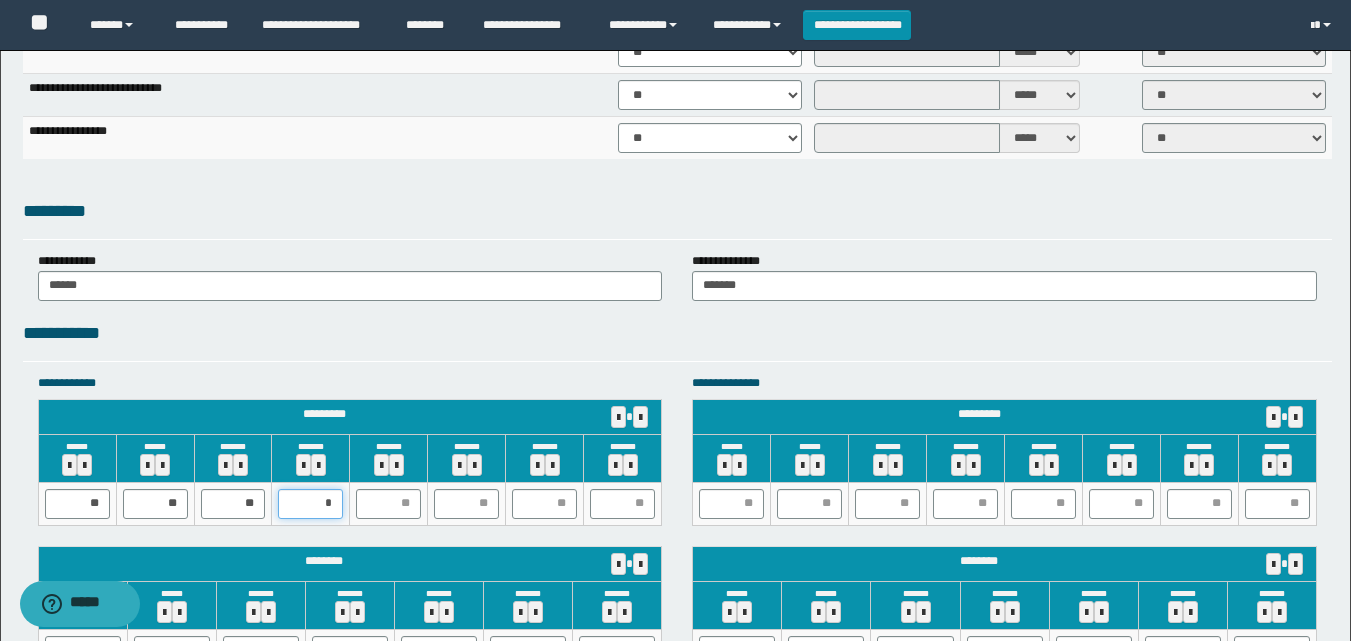 type on "**" 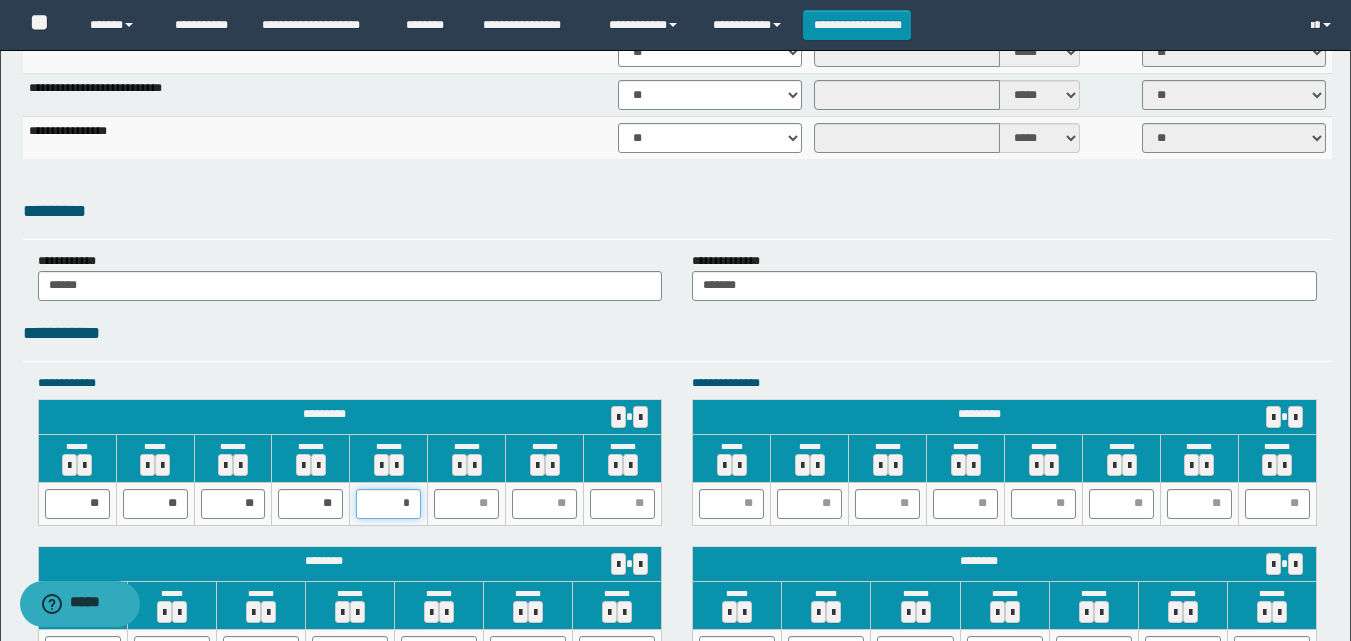 type on "**" 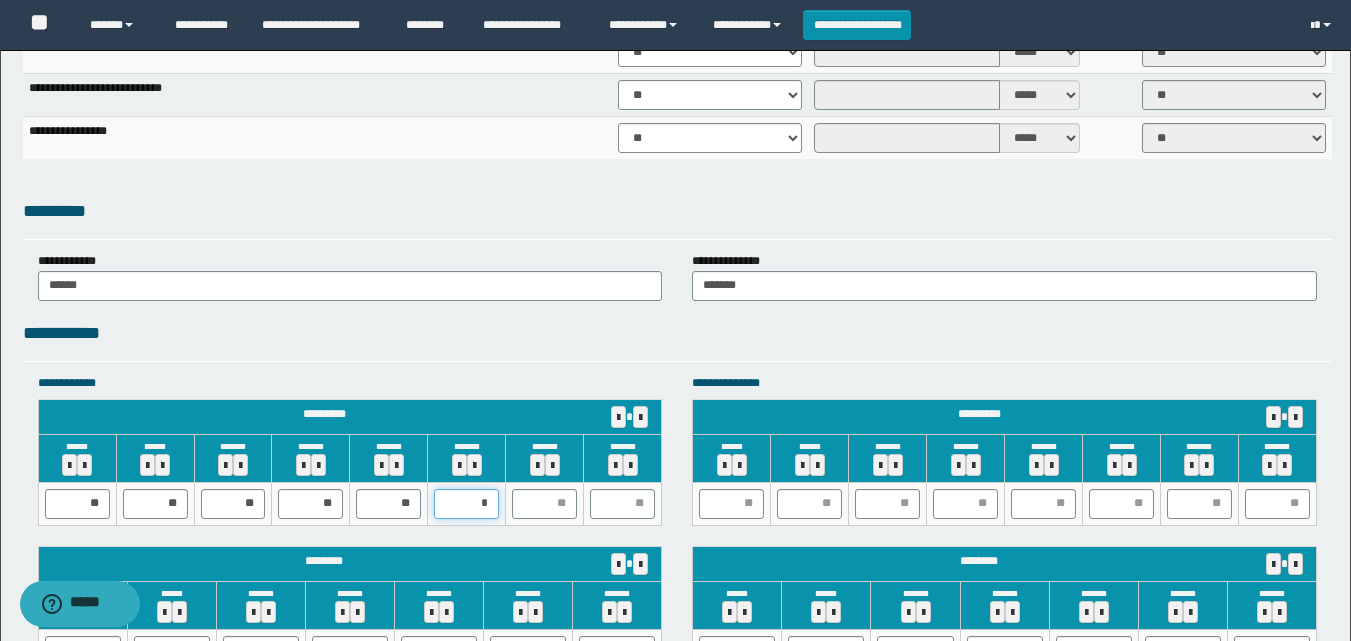 type on "**" 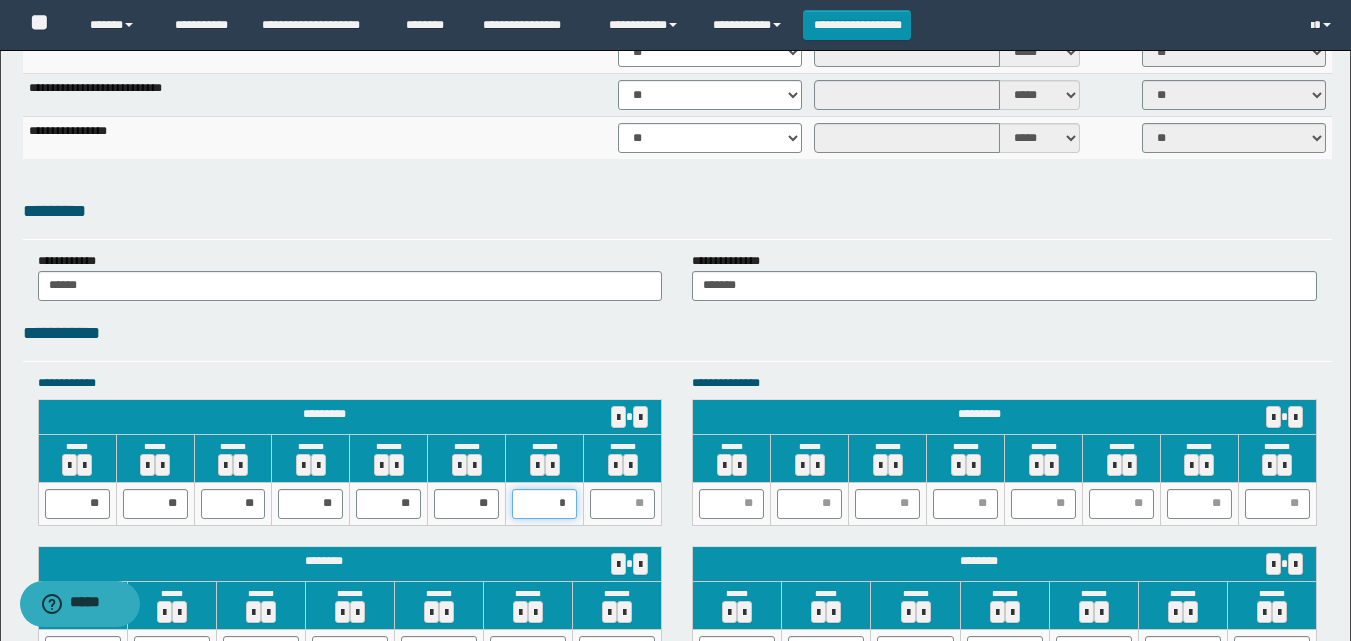 type on "**" 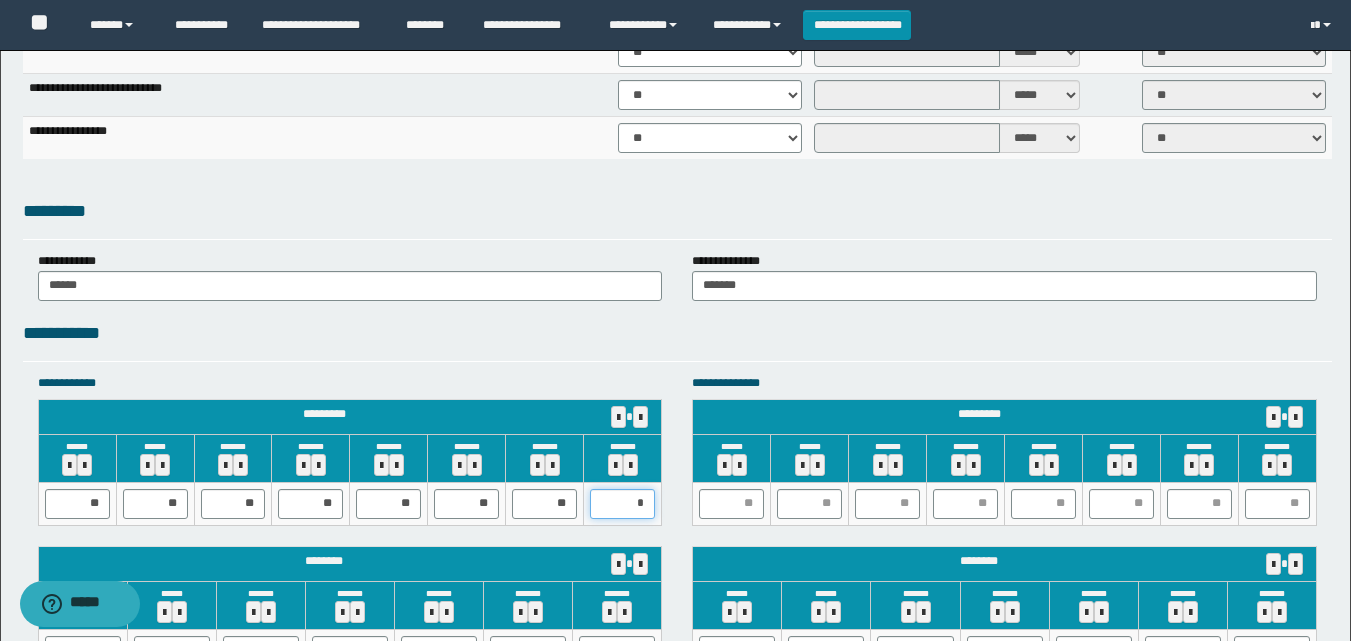 type on "**" 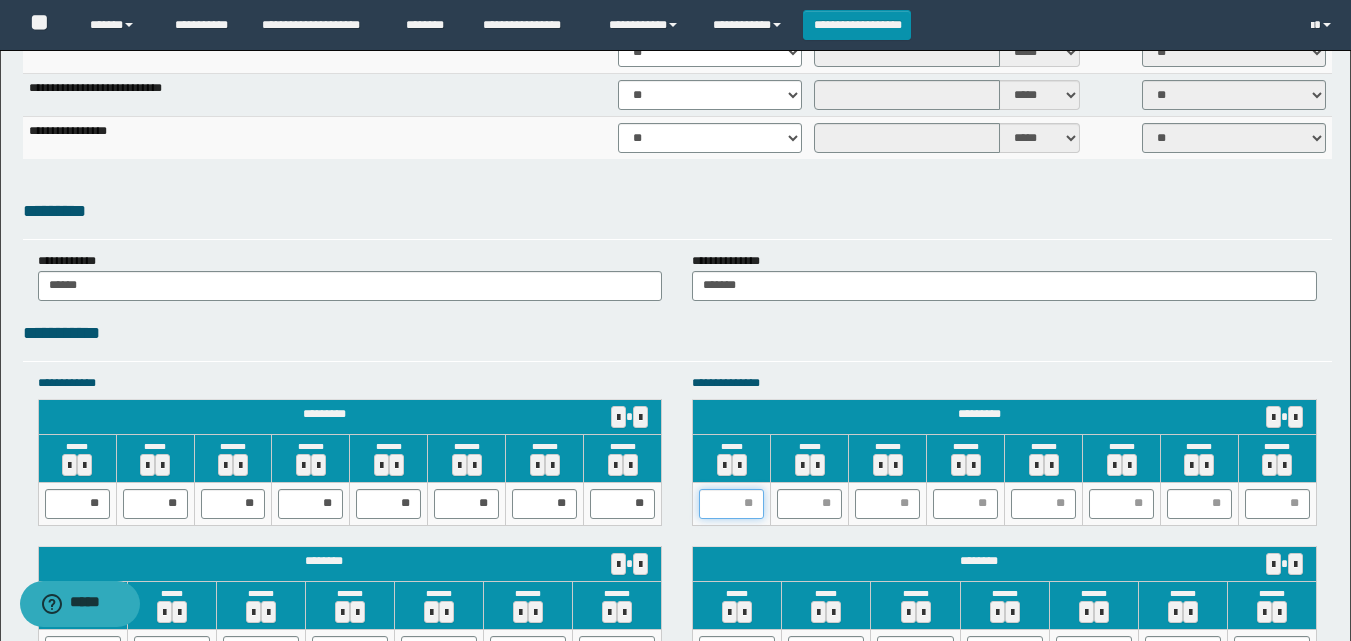click at bounding box center (731, 504) 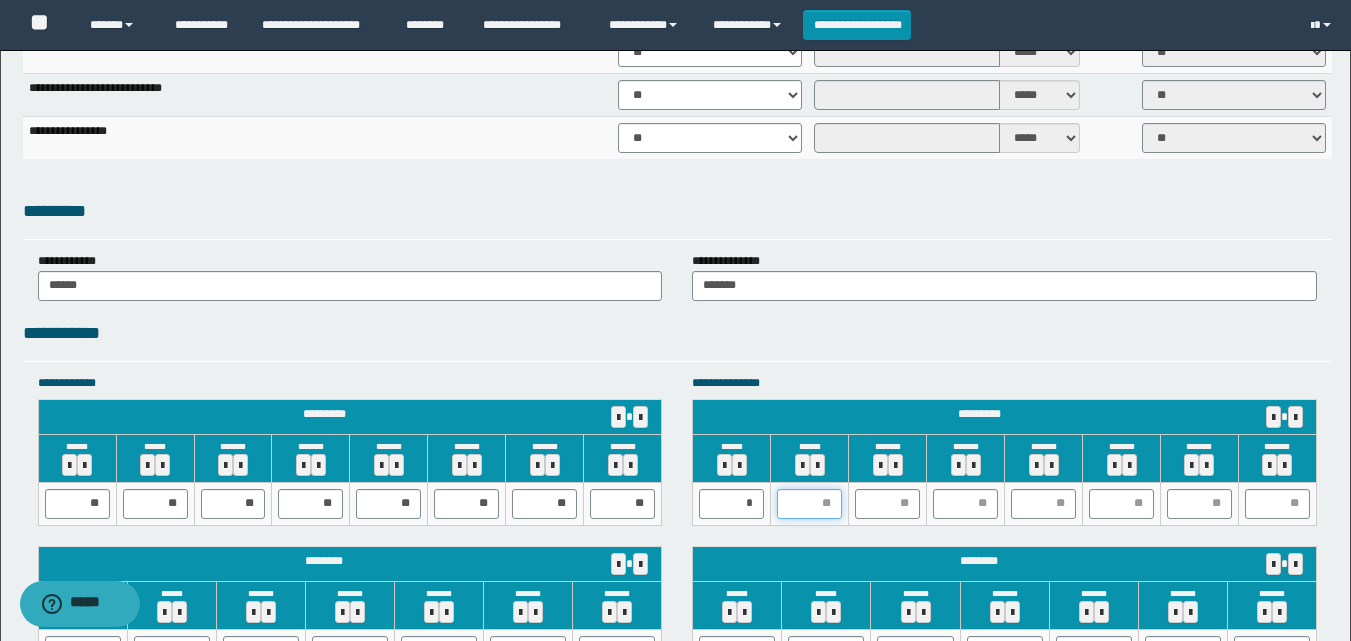 type on "*" 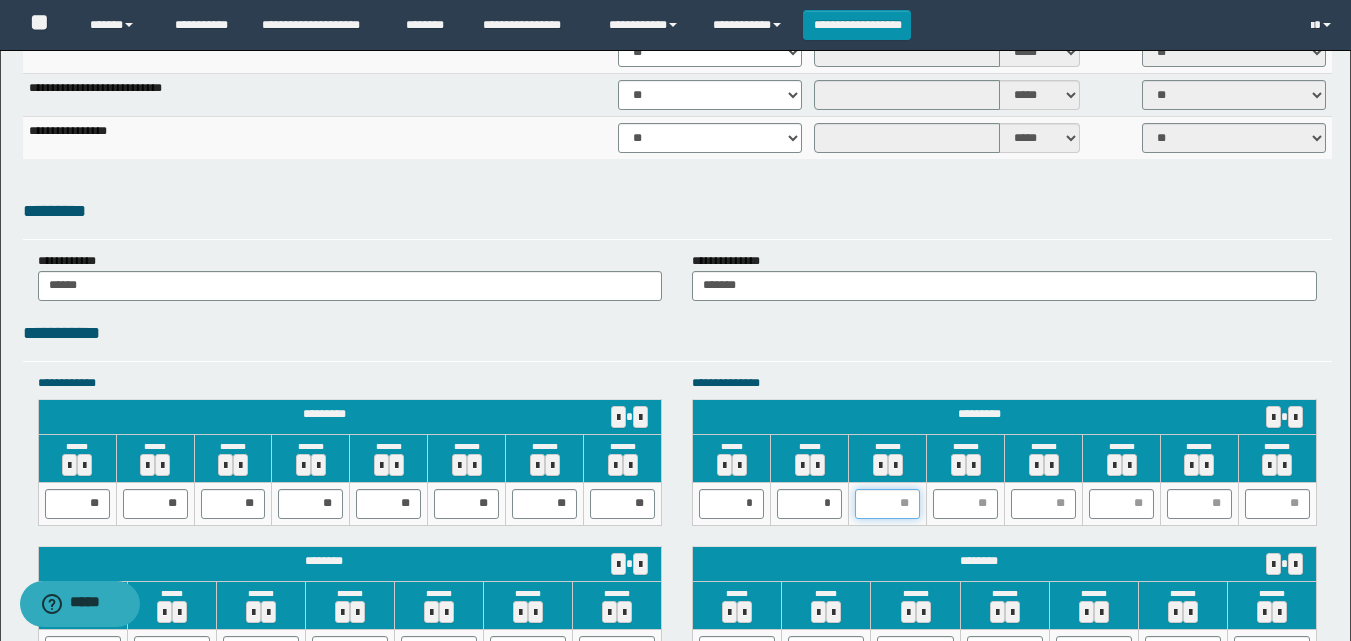 type on "*" 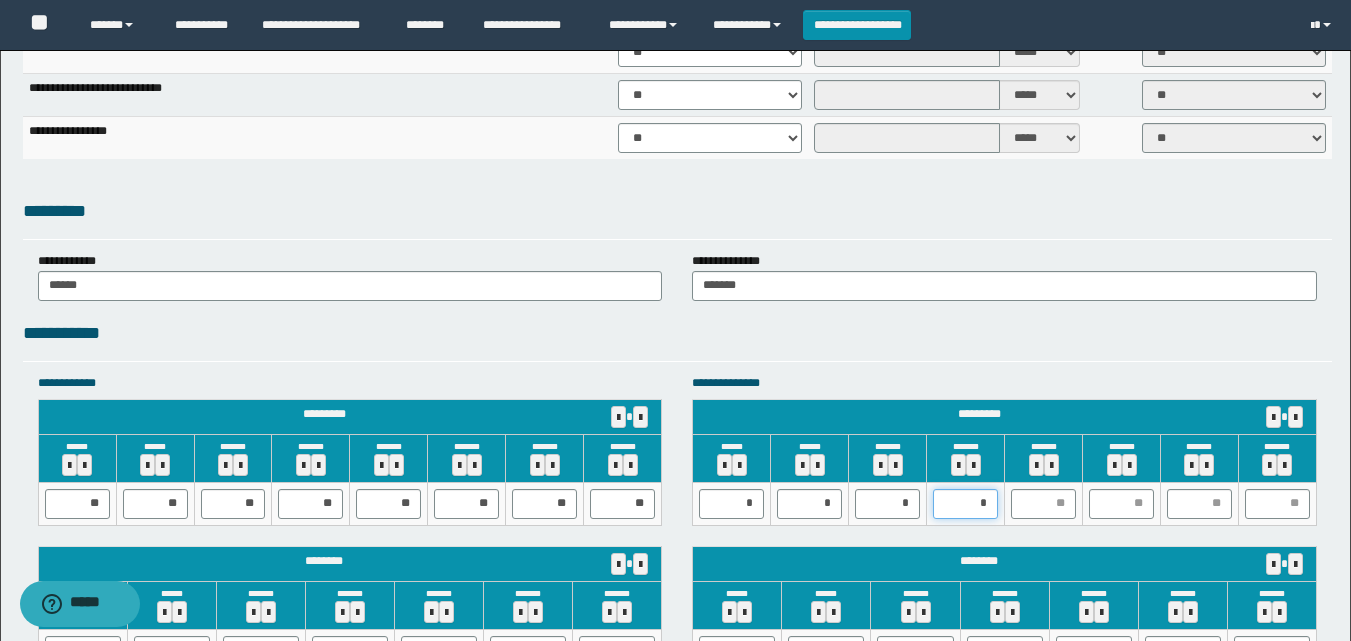 type on "**" 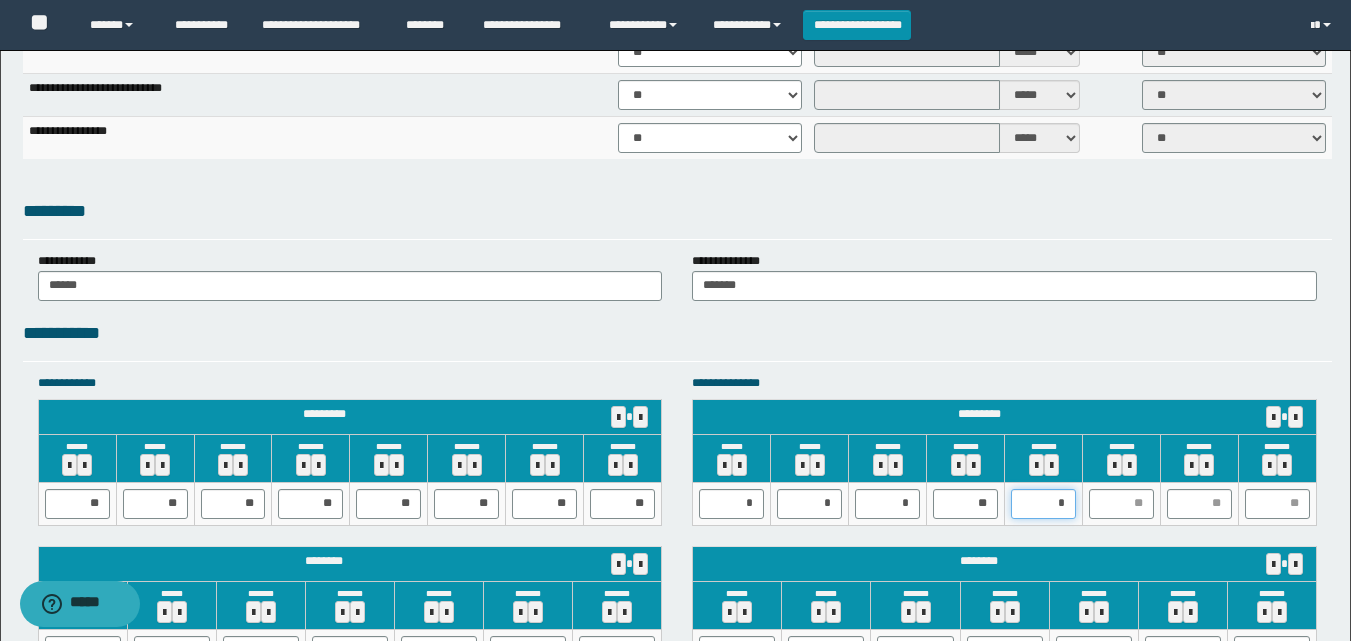 type on "**" 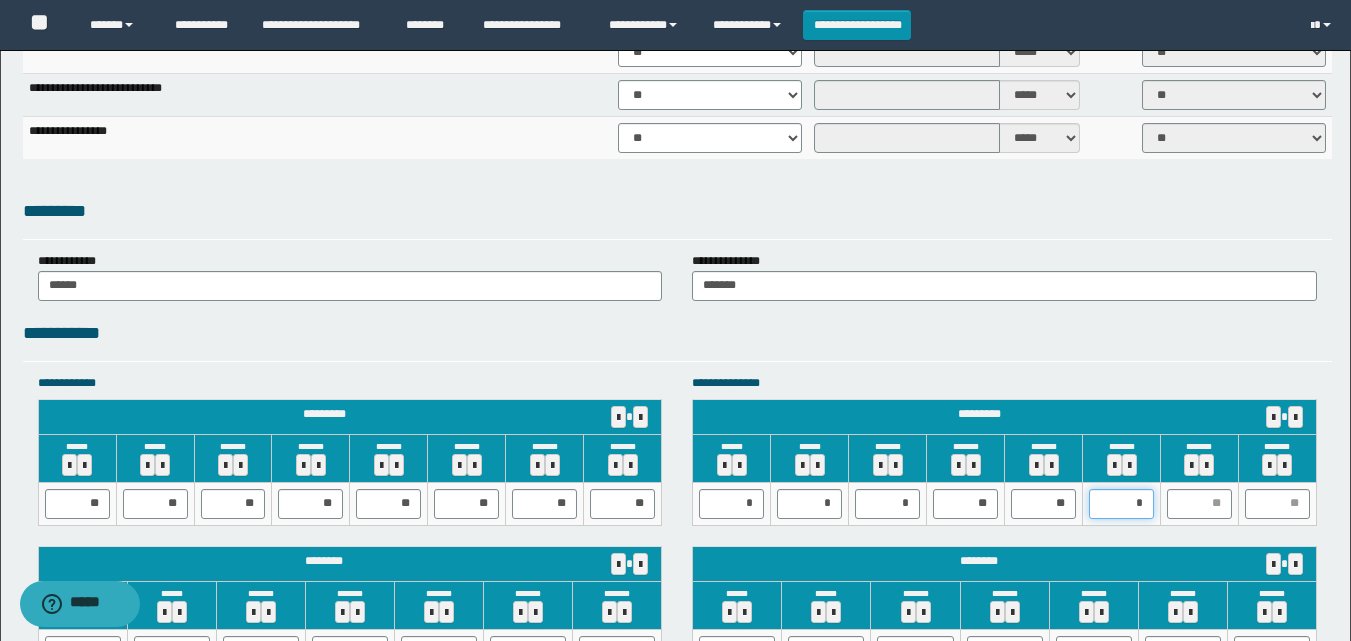 type on "**" 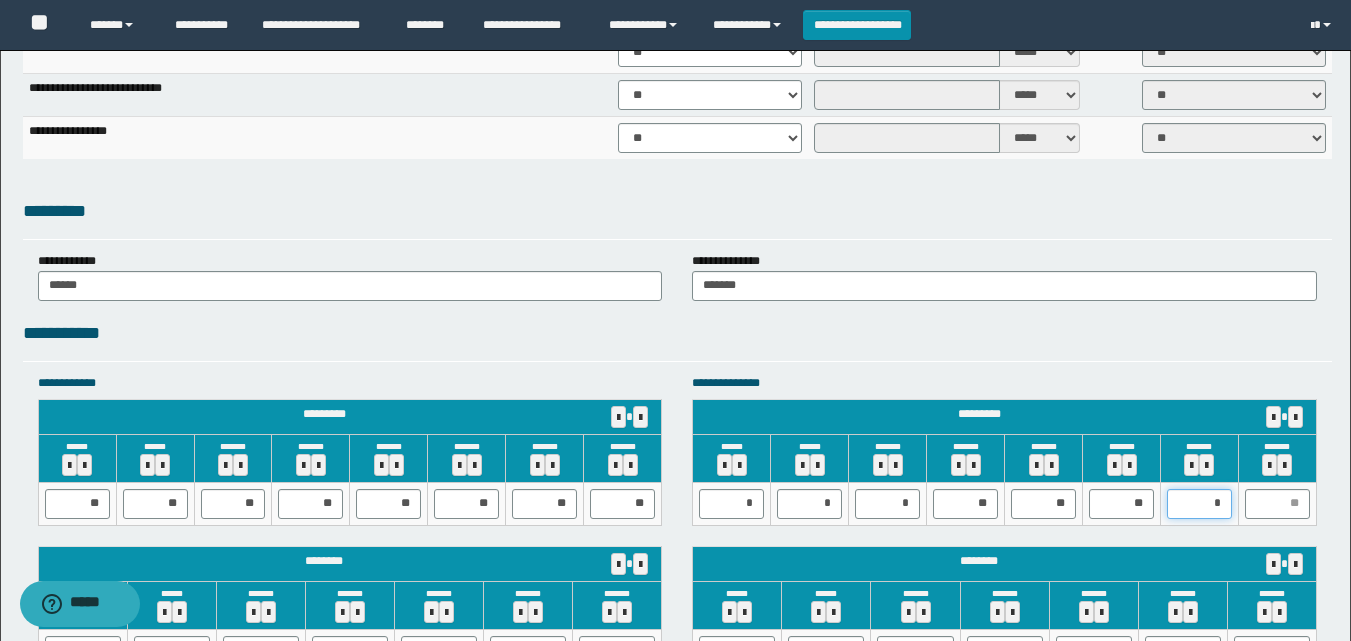 type on "**" 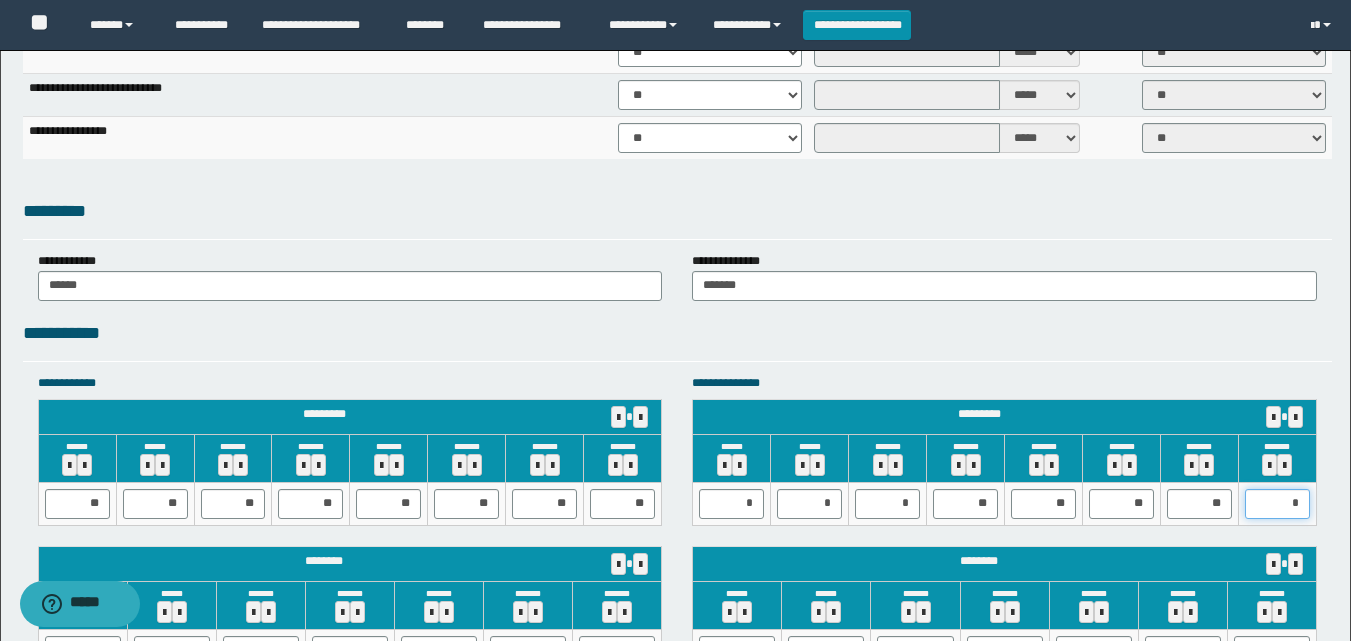 type on "**" 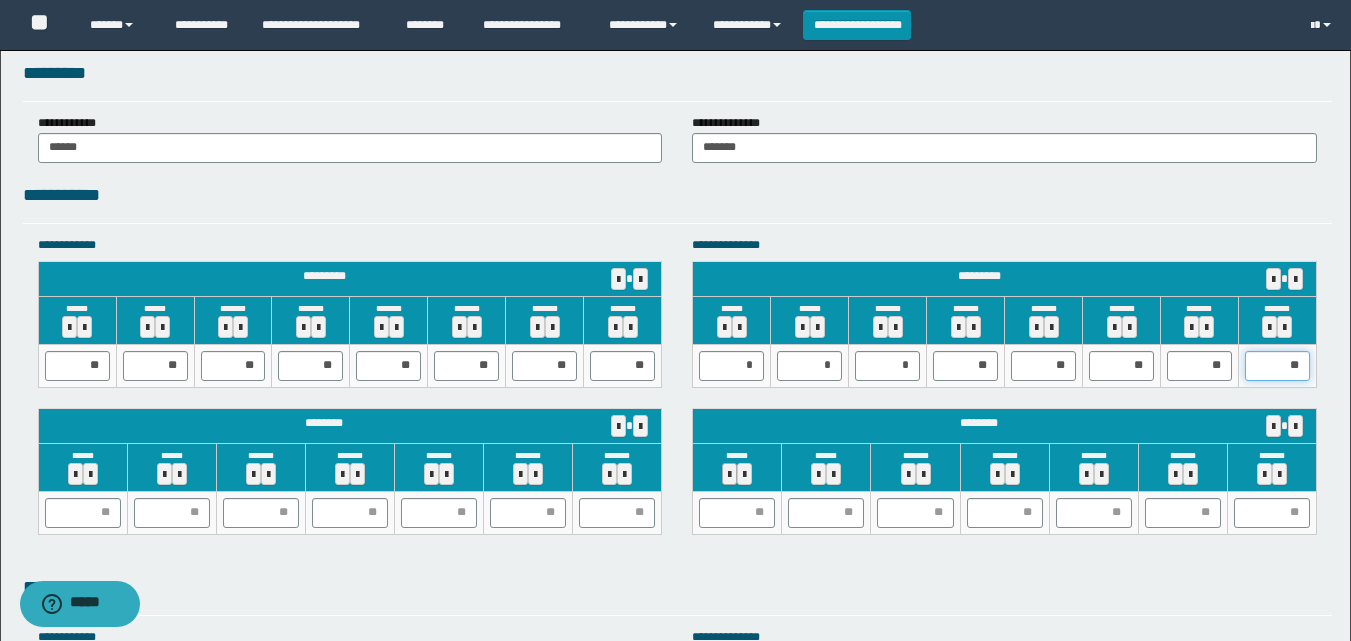 scroll, scrollTop: 1698, scrollLeft: 0, axis: vertical 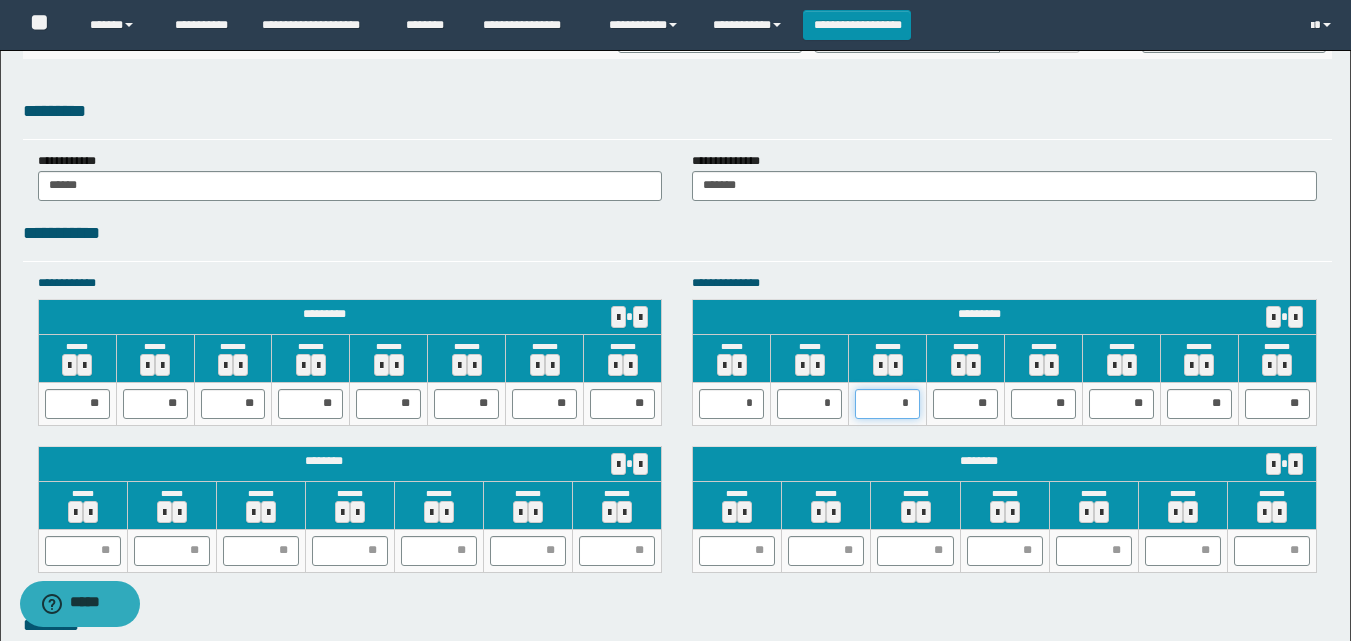 drag, startPoint x: 879, startPoint y: 411, endPoint x: 939, endPoint y: 403, distance: 60.530983 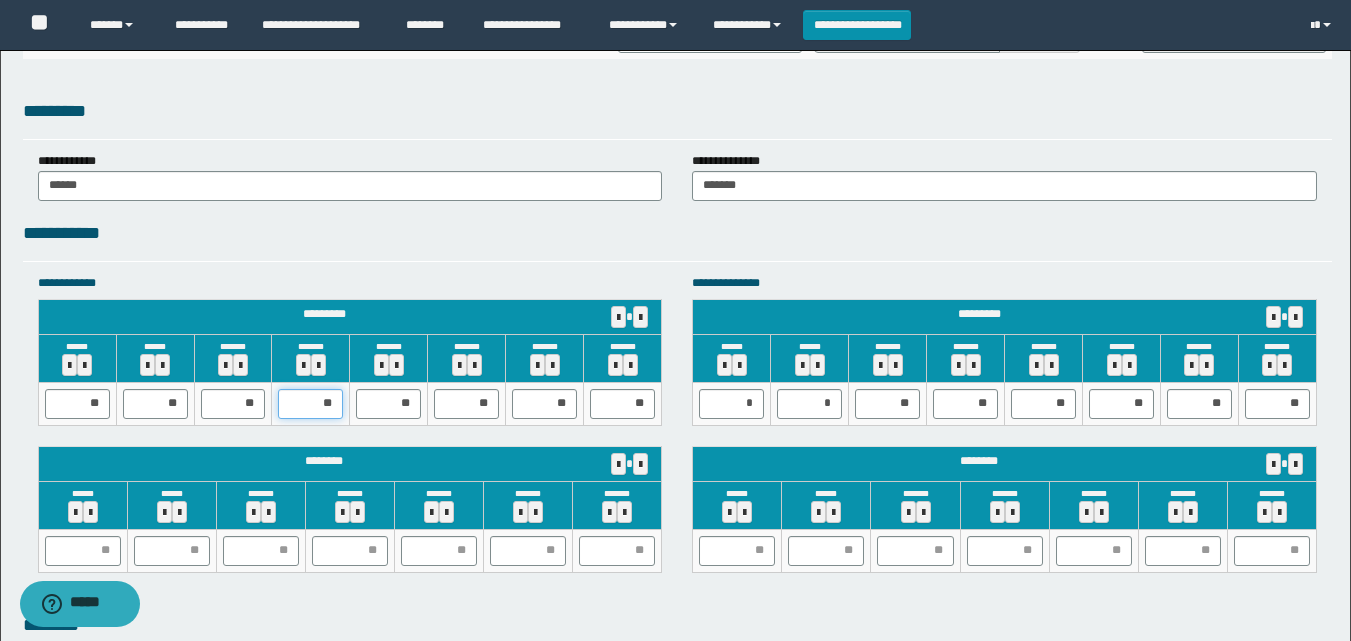 drag, startPoint x: 317, startPoint y: 408, endPoint x: 393, endPoint y: 408, distance: 76 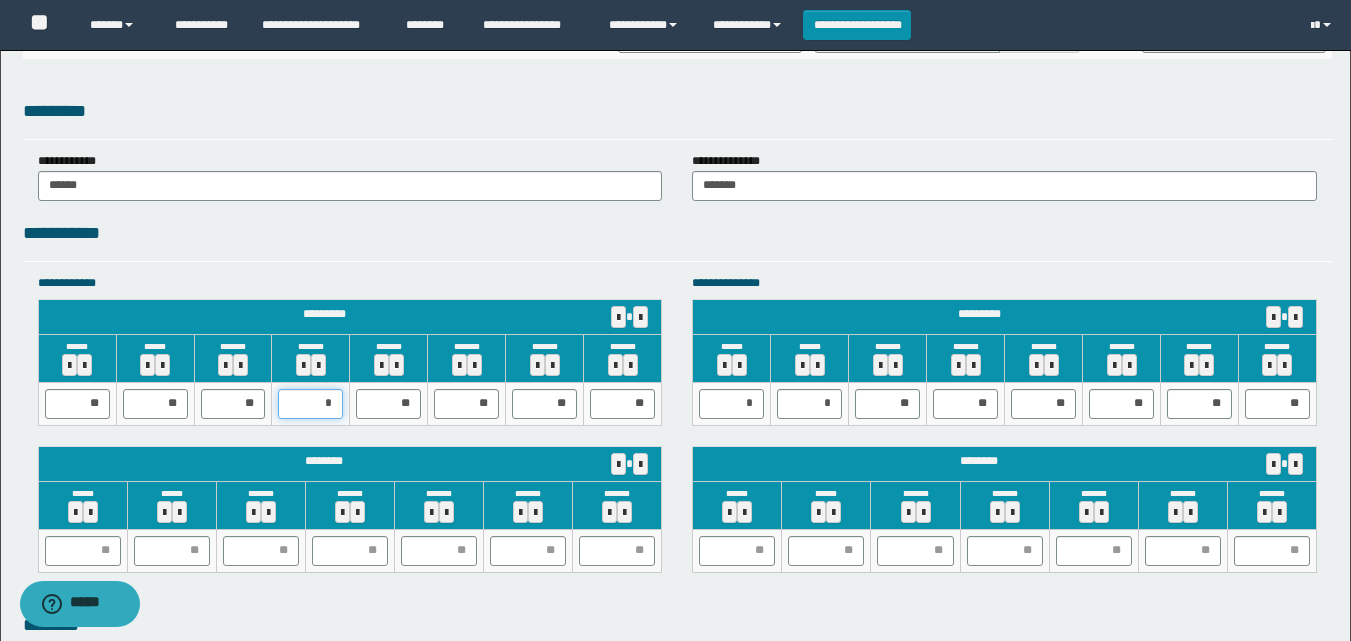 type on "**" 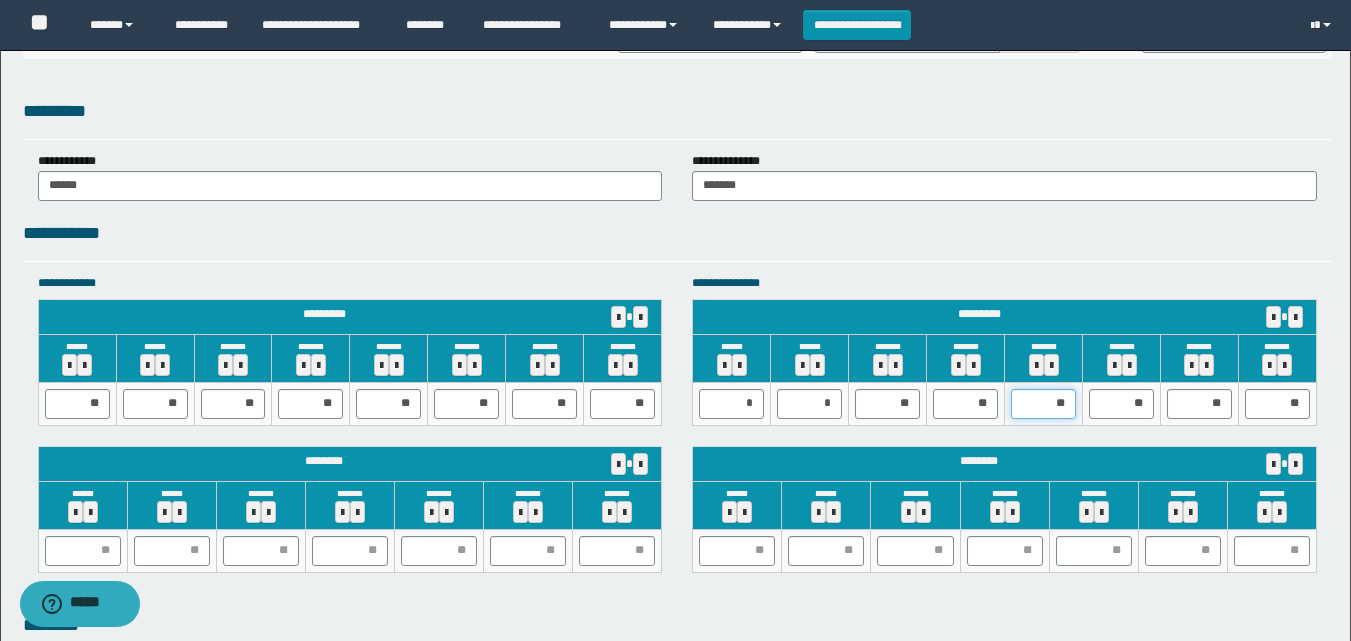 drag, startPoint x: 1039, startPoint y: 404, endPoint x: 1079, endPoint y: 399, distance: 40.311287 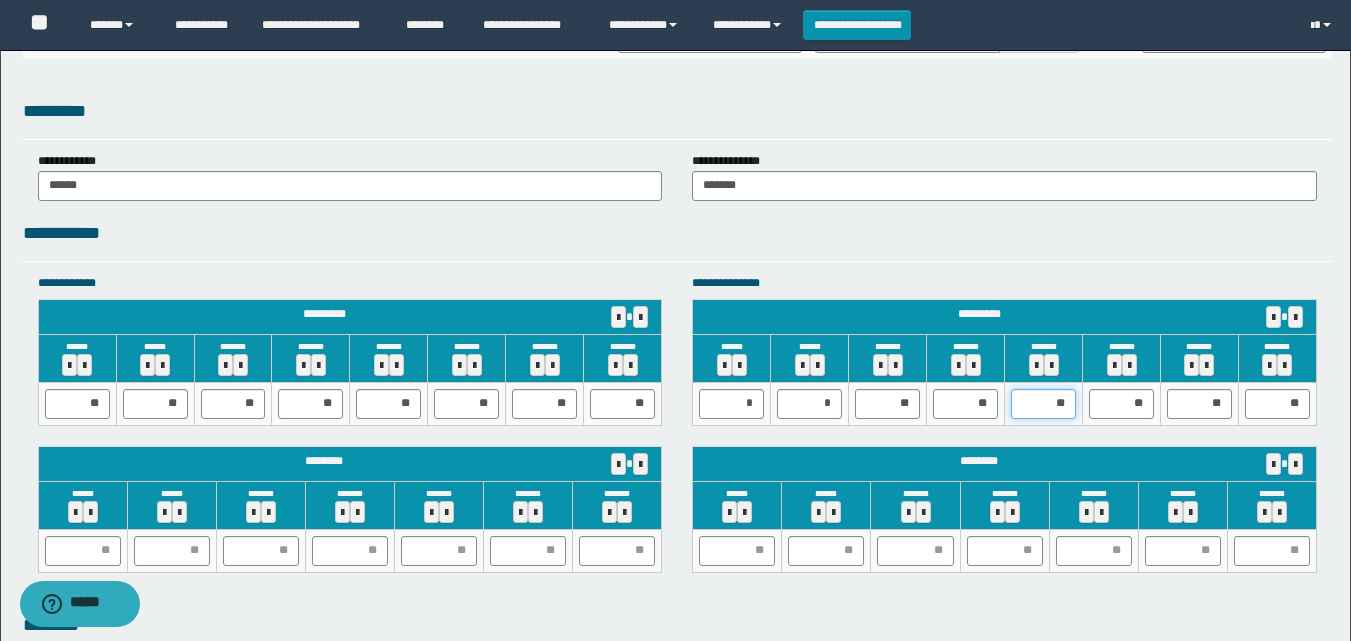click on "**" at bounding box center [1044, 403] 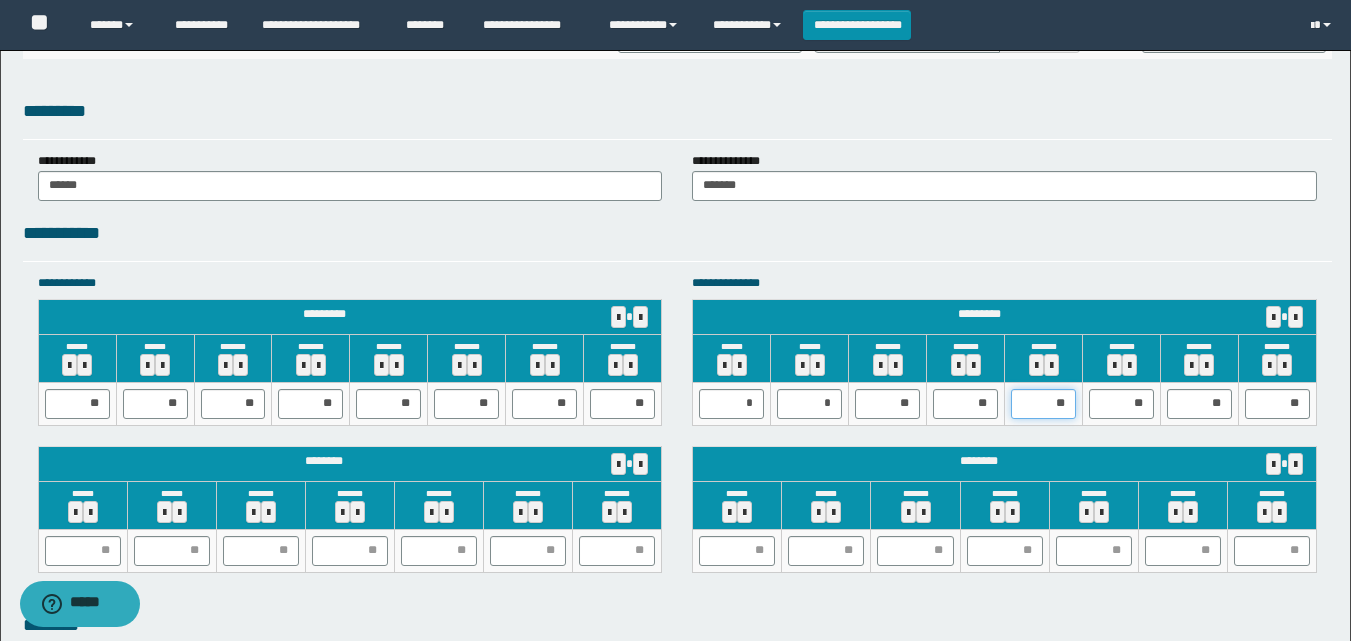 type on "*" 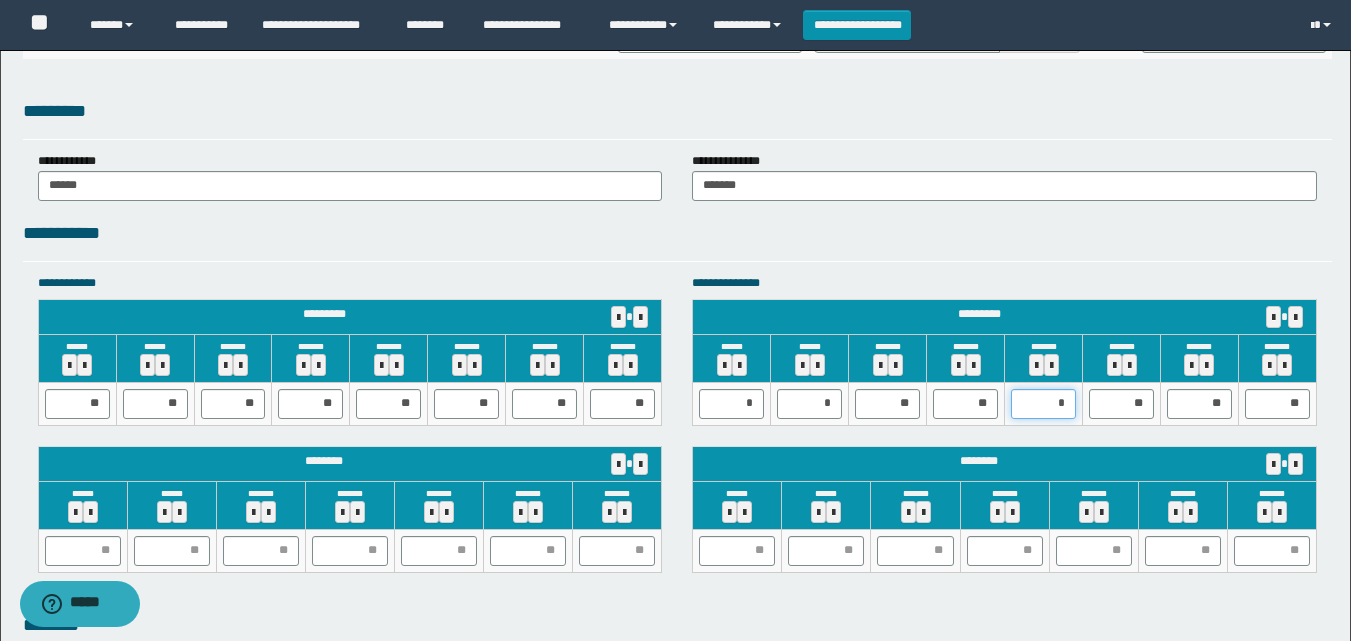 type on "**" 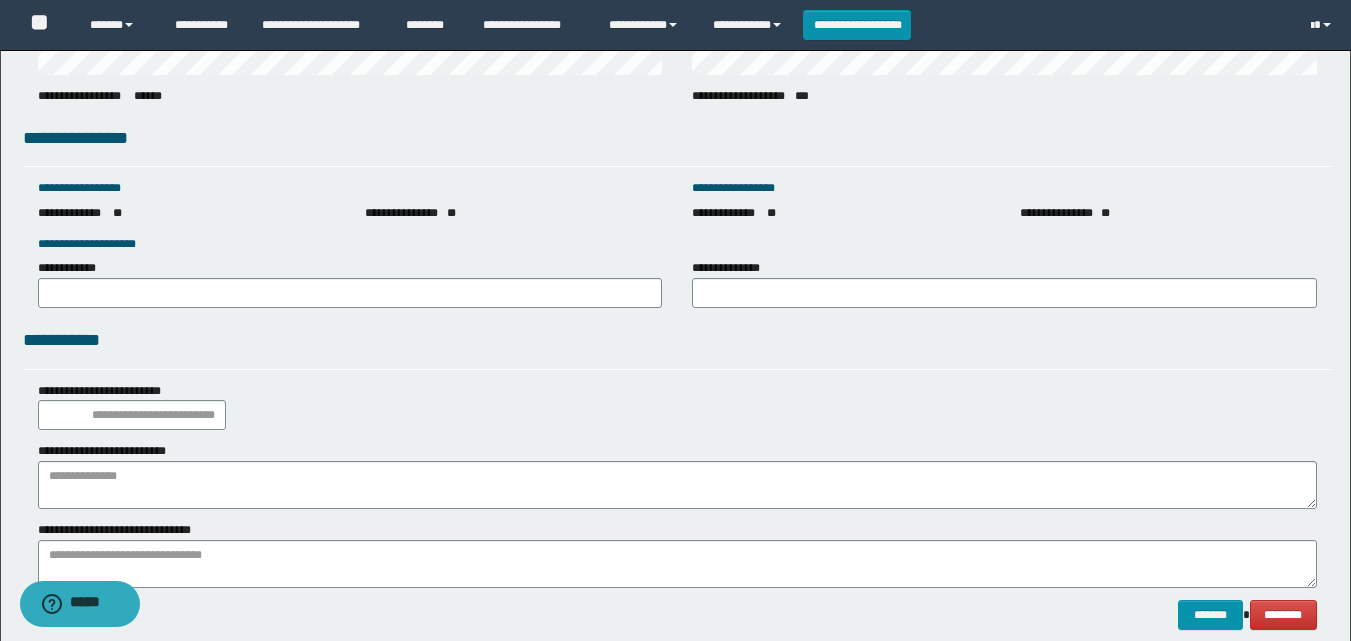 scroll, scrollTop: 2812, scrollLeft: 0, axis: vertical 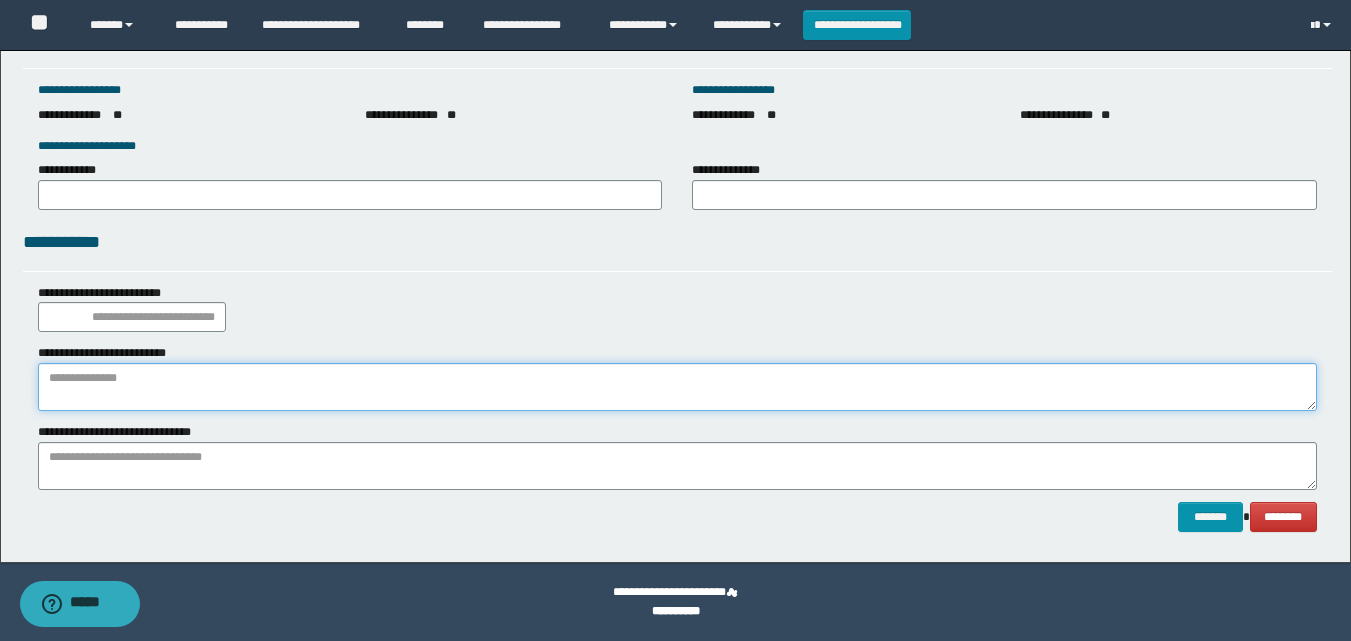 click at bounding box center [677, 387] 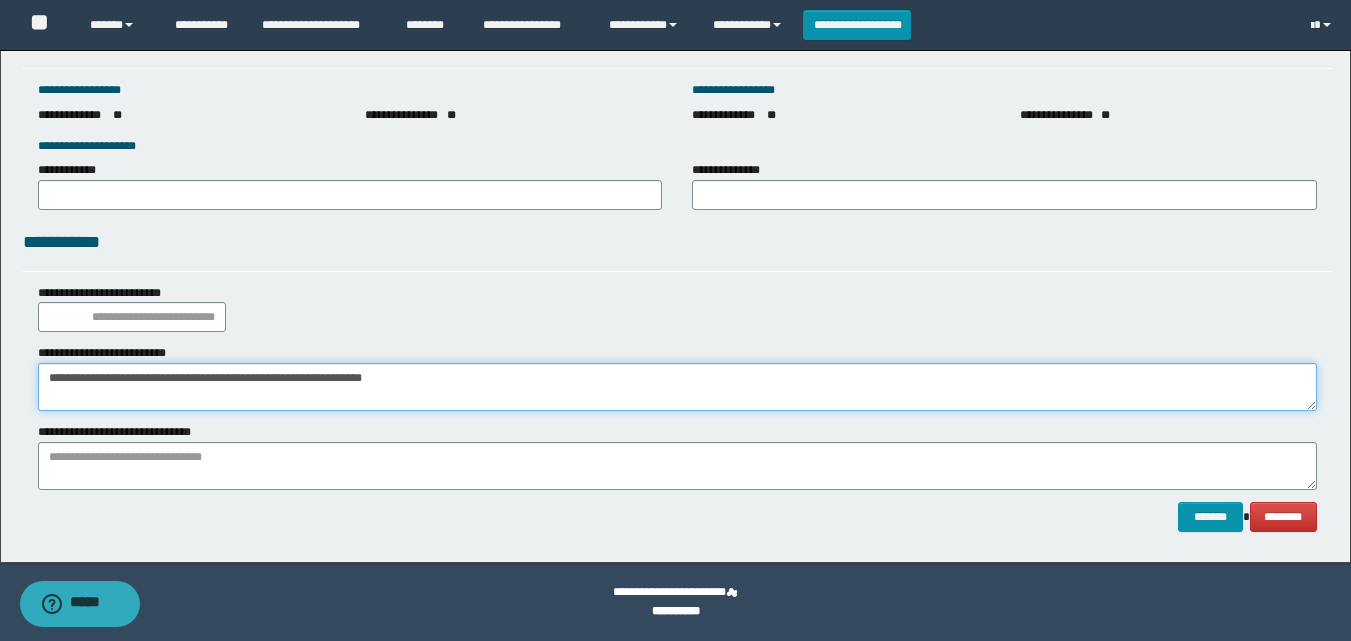 type on "**********" 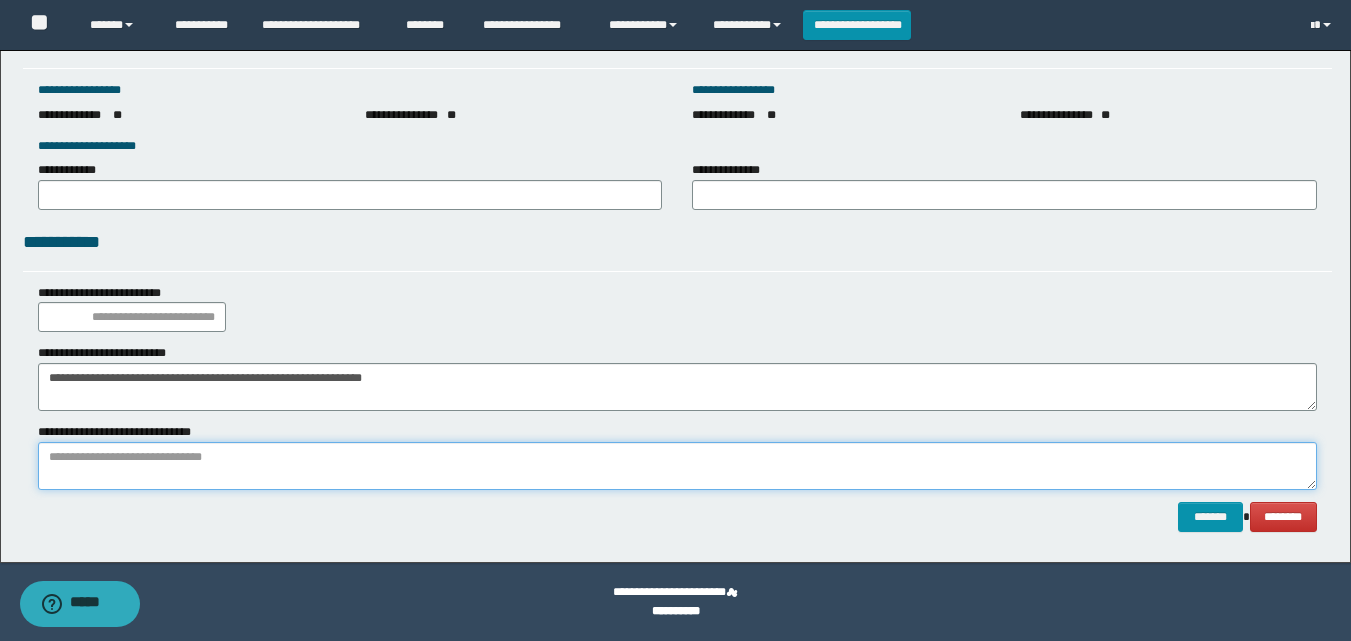 click at bounding box center (677, 466) 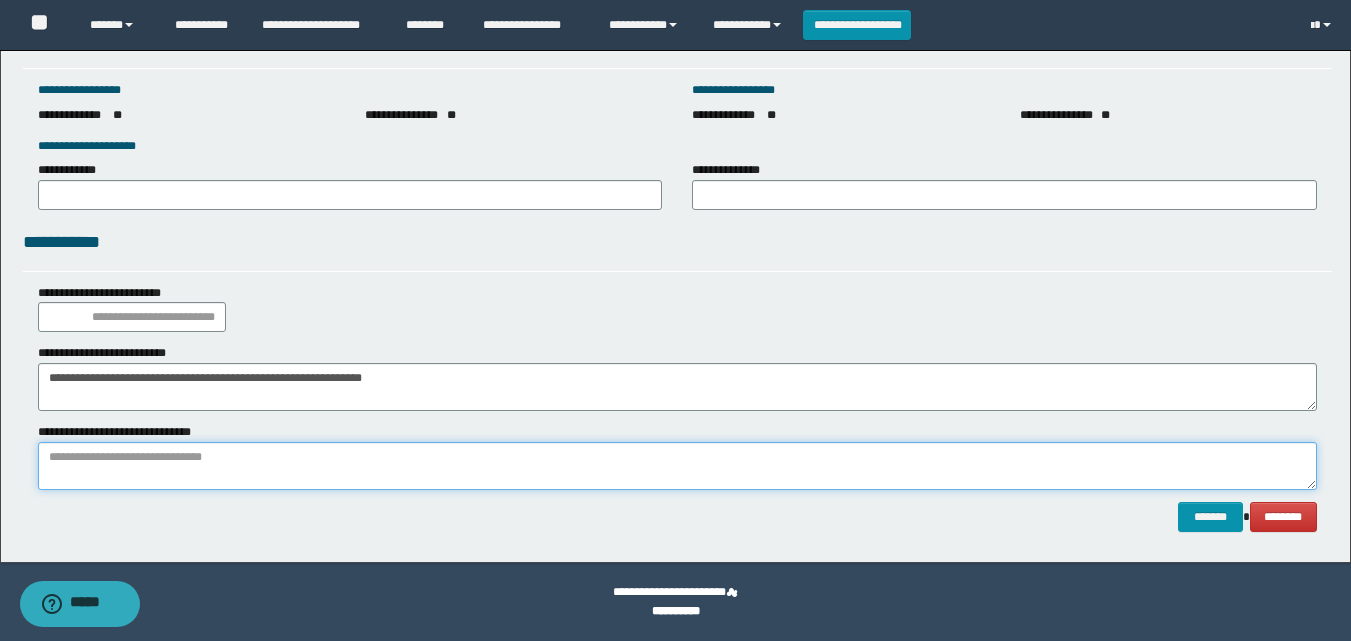 paste on "**********" 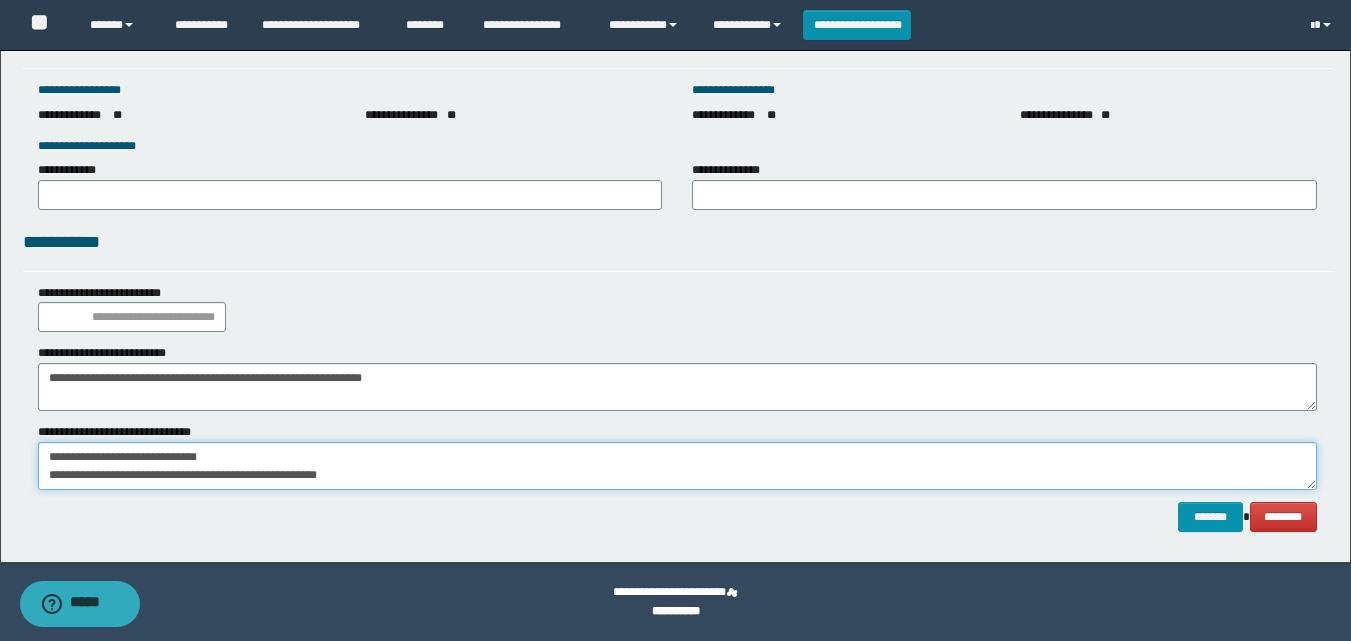 scroll, scrollTop: 0, scrollLeft: 0, axis: both 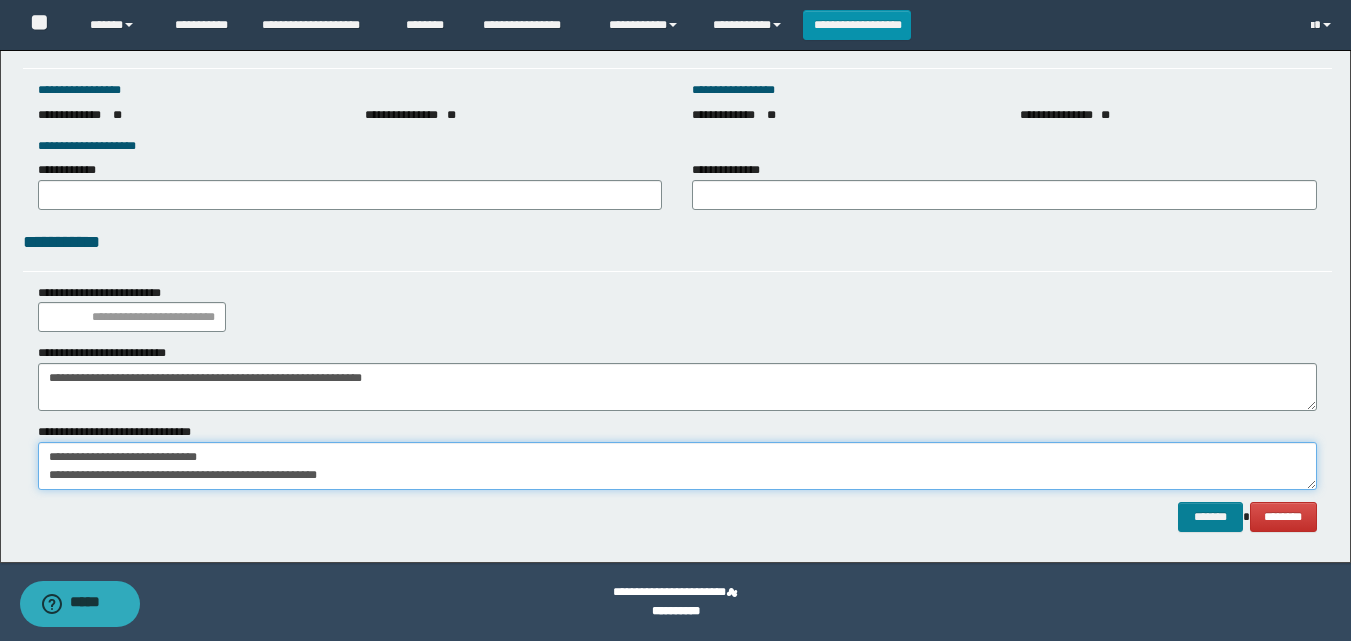 type on "**********" 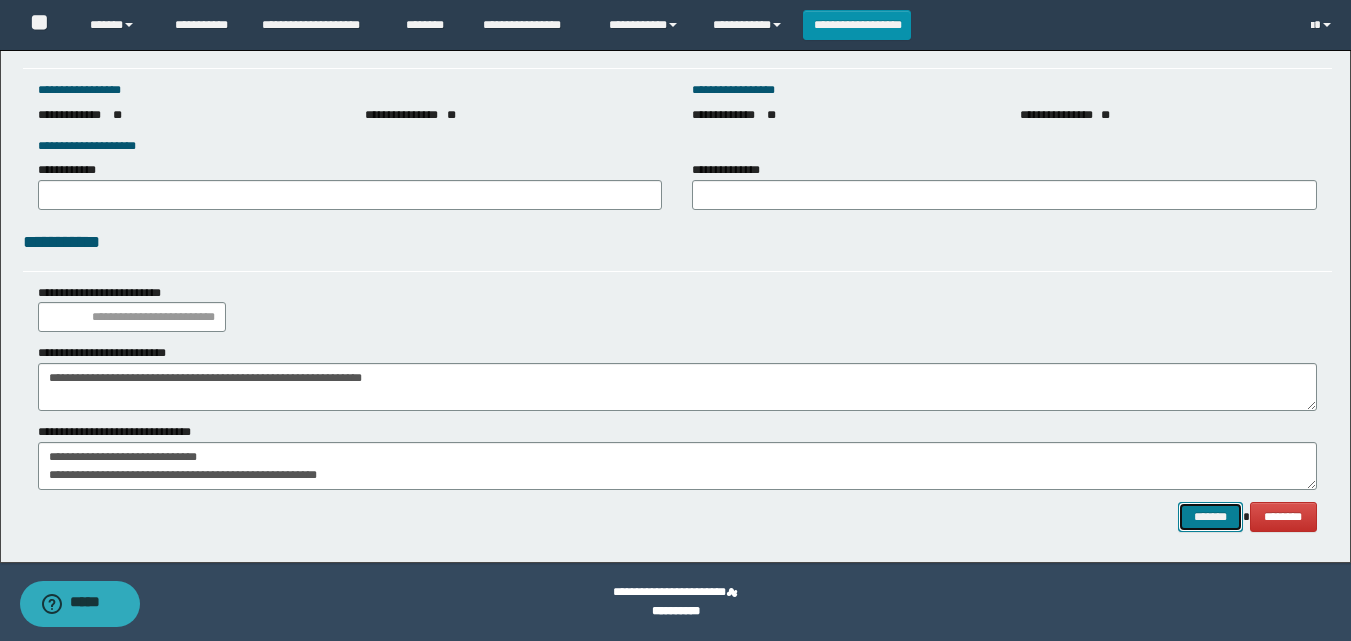 click on "*******" at bounding box center [1210, 517] 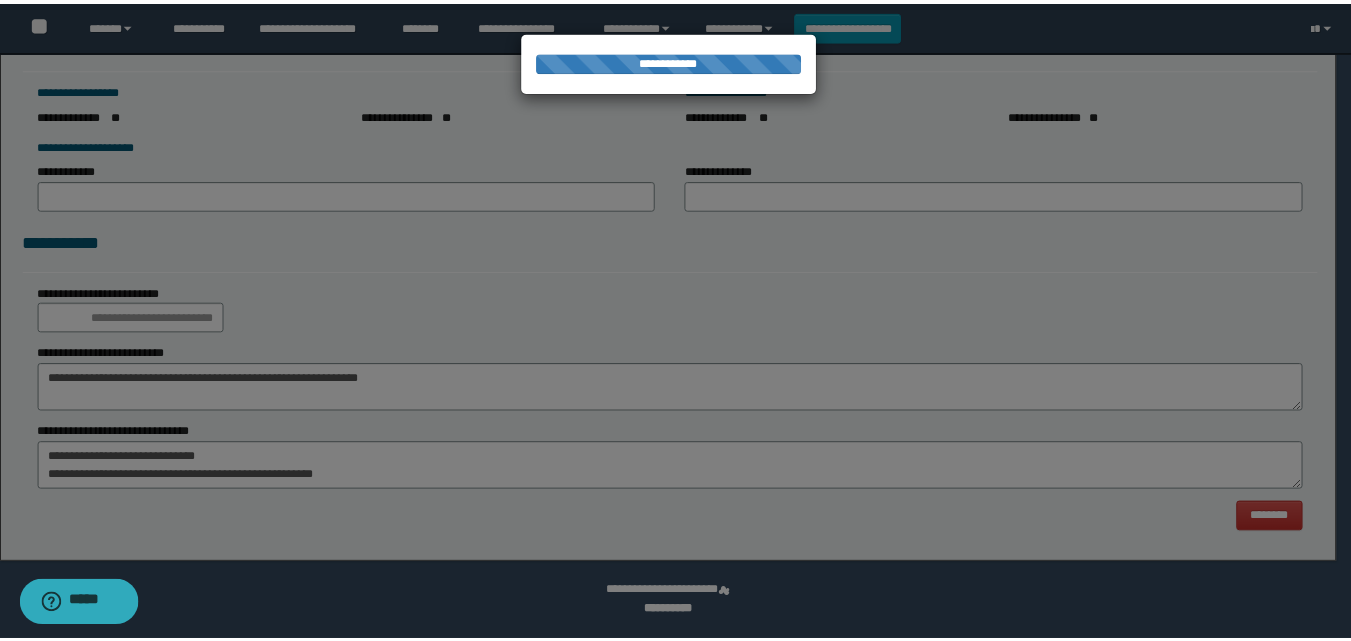 scroll, scrollTop: 0, scrollLeft: 0, axis: both 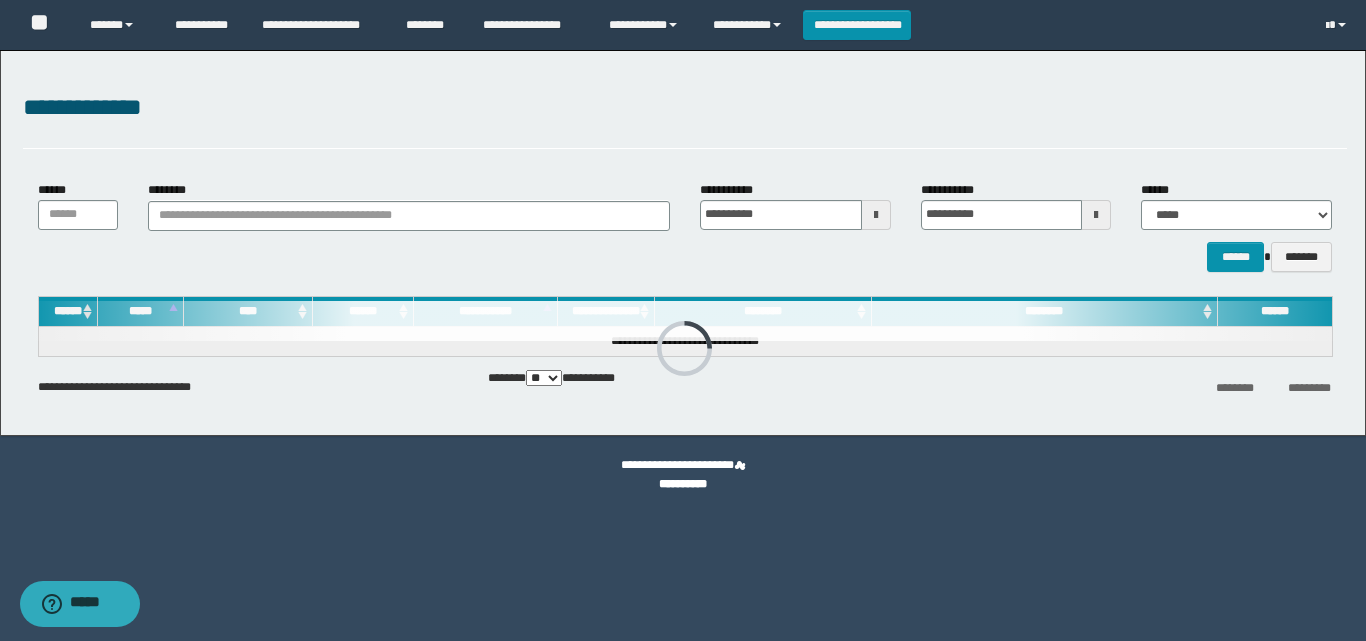 click on "**********" at bounding box center [683, 243] 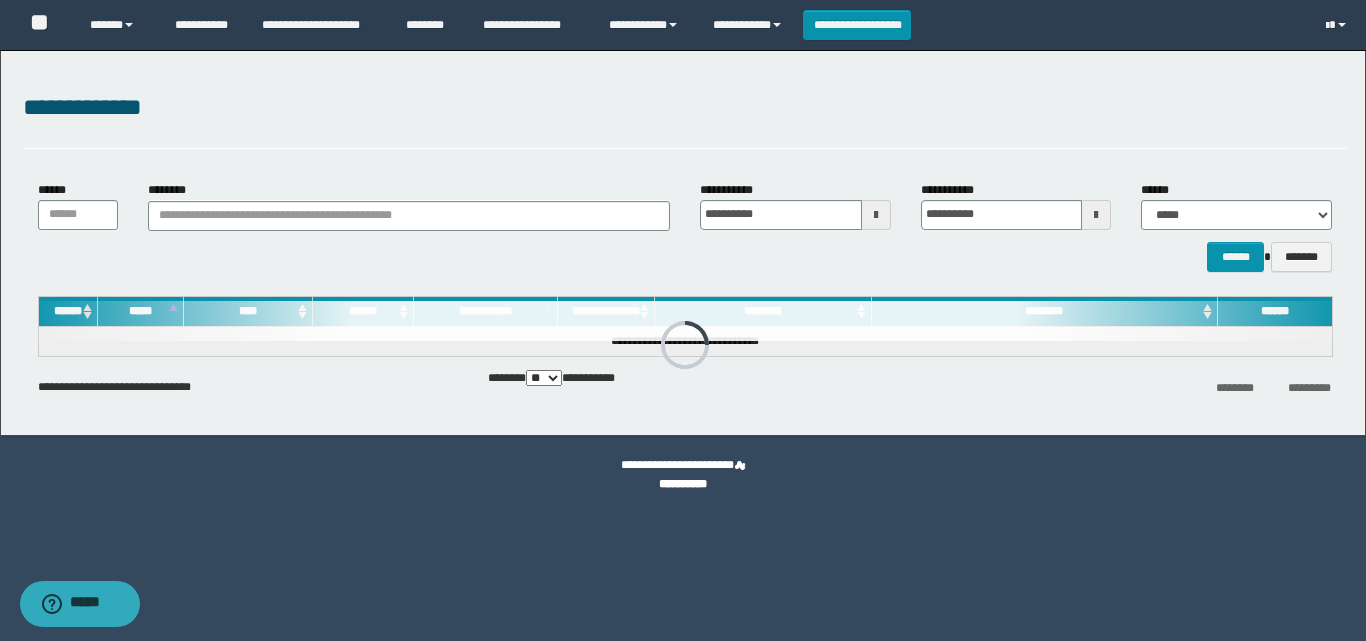 click on "**********" at bounding box center (685, 119) 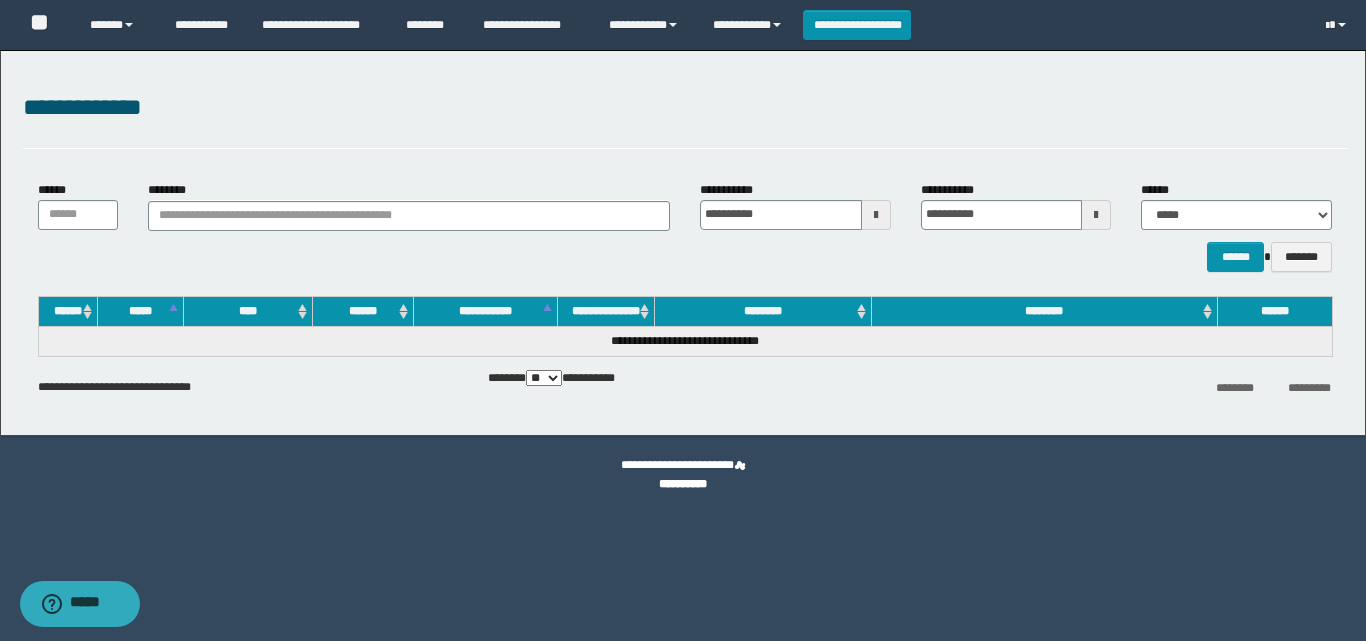 click on "**********" at bounding box center (683, 243) 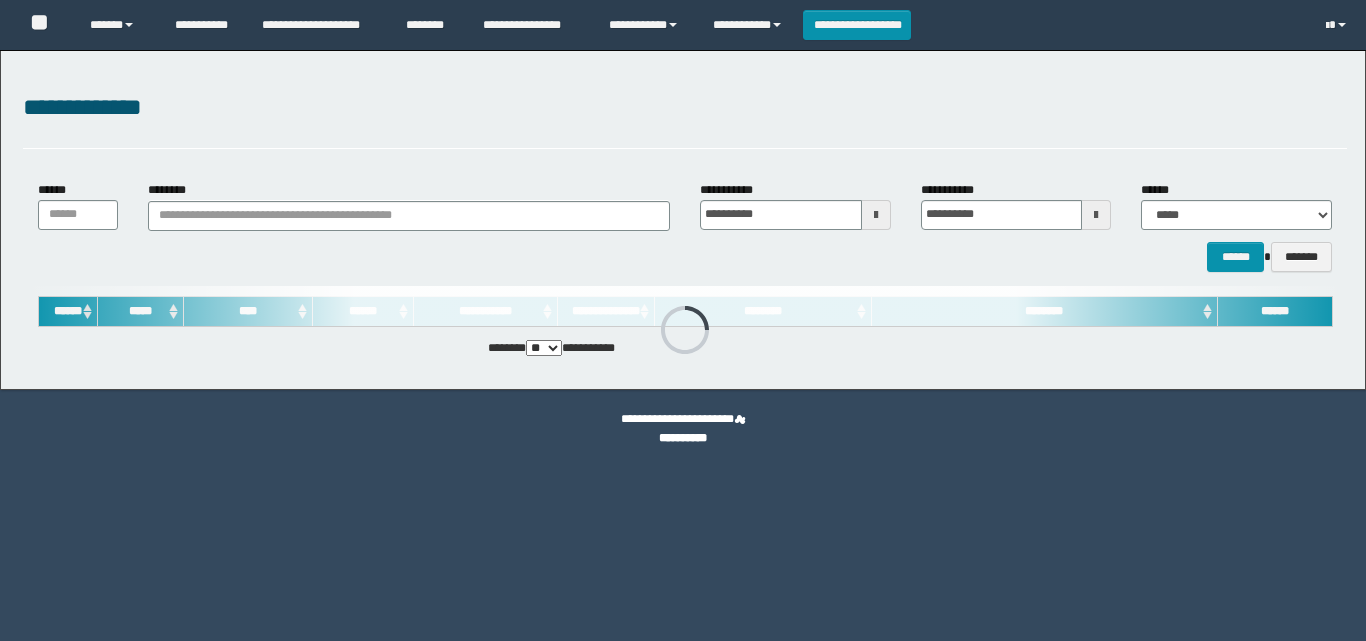 scroll, scrollTop: 0, scrollLeft: 0, axis: both 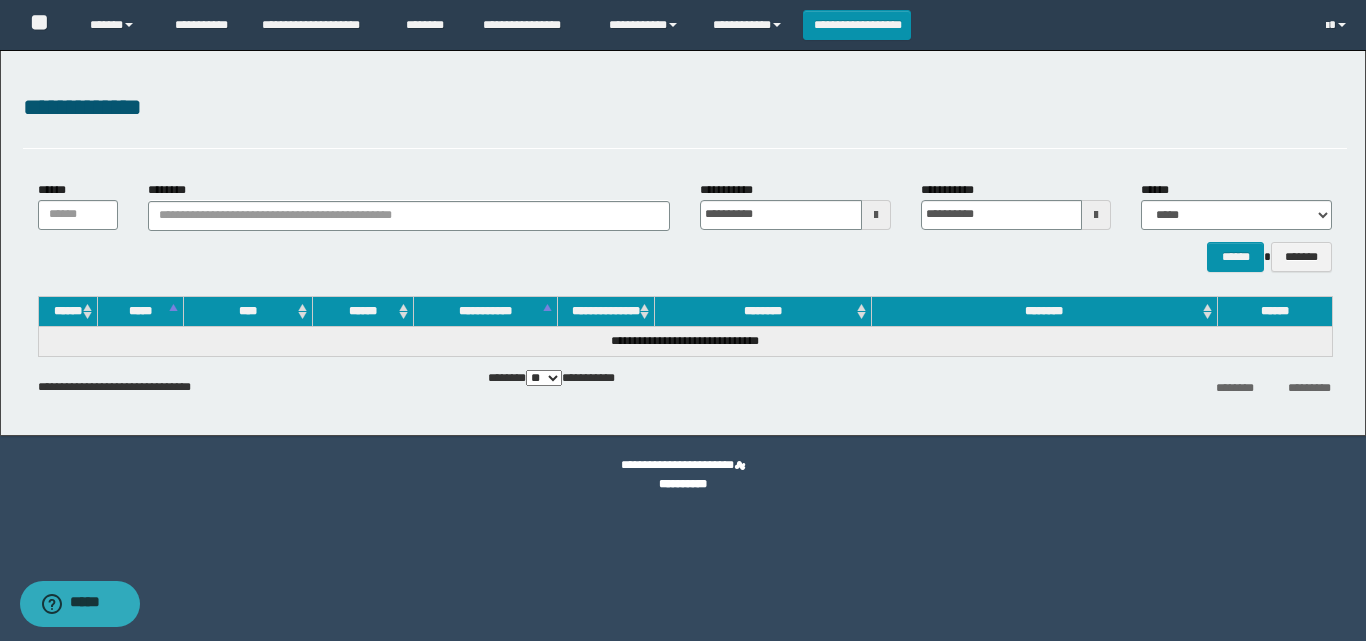click on "**********" at bounding box center [683, 320] 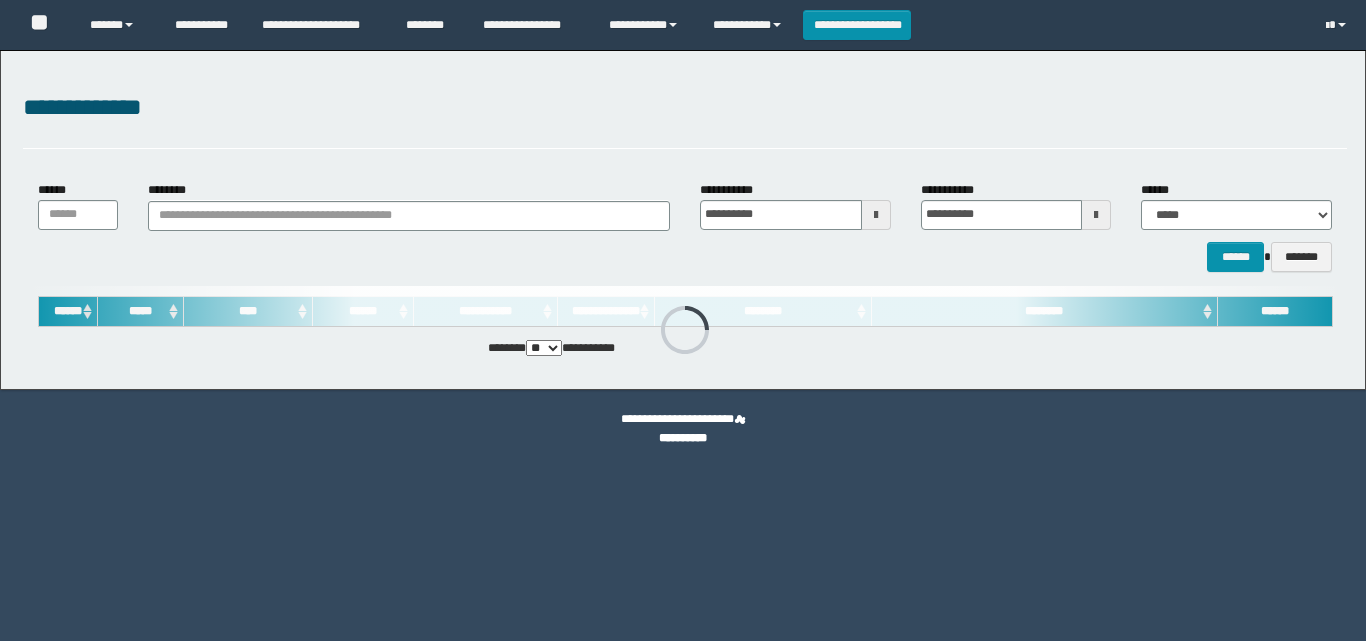scroll, scrollTop: 0, scrollLeft: 0, axis: both 